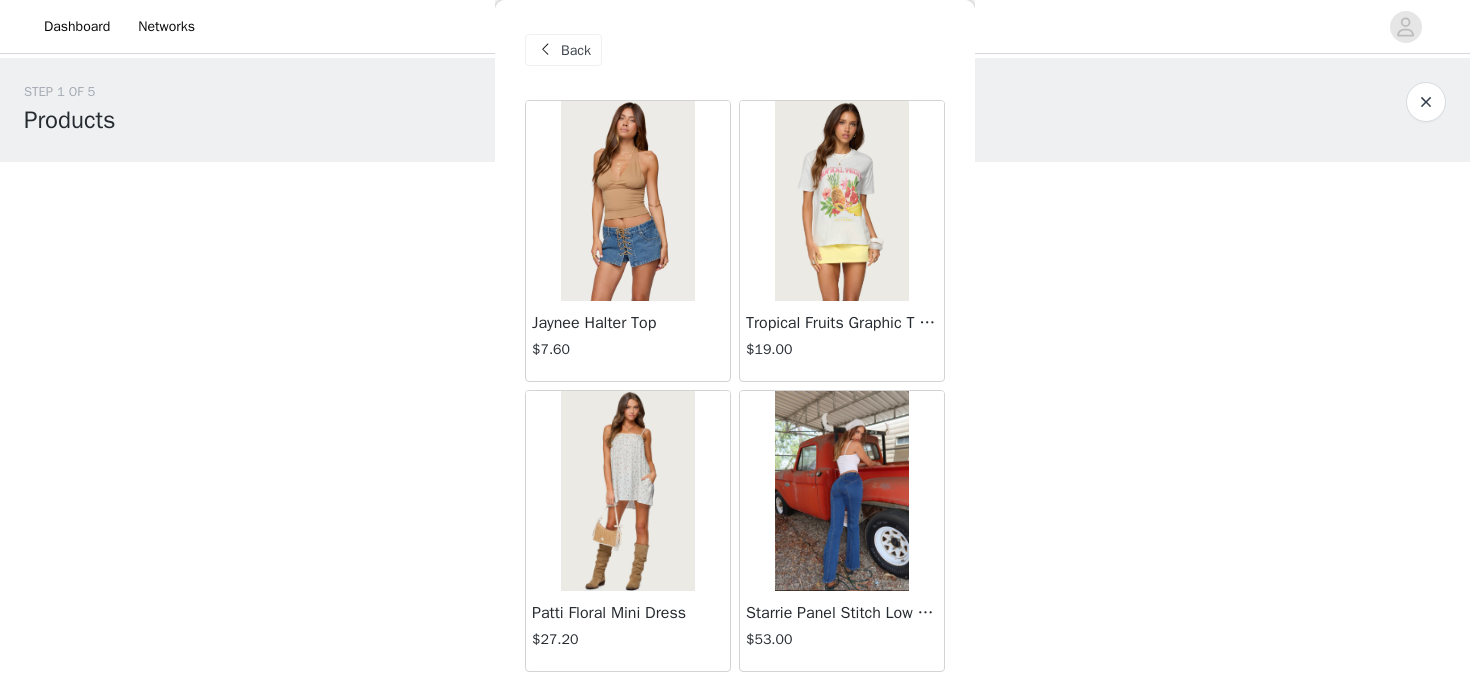 scroll, scrollTop: 0, scrollLeft: 0, axis: both 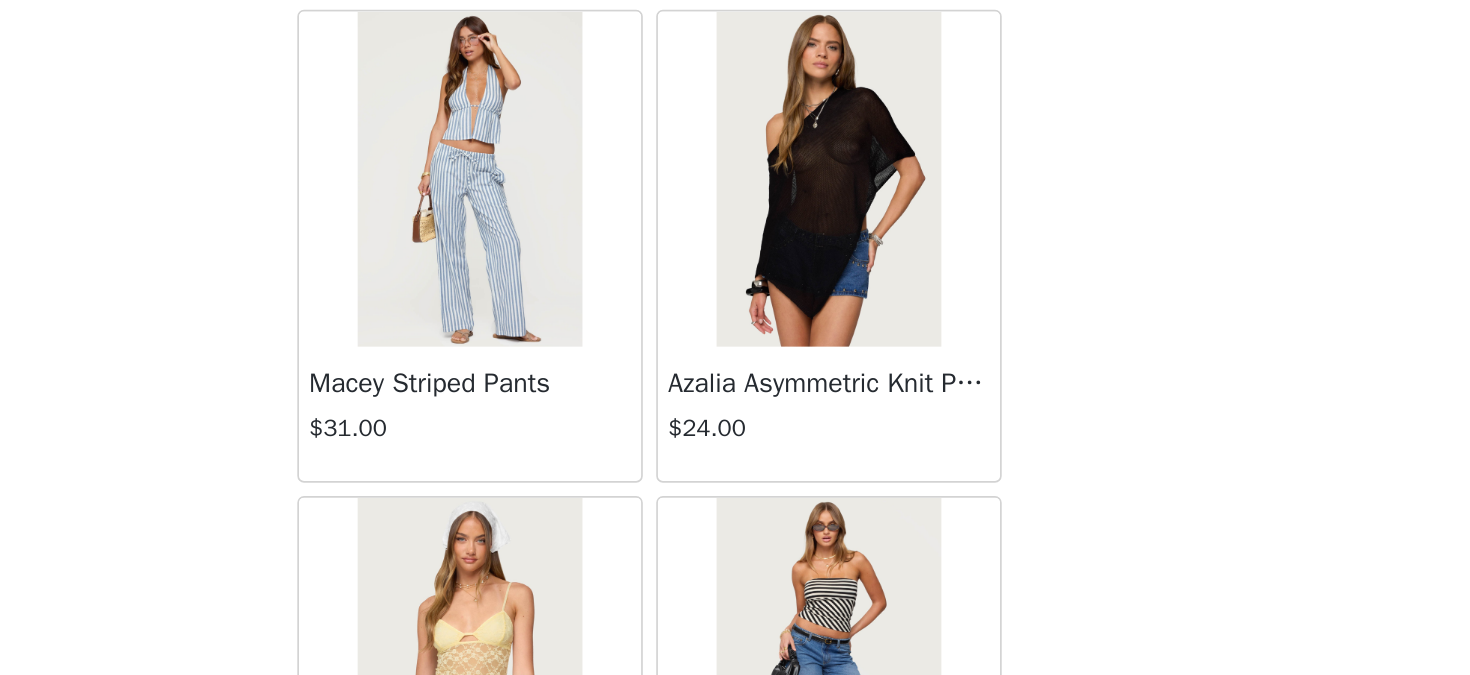 click on "STEP 1 OF 5
Products
Choose as many products as you'd like, up to $300.00.       0 Selected   Remaining Funds: $300.00         Add Product     You may choose as many products as you'd like     Back       Jaynee Halter Top   $7.60       Tropical Fruits Graphic T Shirt   $19.00       Patti Floral Mini Dress   $27.20       Starrie Panel Stitch Low Rise Jeans   $53.00       Fringe Sequin Crochet Poncho   $39.00       Macee Gingham Romper   $34.00       Malena Asymmetric Halter Top   $9.20       Clementina Eyelet Bodysuit   $18.40       Edikted LA Hoodie   $44.00       Keryn Striped Asymmetric Top   $14.40       Helsa Grommet T Shirt   $18.40       Dragon Lily Layered Chiffon Halter top   $24.00       Khalia Backless Cut Out Halter Top   $22.00       Floral Split Low Rise Jeans   $42.40       Aiva Backless Plunge Neck Halter Top   $14.40       Halsey Ruffle Tank Top   $24.00       Macey Striped Pants   $31.00" at bounding box center [735, 235] 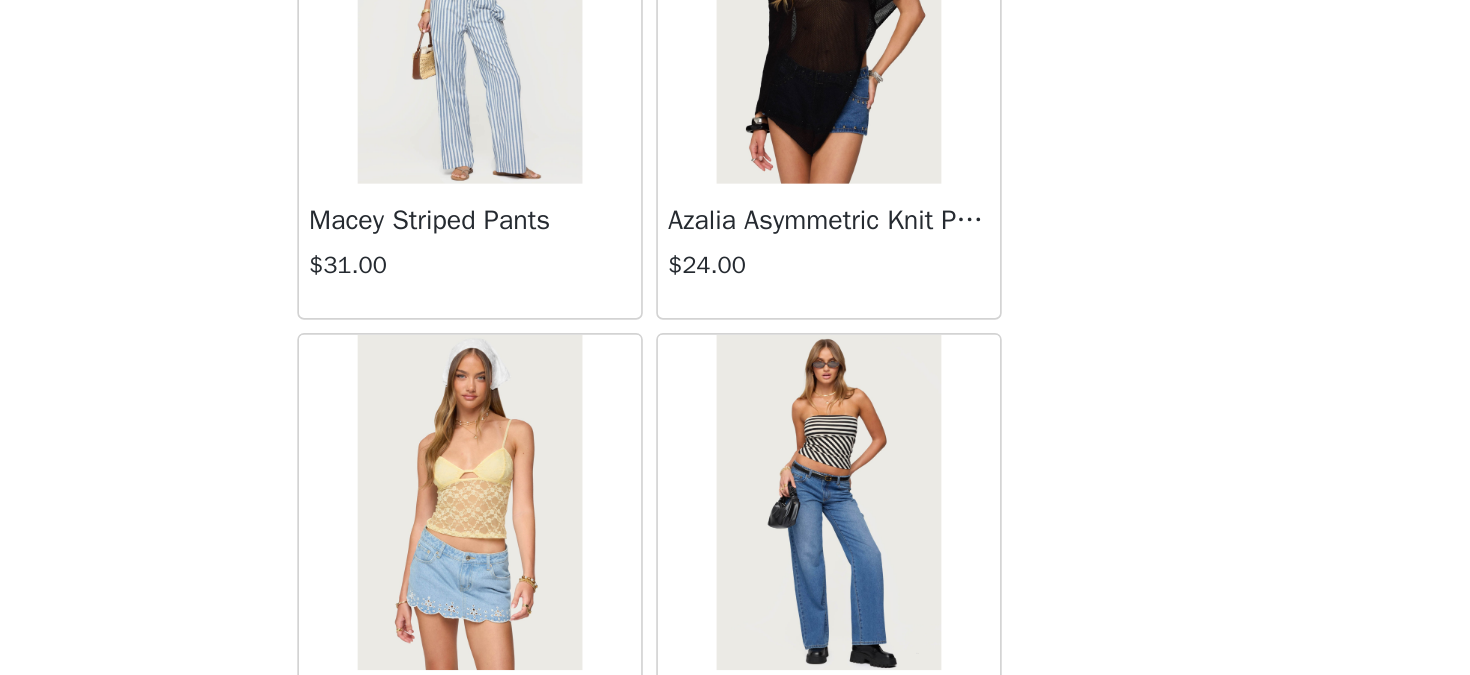 scroll, scrollTop: 2385, scrollLeft: 0, axis: vertical 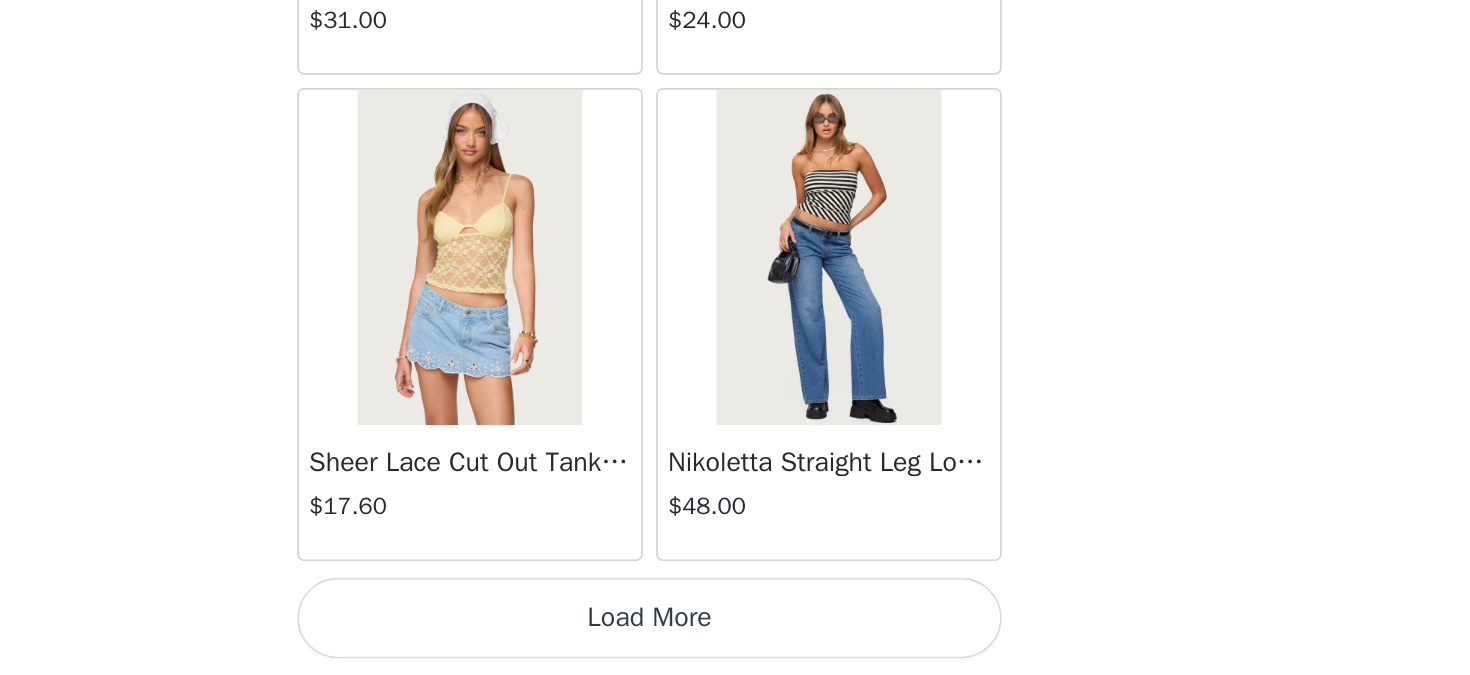 click on "Nikoletta Straight Leg Low Rise Jeans   $48.00" at bounding box center [842, 466] 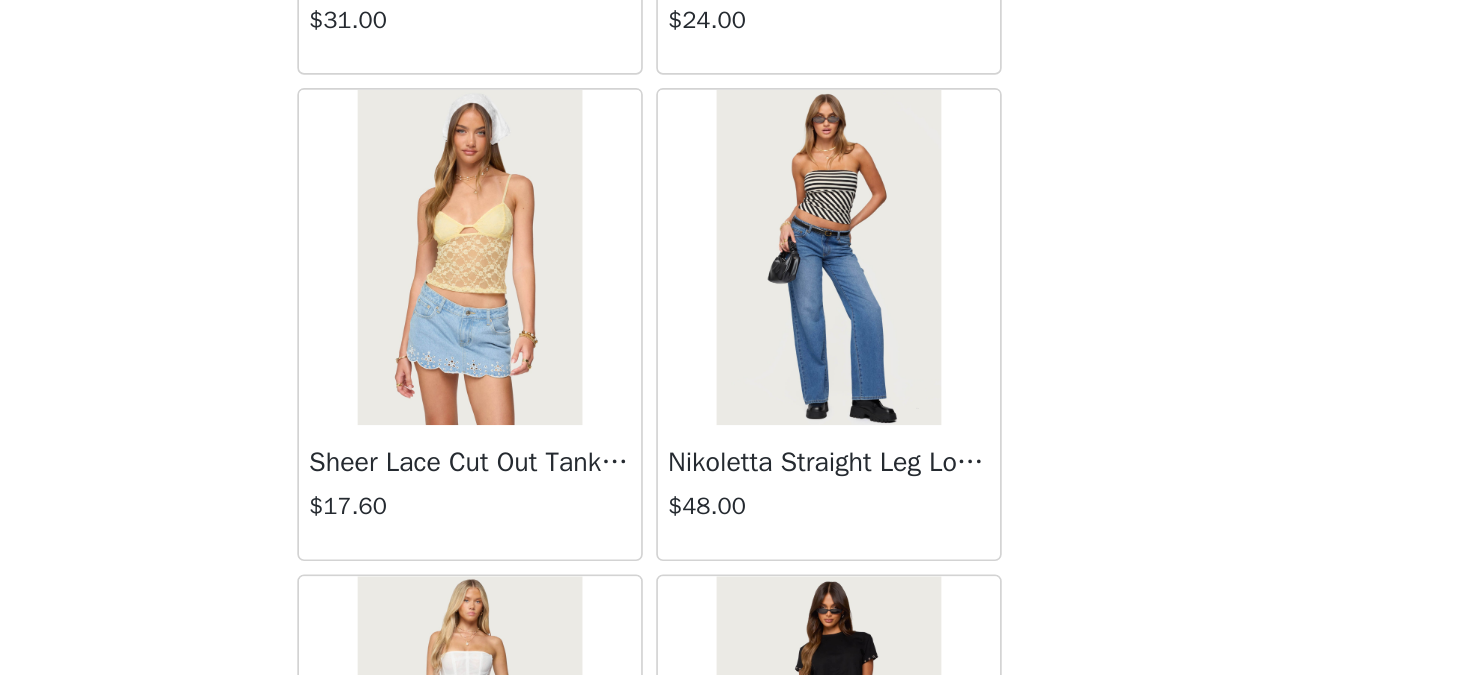 scroll, scrollTop: 4625, scrollLeft: 0, axis: vertical 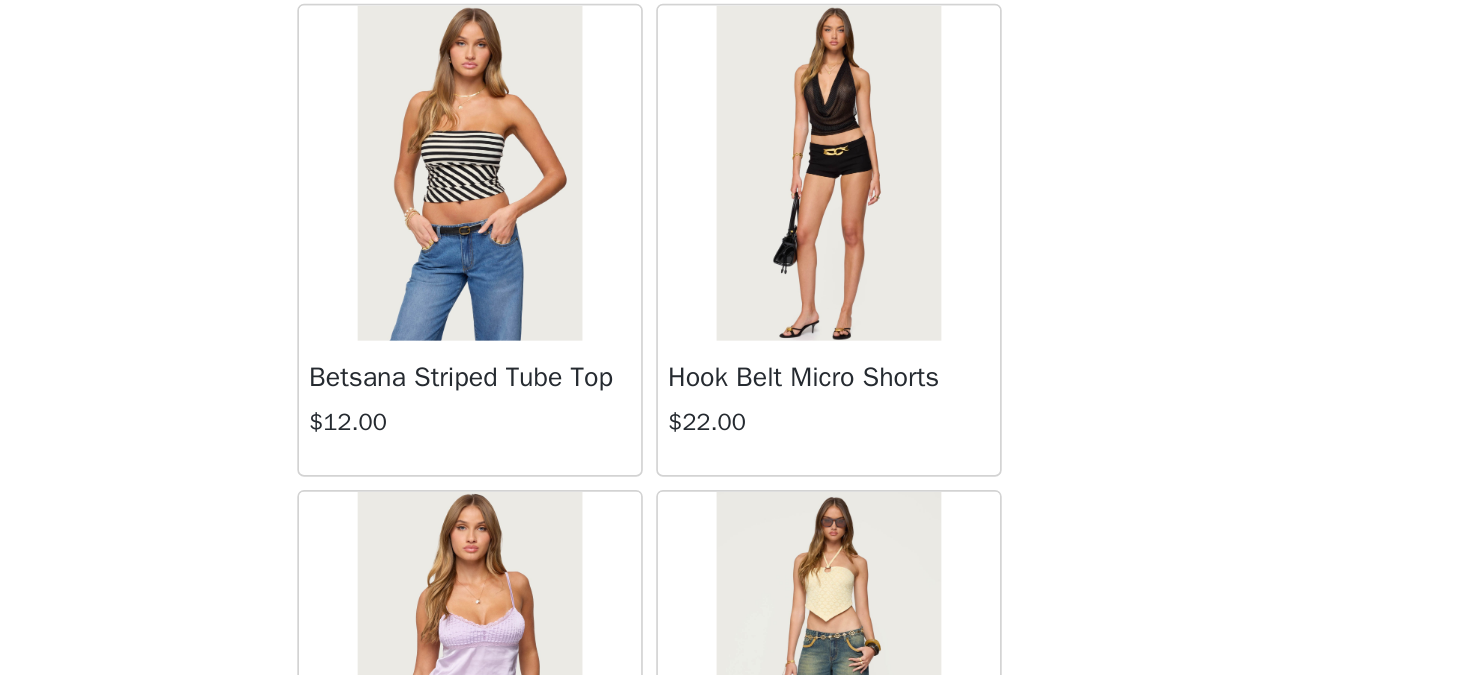 click on "STEP 1 OF 5
Products
Choose as many products as you'd like, up to $300.00.       0 Selected   Remaining Funds: $300.00         Add Product     You may choose as many products as you'd like     Back       Jaynee Halter Top   $7.60       Tropical Fruits Graphic T Shirt   $19.00       Patti Floral Mini Dress   $27.20       Starrie Panel Stitch Low Rise Jeans   $53.00       Fringe Sequin Crochet Poncho   $39.00       Macee Gingham Romper   $34.00       Malena Asymmetric Halter Top   $9.20       Clementina Eyelet Bodysuit   $18.40       Edikted LA Hoodie   $44.00       Keryn Striped Asymmetric Top   $14.40       Helsa Grommet T Shirt   $18.40       Dragon Lily Layered Chiffon Halter top   $24.00       Khalia Backless Cut Out Halter Top   $22.00       Floral Split Low Rise Jeans   $42.40       Aiva Backless Plunge Neck Halter Top   $14.40       Halsey Ruffle Tank Top   $24.00       Macey Striped Pants   $31.00" at bounding box center (735, 235) 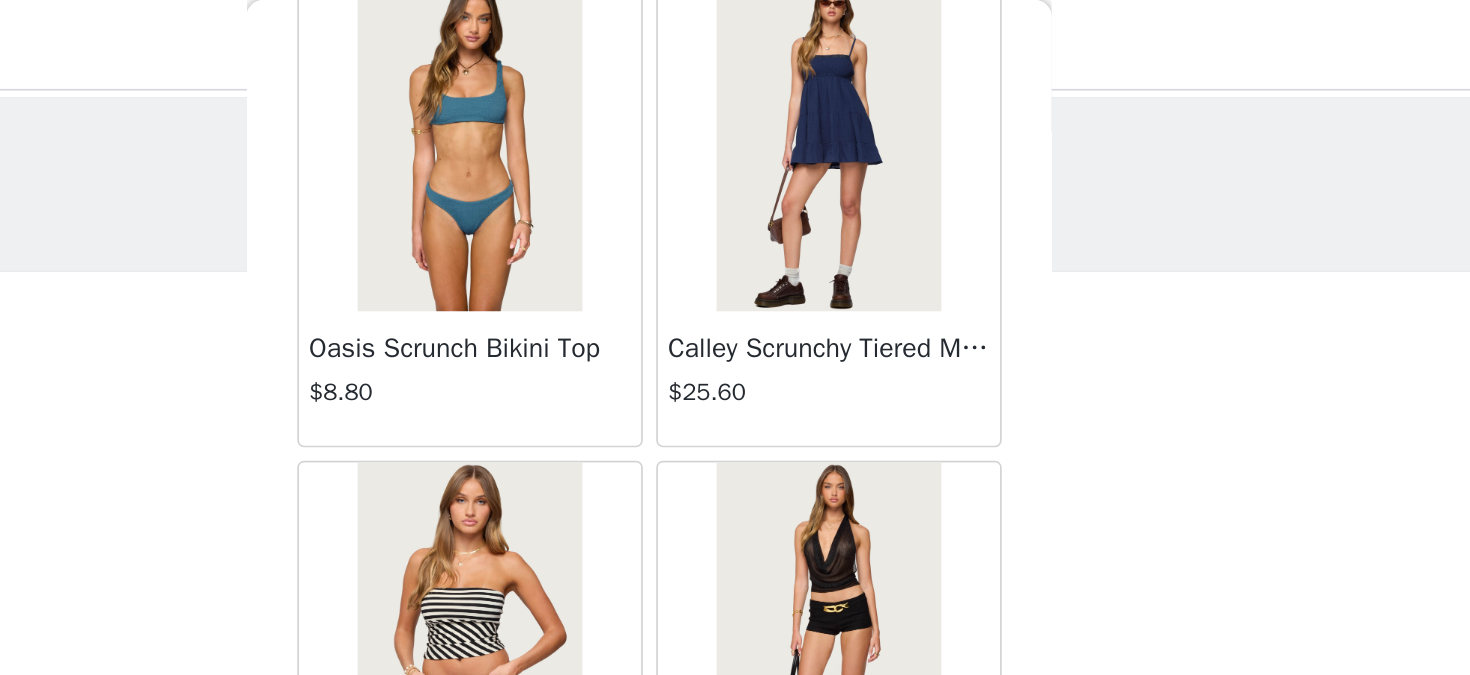 click on "STEP 1 OF 5
Products
Choose as many products as you'd like, up to $300.00.       0 Selected   Remaining Funds: $300.00         Add Product     You may choose as many products as you'd like     Back       Jaynee Halter Top   $7.60       Tropical Fruits Graphic T Shirt   $19.00       Patti Floral Mini Dress   $27.20       Starrie Panel Stitch Low Rise Jeans   $53.00       Fringe Sequin Crochet Poncho   $39.00       Macee Gingham Romper   $34.00       Malena Asymmetric Halter Top   $9.20       Clementina Eyelet Bodysuit   $18.40       Edikted LA Hoodie   $44.00       Keryn Striped Asymmetric Top   $14.40       Helsa Grommet T Shirt   $18.40       Dragon Lily Layered Chiffon Halter top   $24.00       Khalia Backless Cut Out Halter Top   $22.00       Floral Split Low Rise Jeans   $42.40       Aiva Backless Plunge Neck Halter Top   $14.40       Halsey Ruffle Tank Top   $24.00       Macey Striped Pants   $31.00" at bounding box center [735, 235] 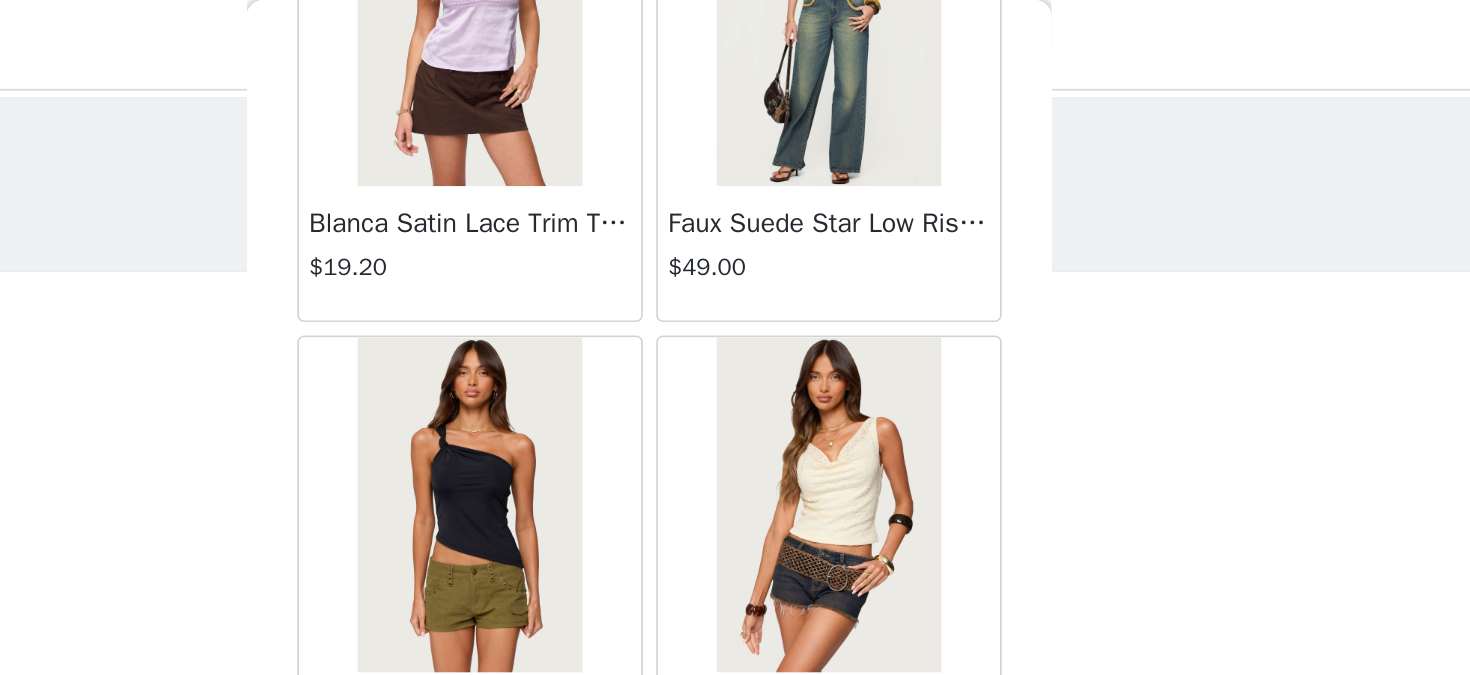 scroll, scrollTop: 5285, scrollLeft: 0, axis: vertical 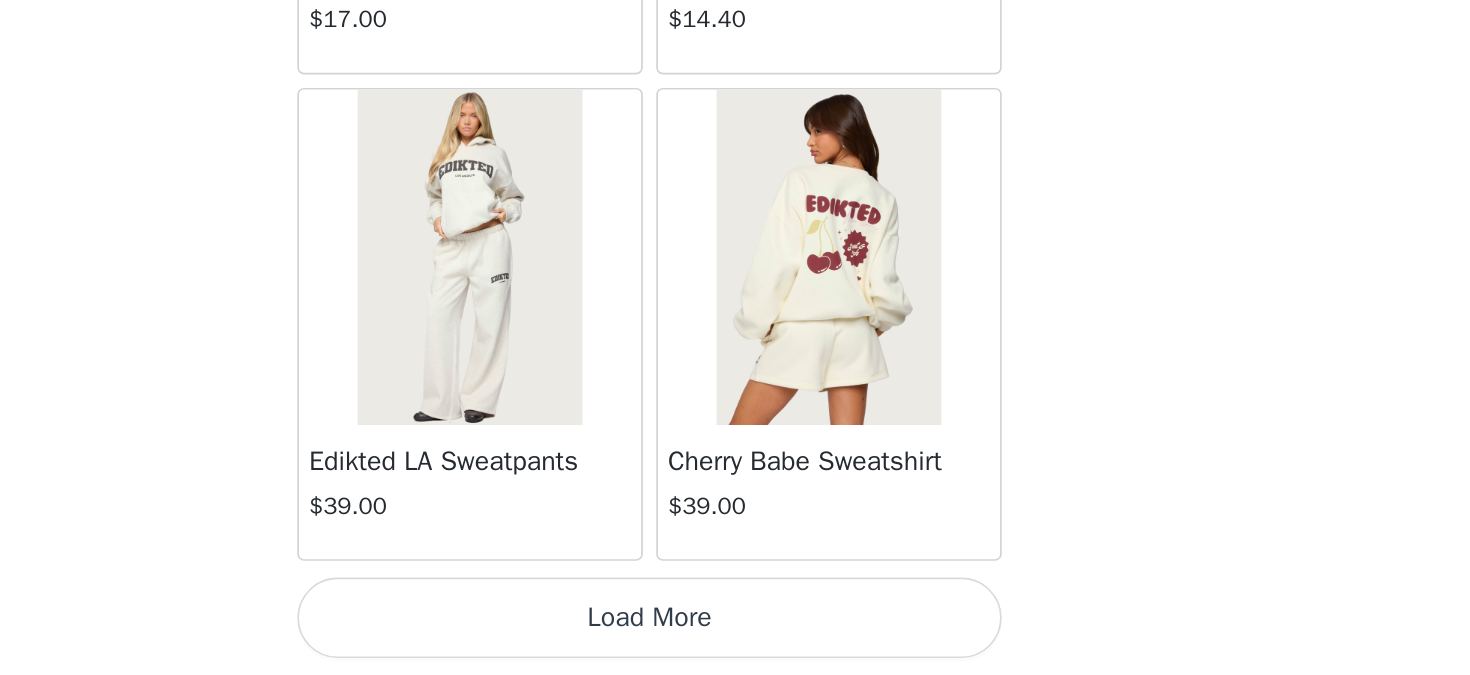 click on "Load More" at bounding box center [735, 641] 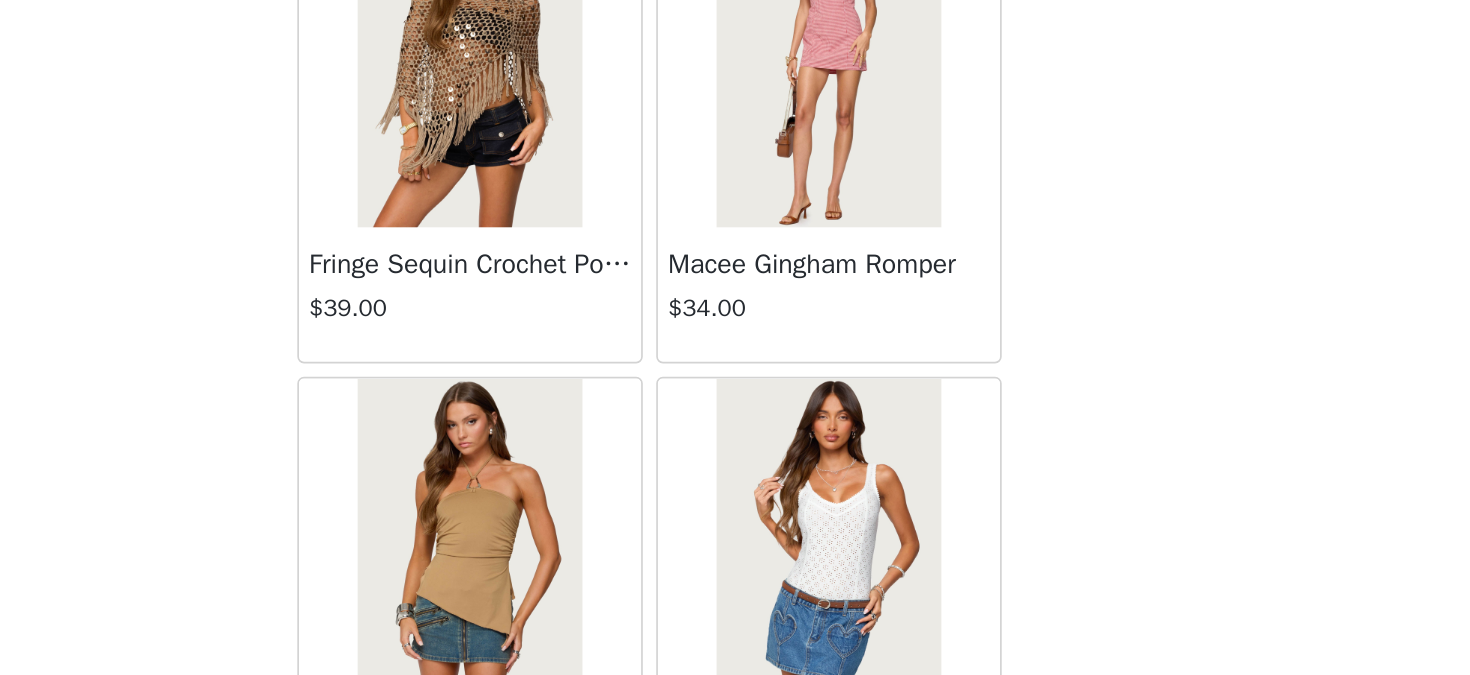 scroll, scrollTop: 181, scrollLeft: 0, axis: vertical 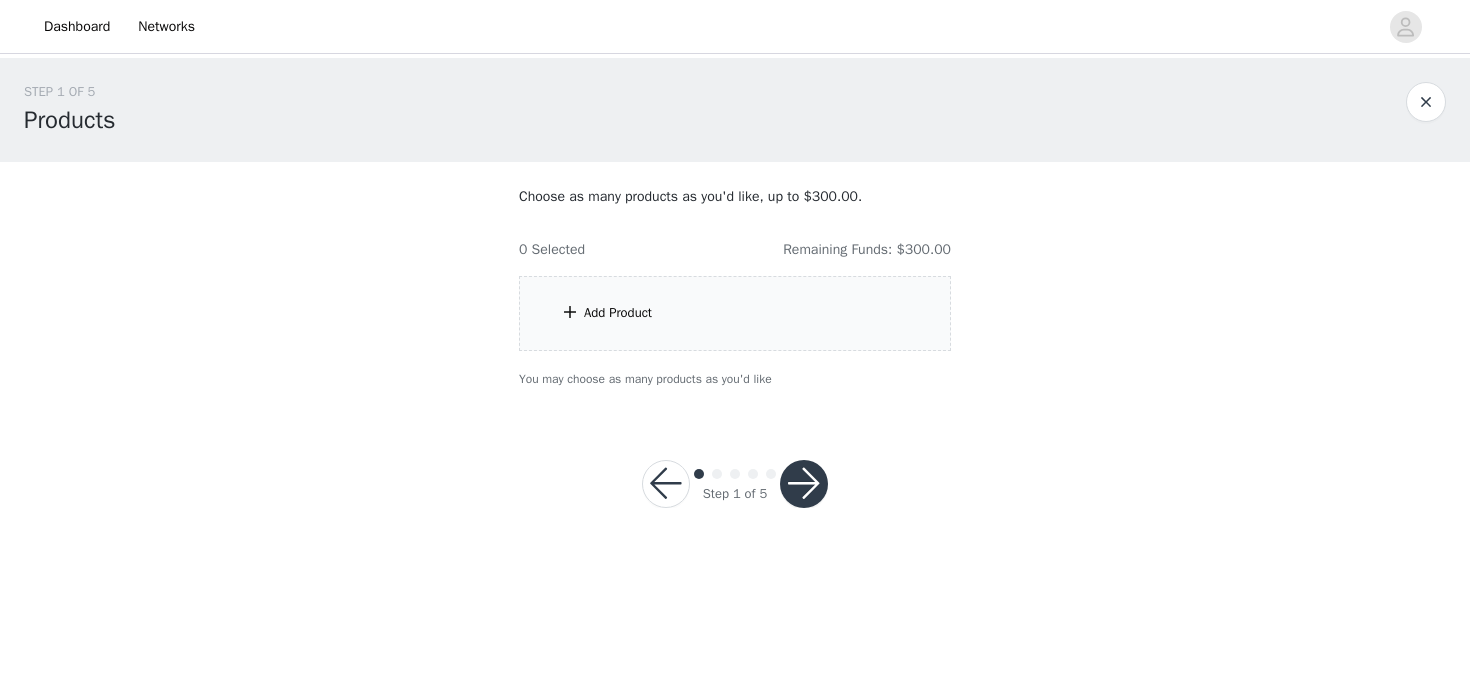 click on "Add Product" at bounding box center (735, 313) 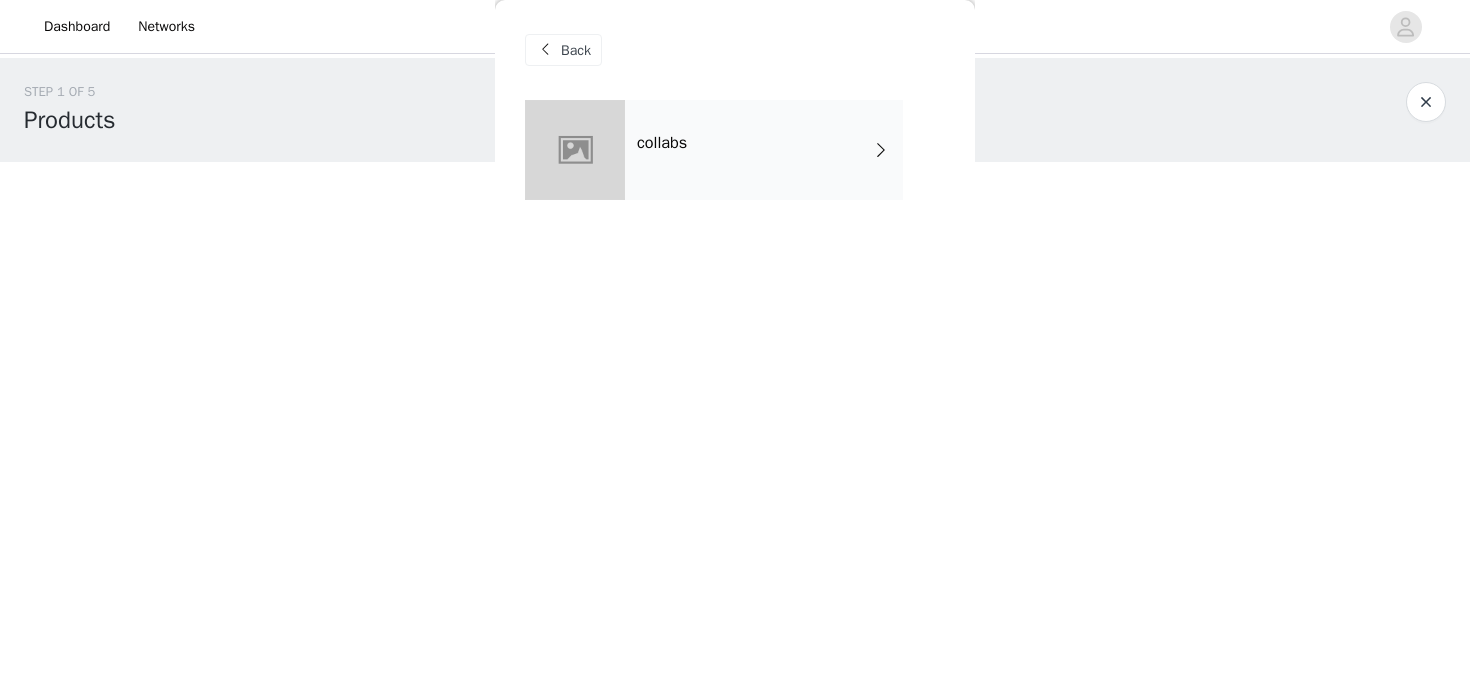 click on "collabs" at bounding box center (764, 150) 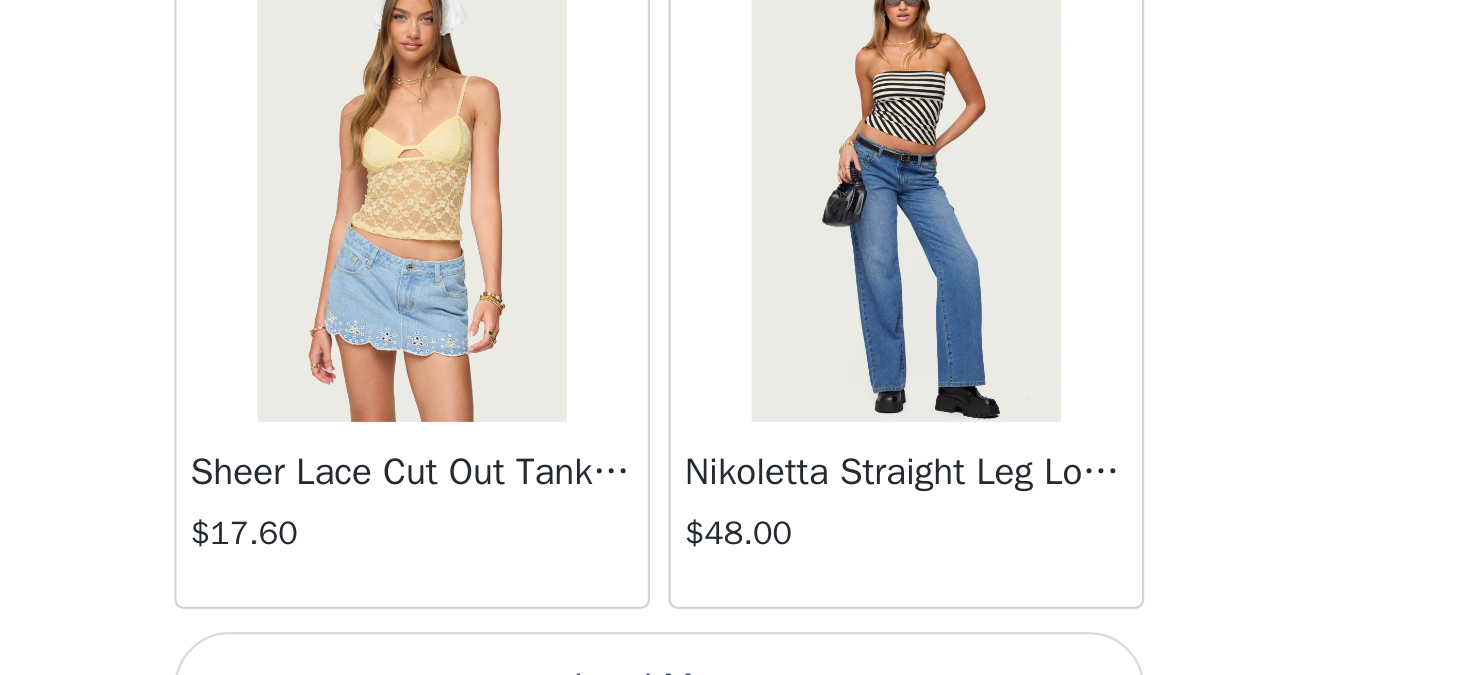 scroll, scrollTop: 2385, scrollLeft: 0, axis: vertical 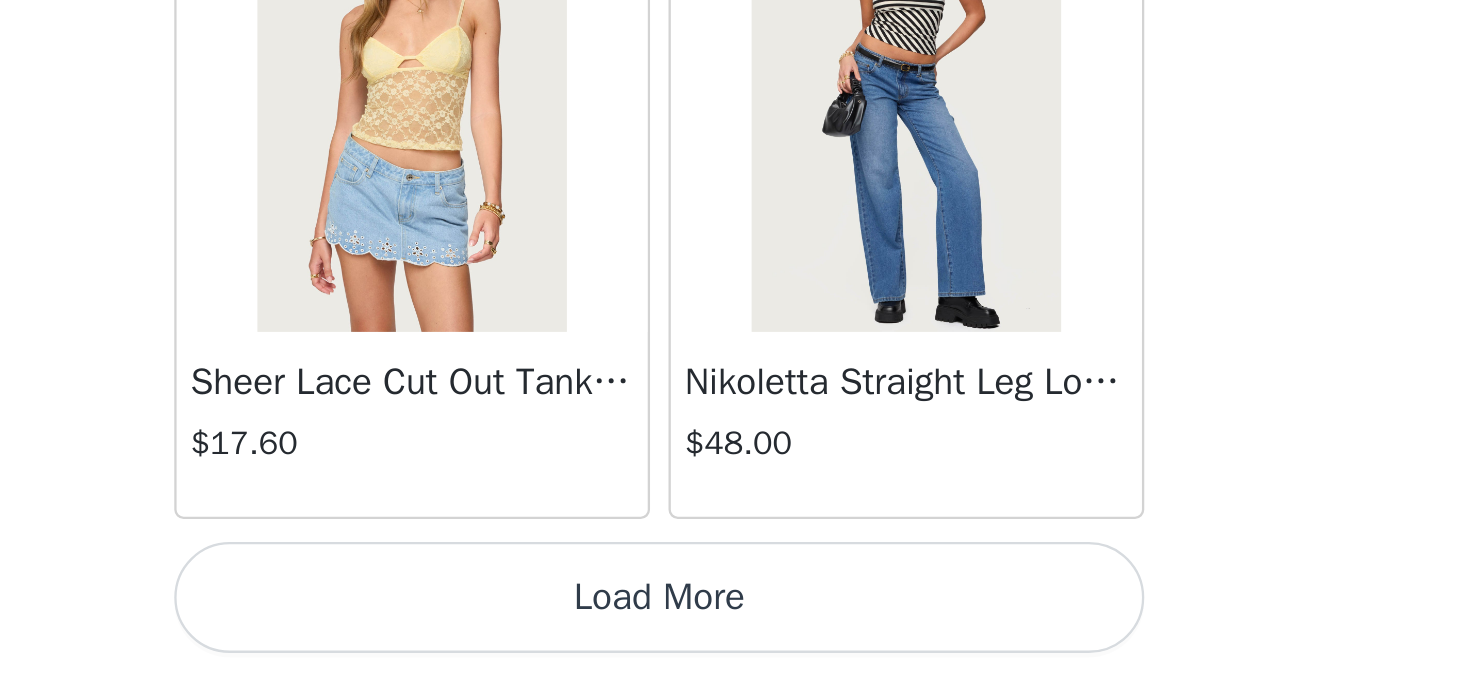 click on "Load More" at bounding box center (735, 641) 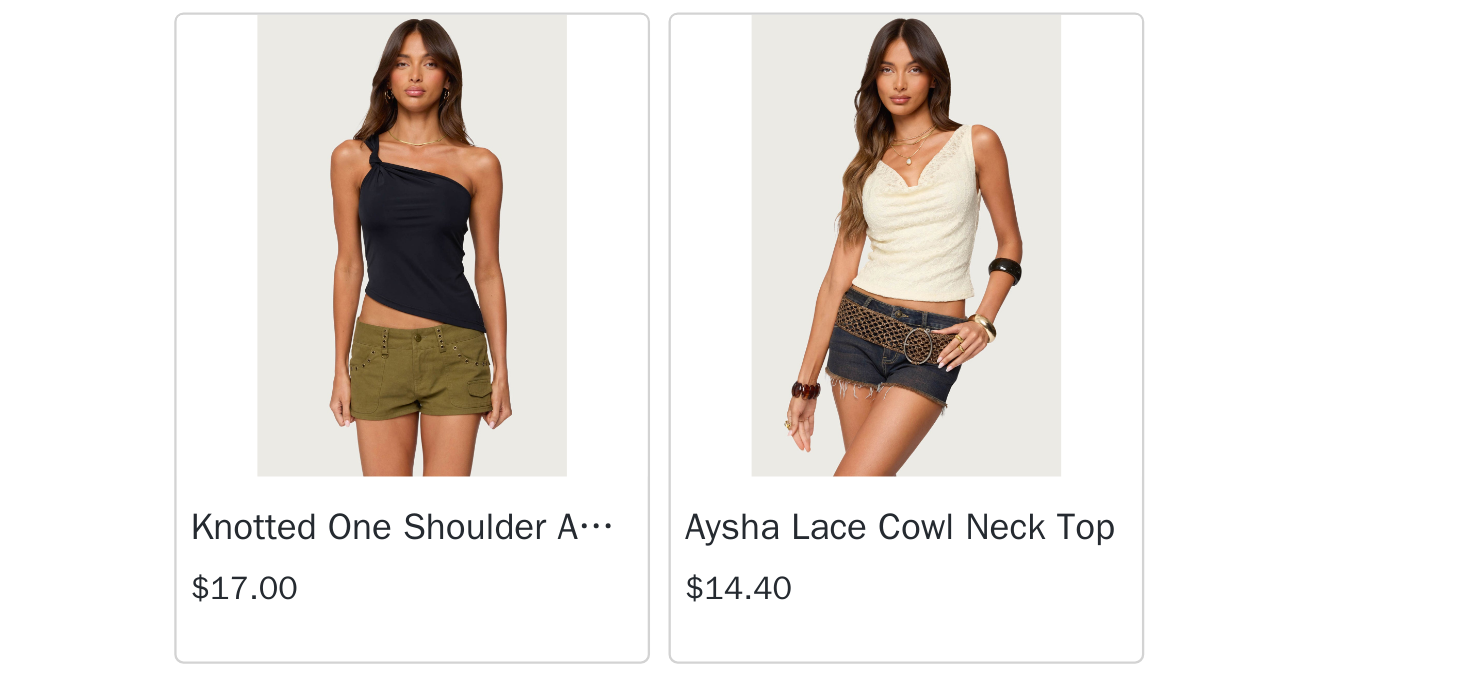 scroll, scrollTop: 4931, scrollLeft: 0, axis: vertical 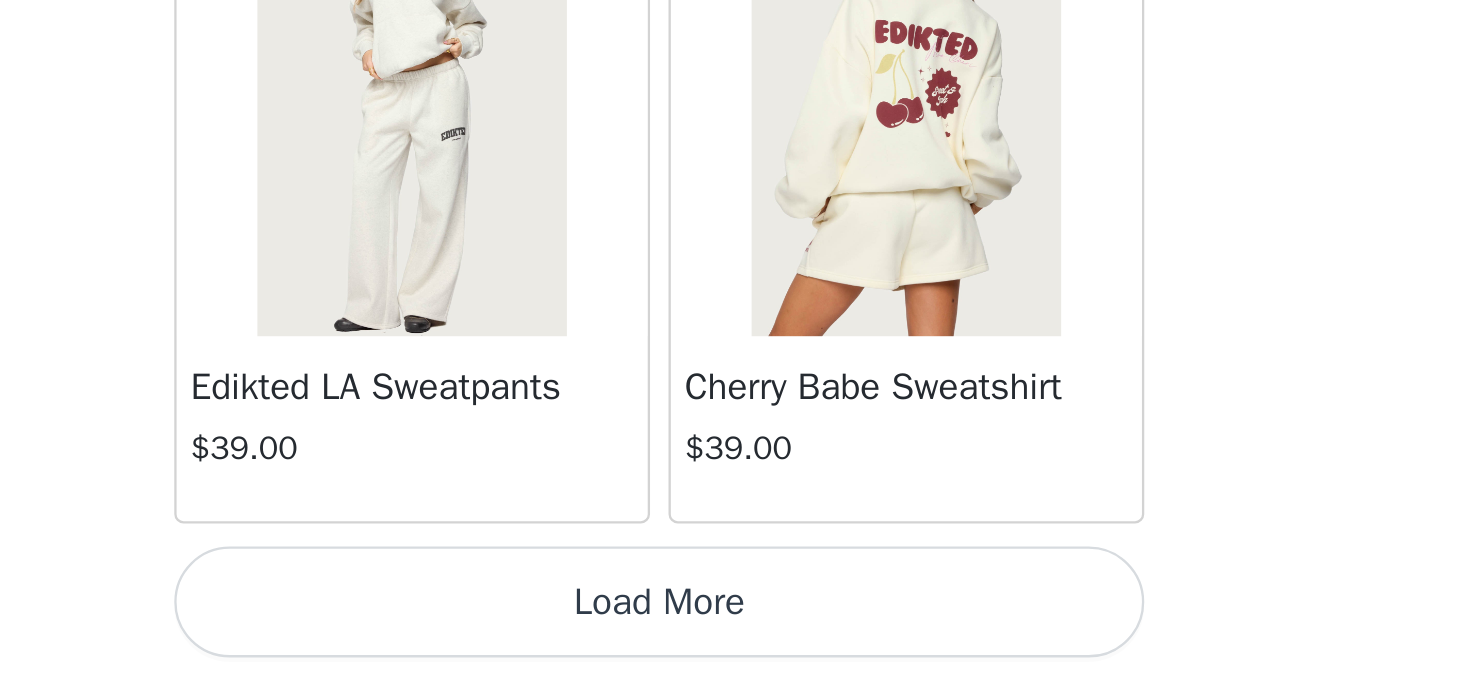 click on "Load More" at bounding box center [735, 643] 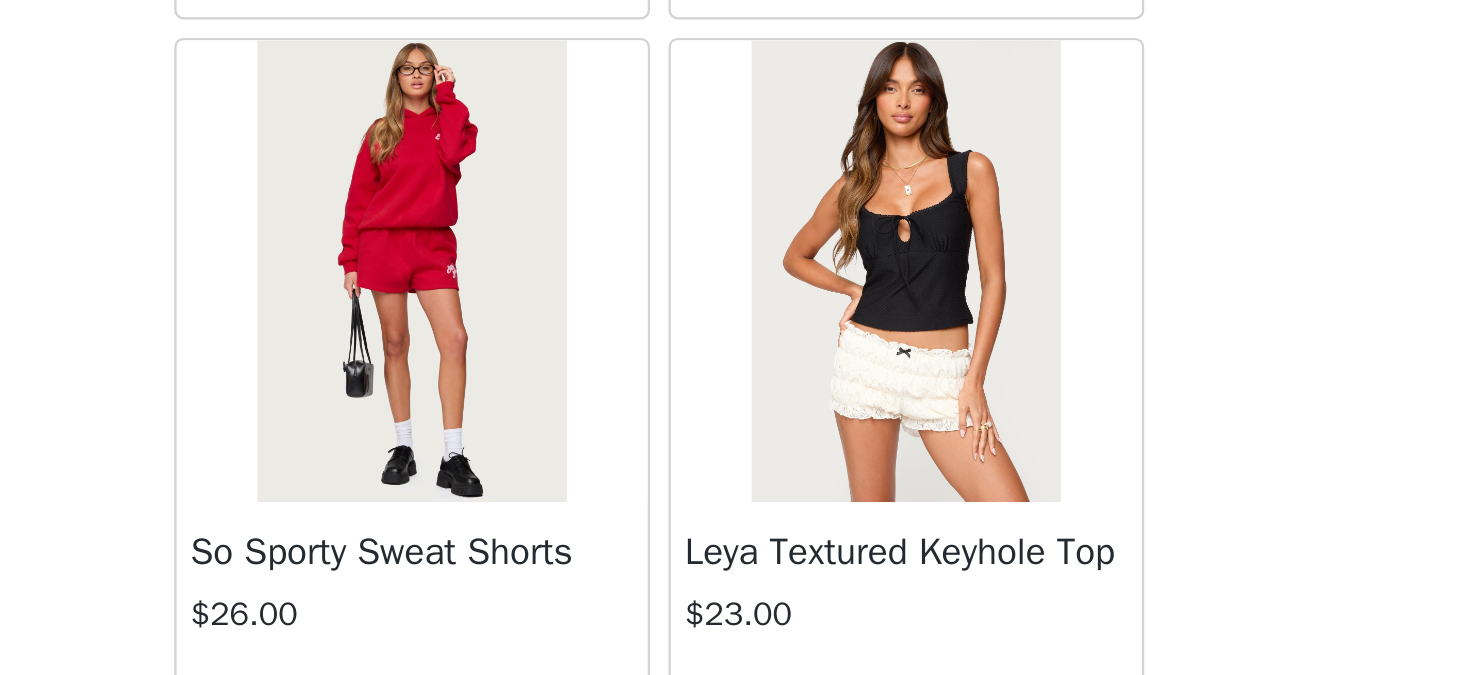 scroll, scrollTop: 7821, scrollLeft: 0, axis: vertical 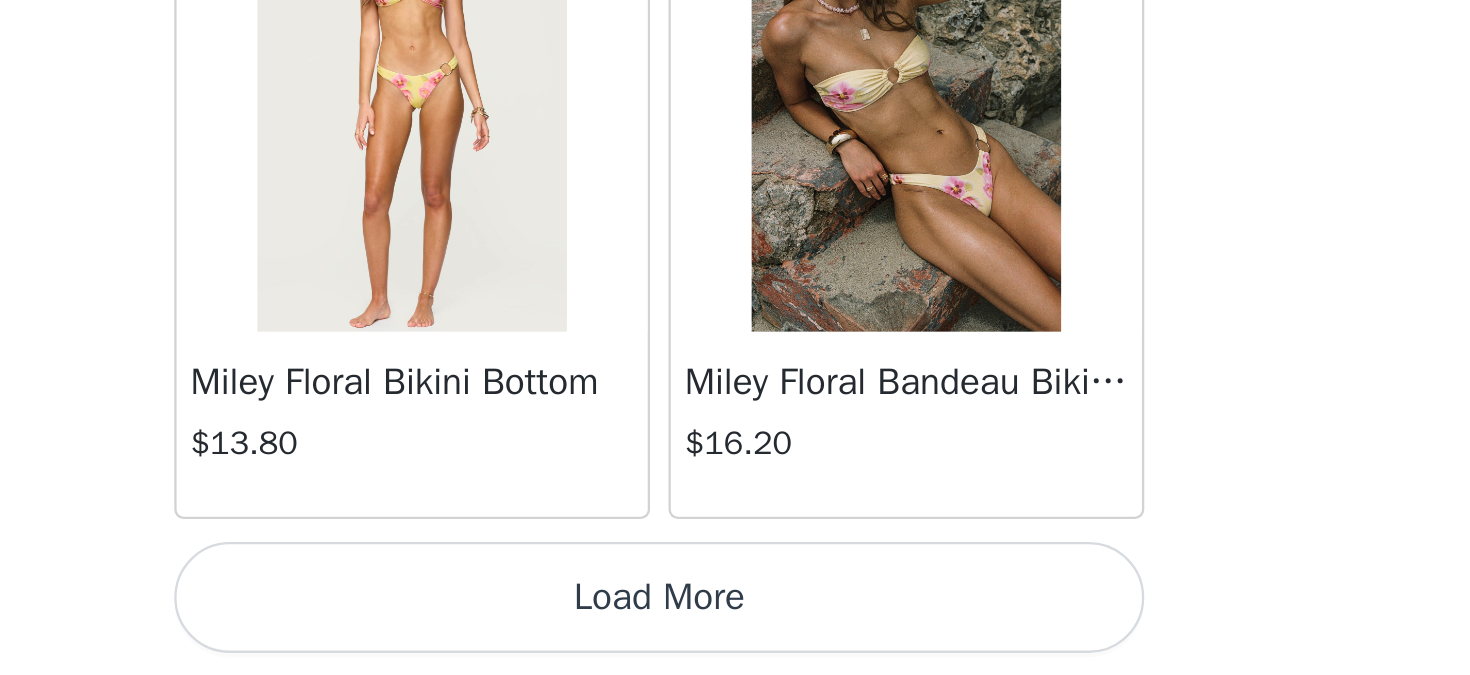 click on "Load More" at bounding box center (735, 641) 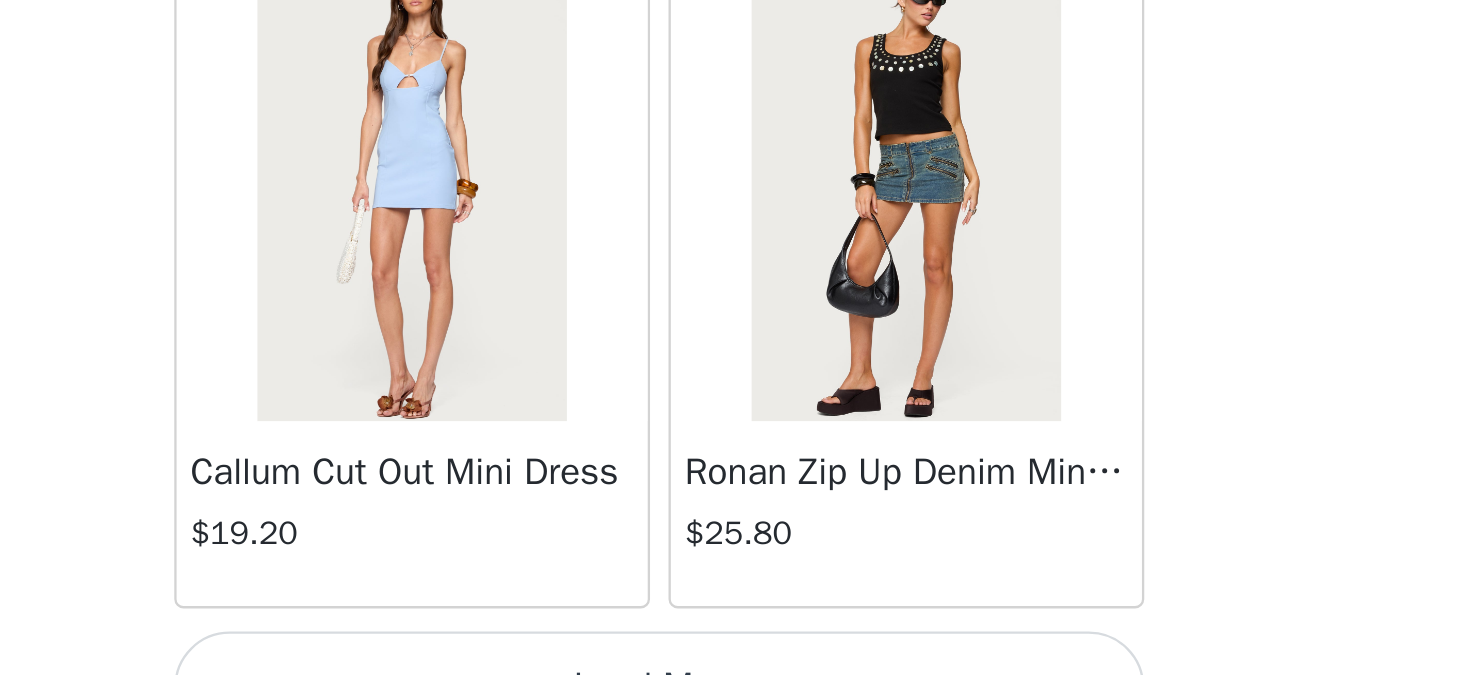 scroll, scrollTop: 11085, scrollLeft: 0, axis: vertical 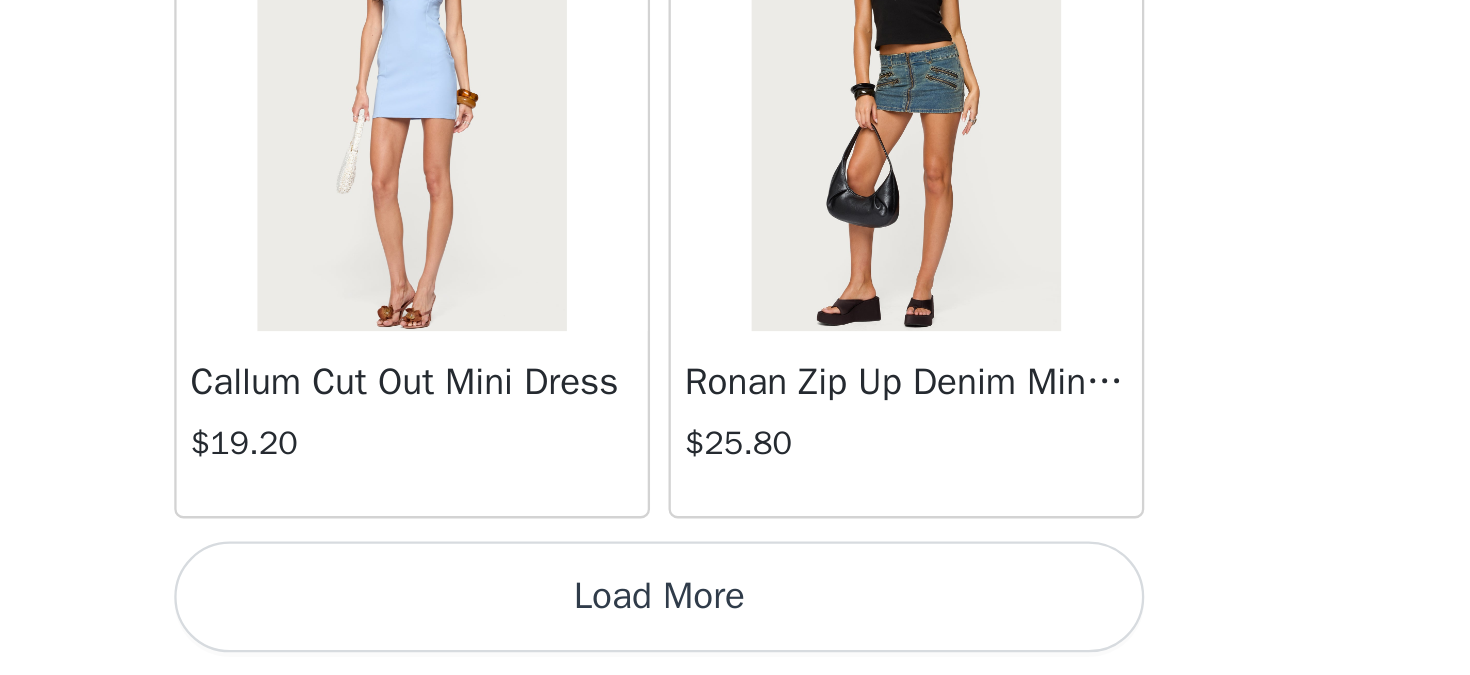 click on "Load More" at bounding box center (735, 641) 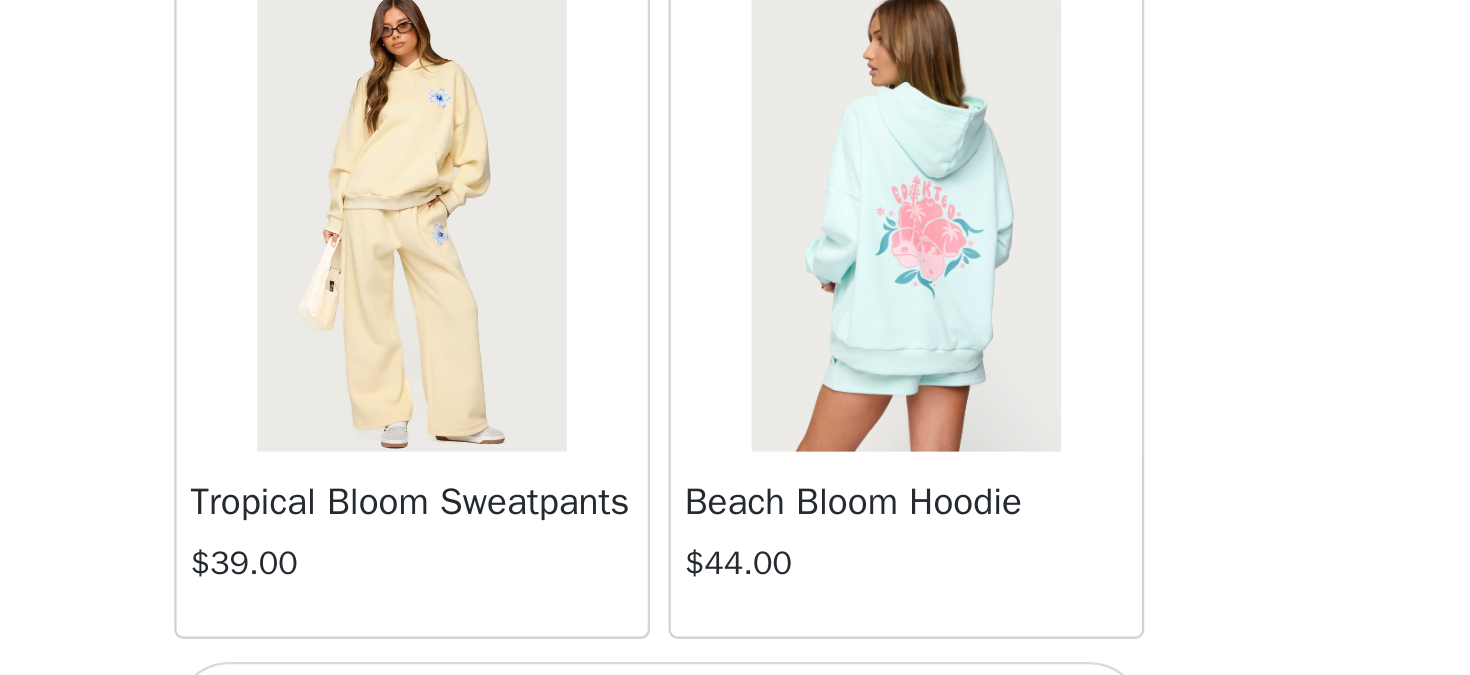 scroll, scrollTop: 13985, scrollLeft: 0, axis: vertical 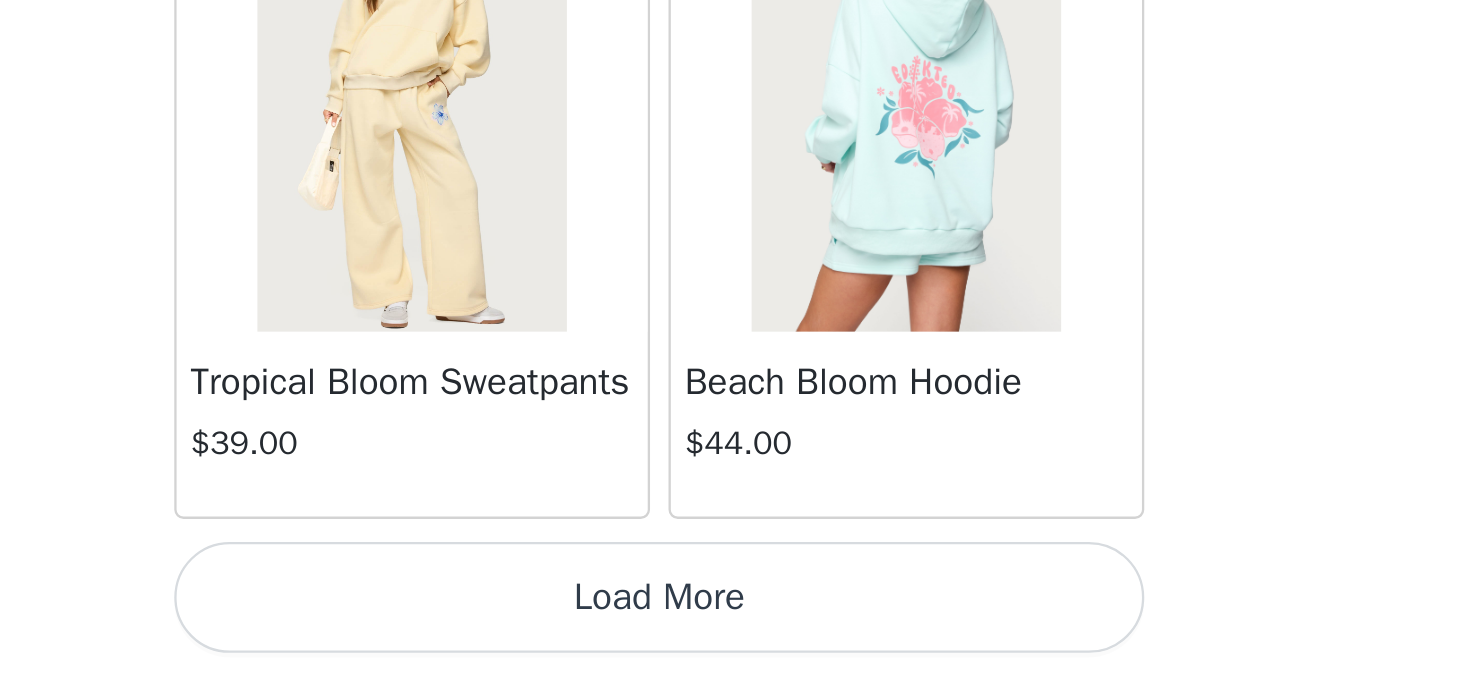 click on "Load More" at bounding box center (735, 641) 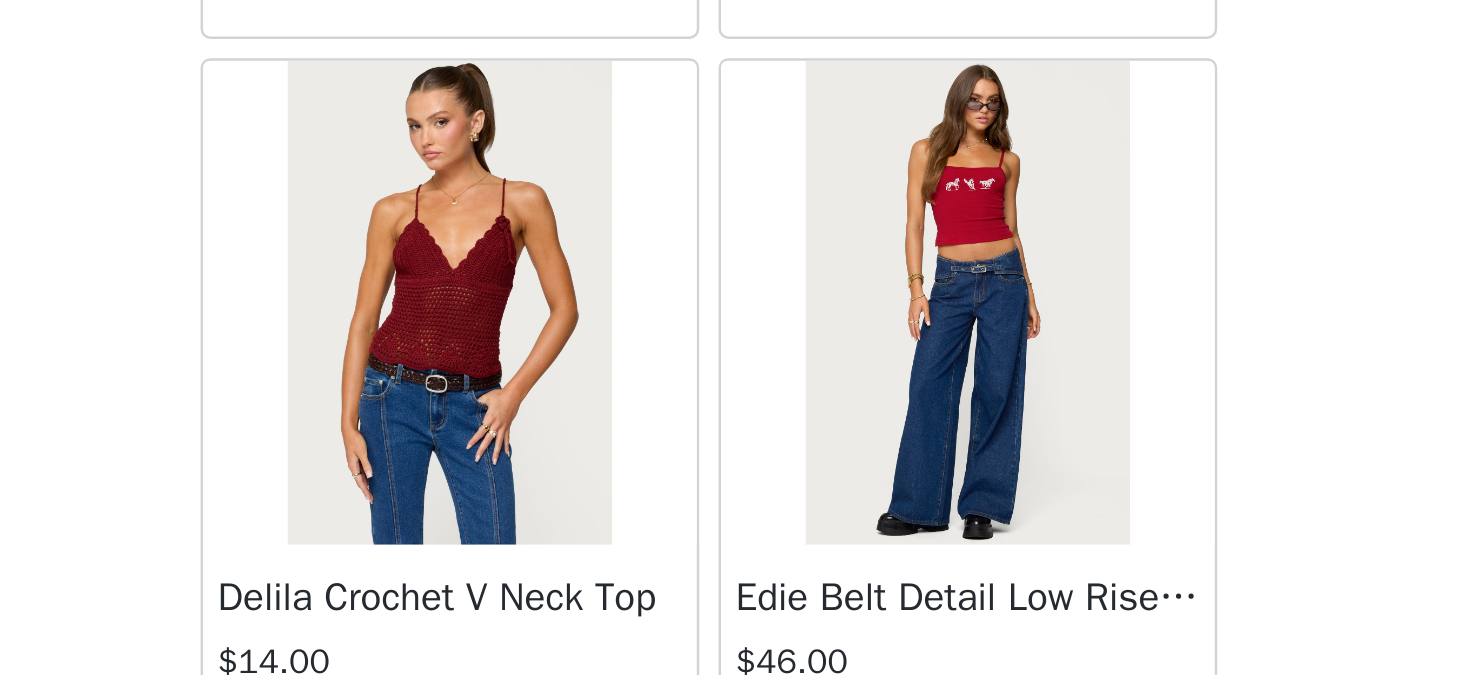 scroll, scrollTop: 15952, scrollLeft: 0, axis: vertical 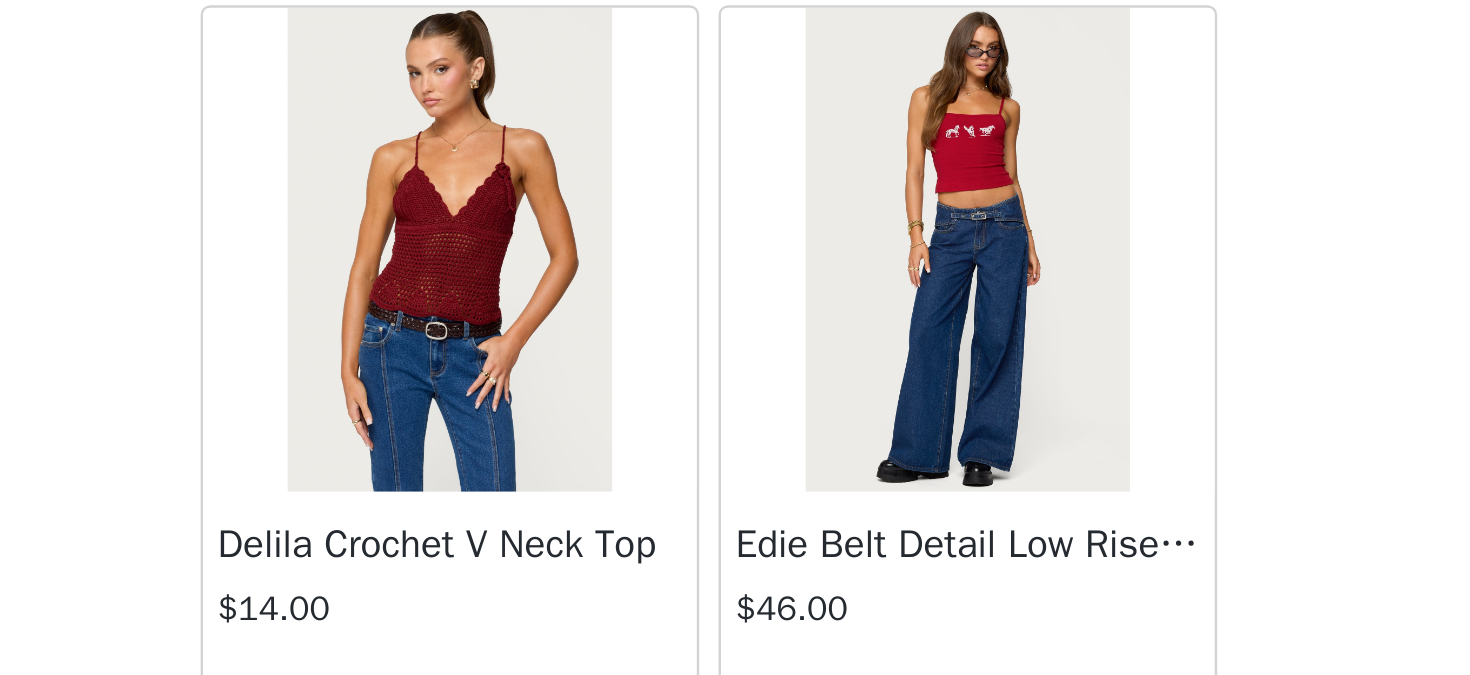 click at bounding box center (841, 489) 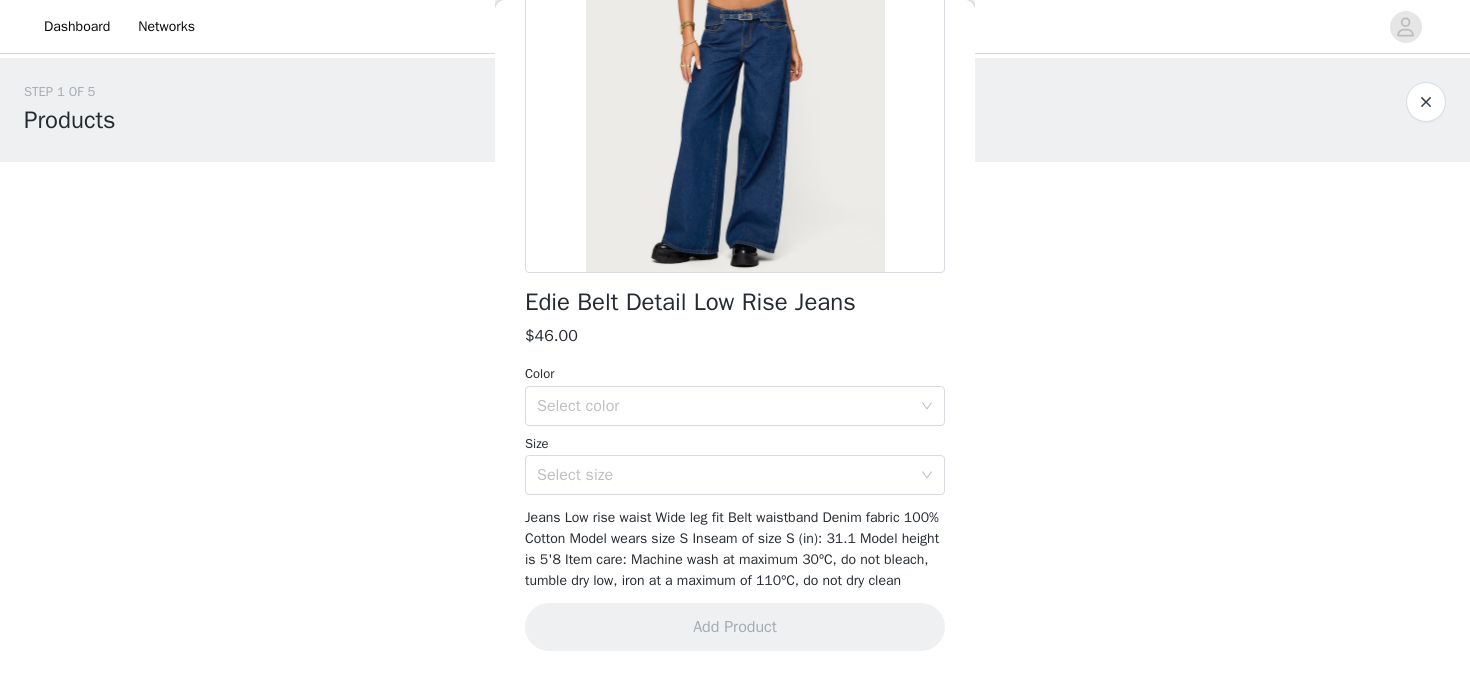 scroll, scrollTop: 298, scrollLeft: 0, axis: vertical 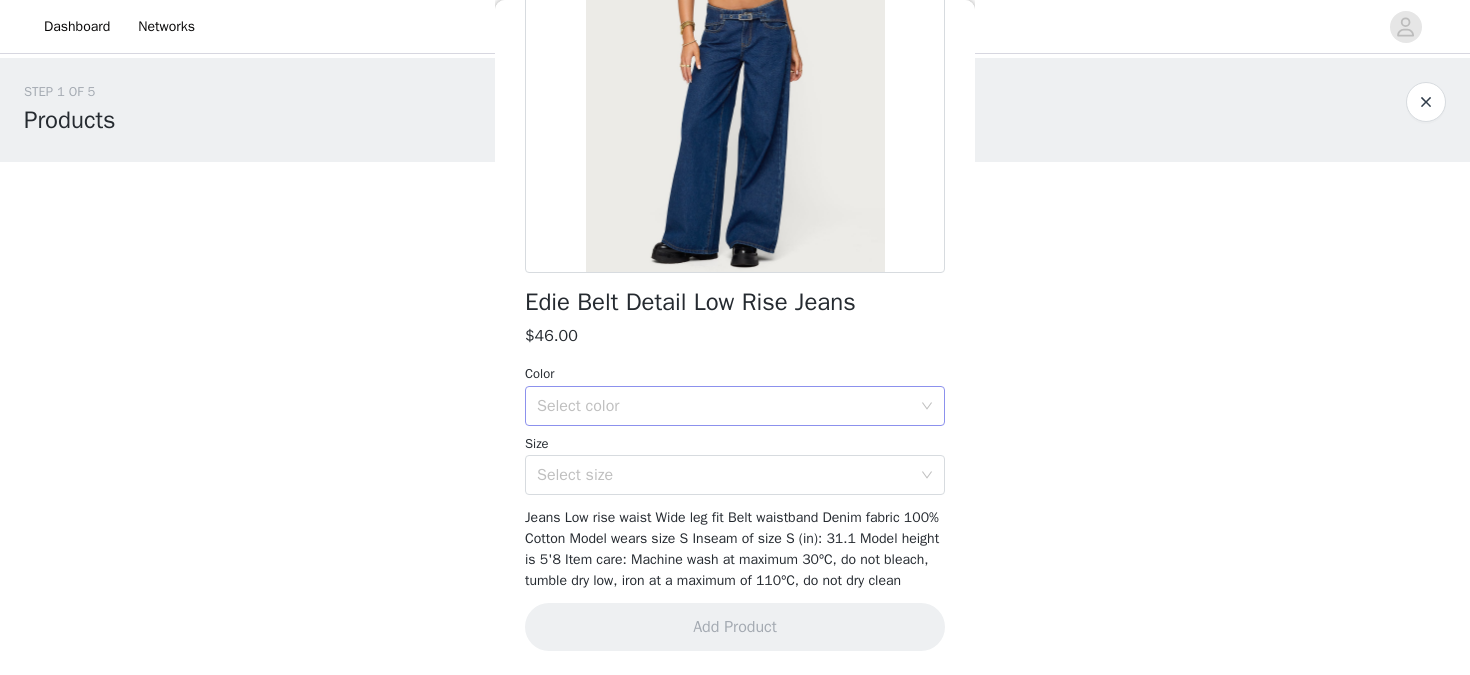 click on "Select color" at bounding box center (724, 406) 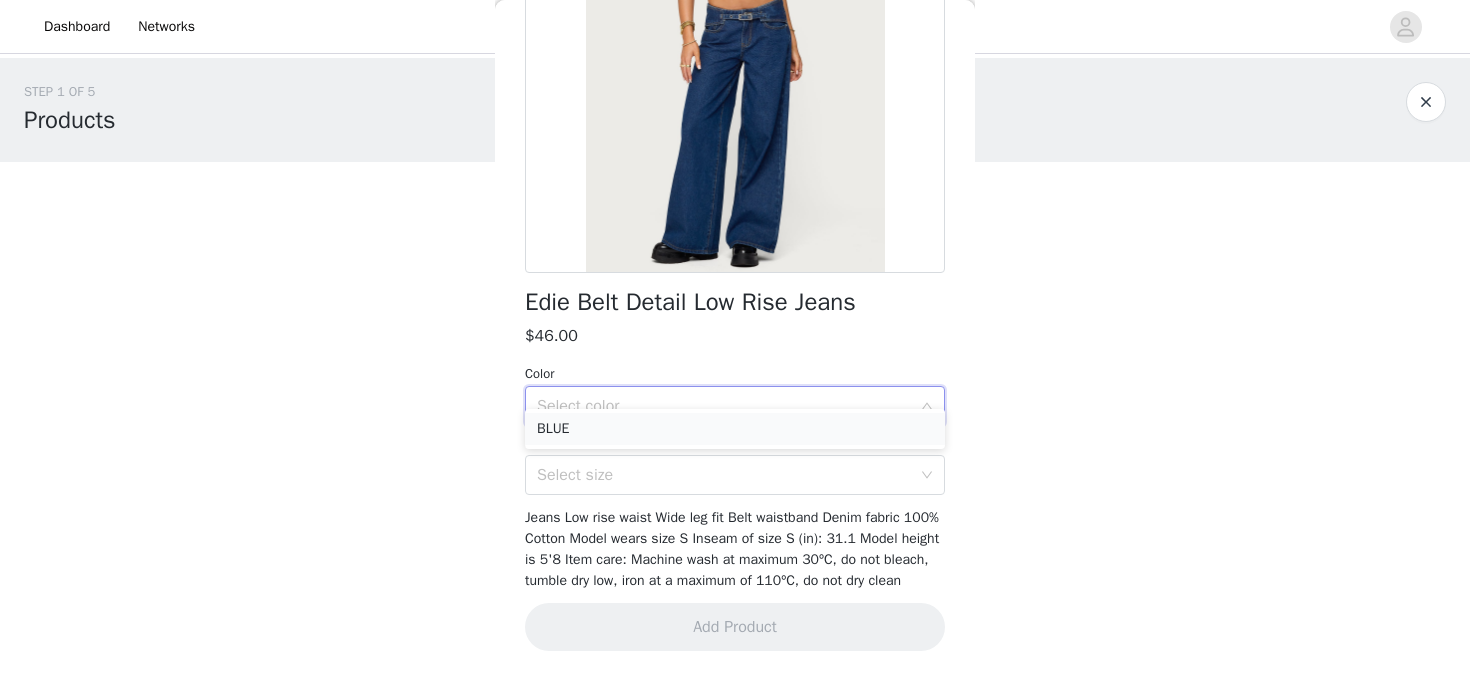 click on "BLUE" at bounding box center (735, 429) 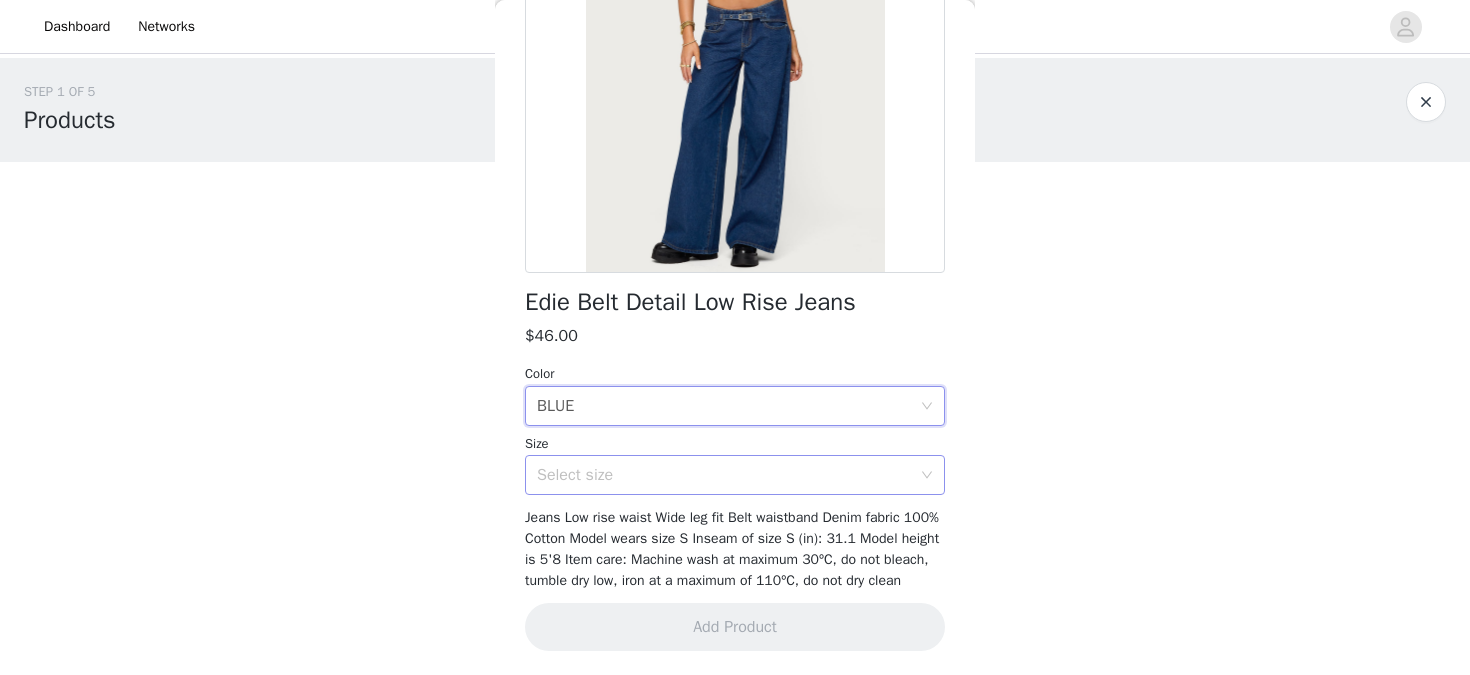 click on "Select size" at bounding box center [728, 475] 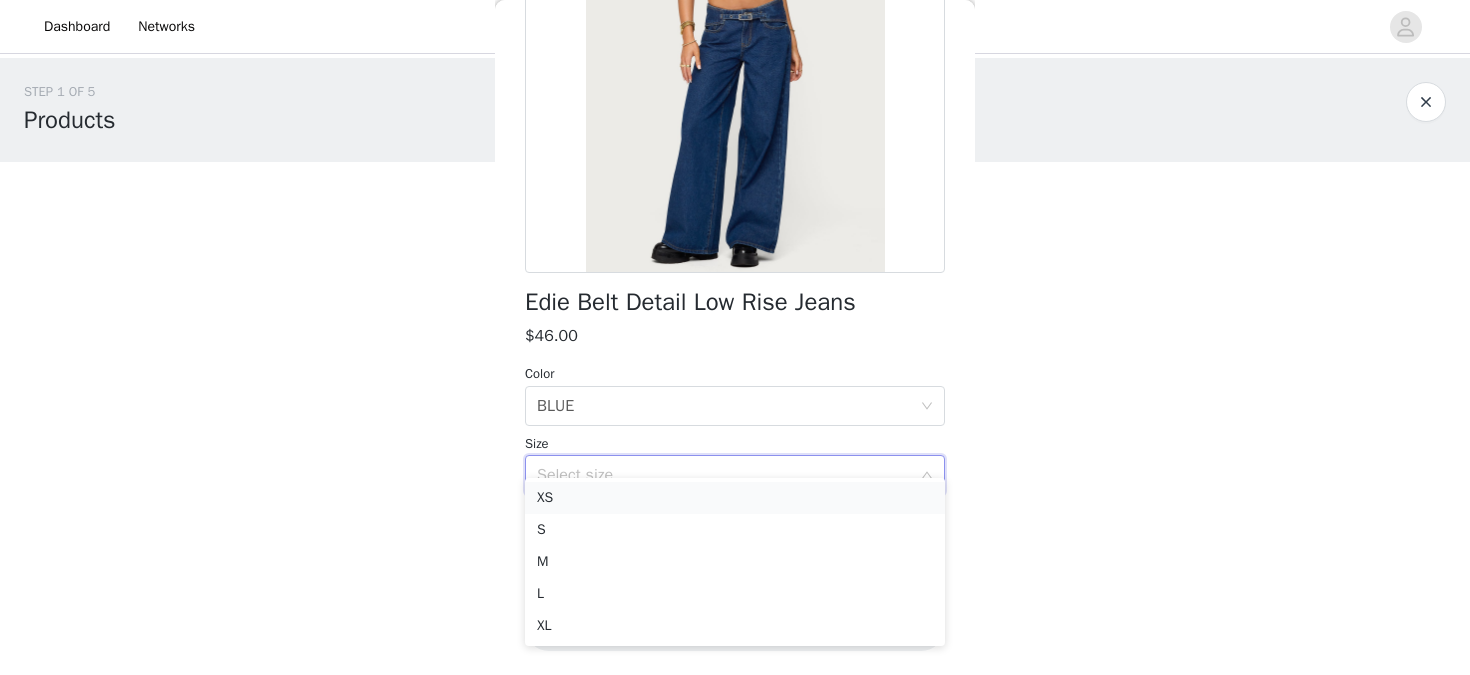 click on "XS" at bounding box center [735, 498] 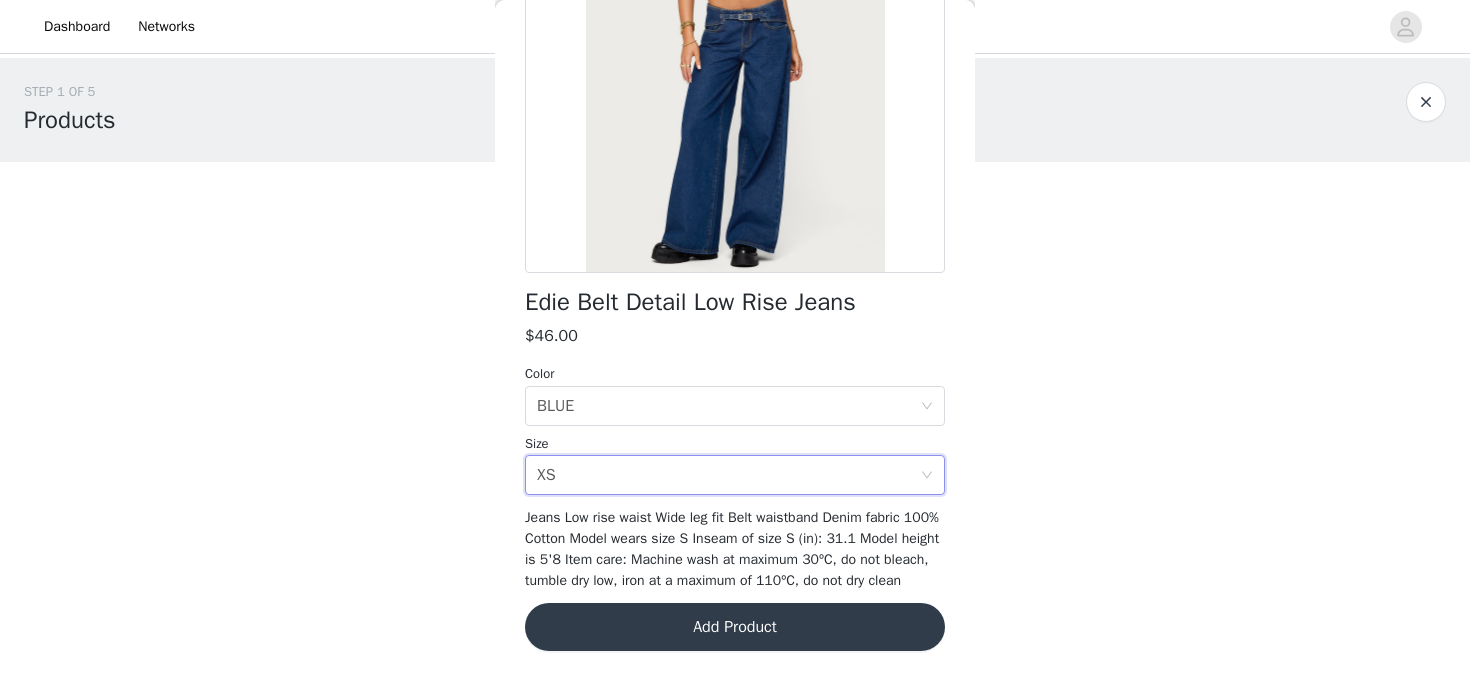 click on "Jeans Low rise waist Wide leg fit Belt waistband Denim fabric 100% Cotton Model wears size S Inseam of size S (in): 31.1 Model height is 5'8 Item care: Machine wash at maximum 30ºC, do not bleach, tumble dry low, iron at a maximum of 110ºC, do not dry clean" at bounding box center [732, 549] 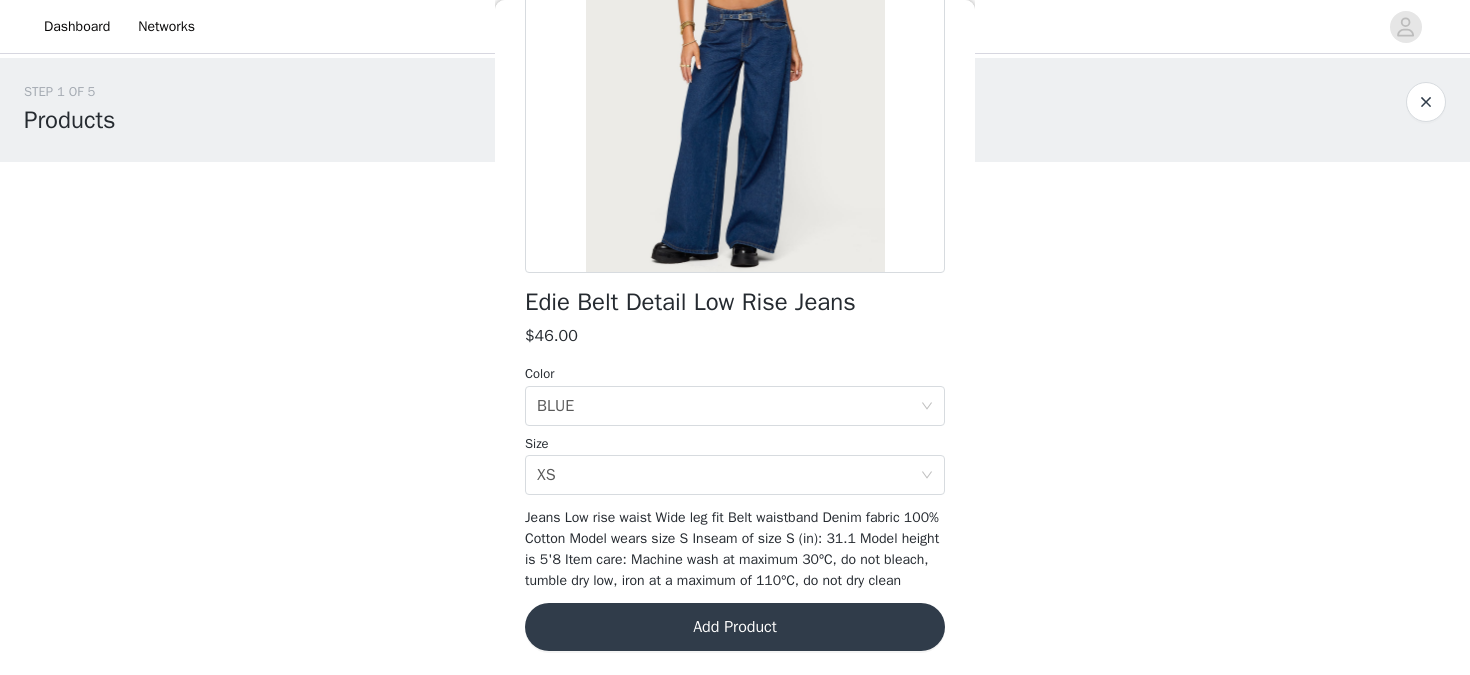 click on "Size" at bounding box center (735, 444) 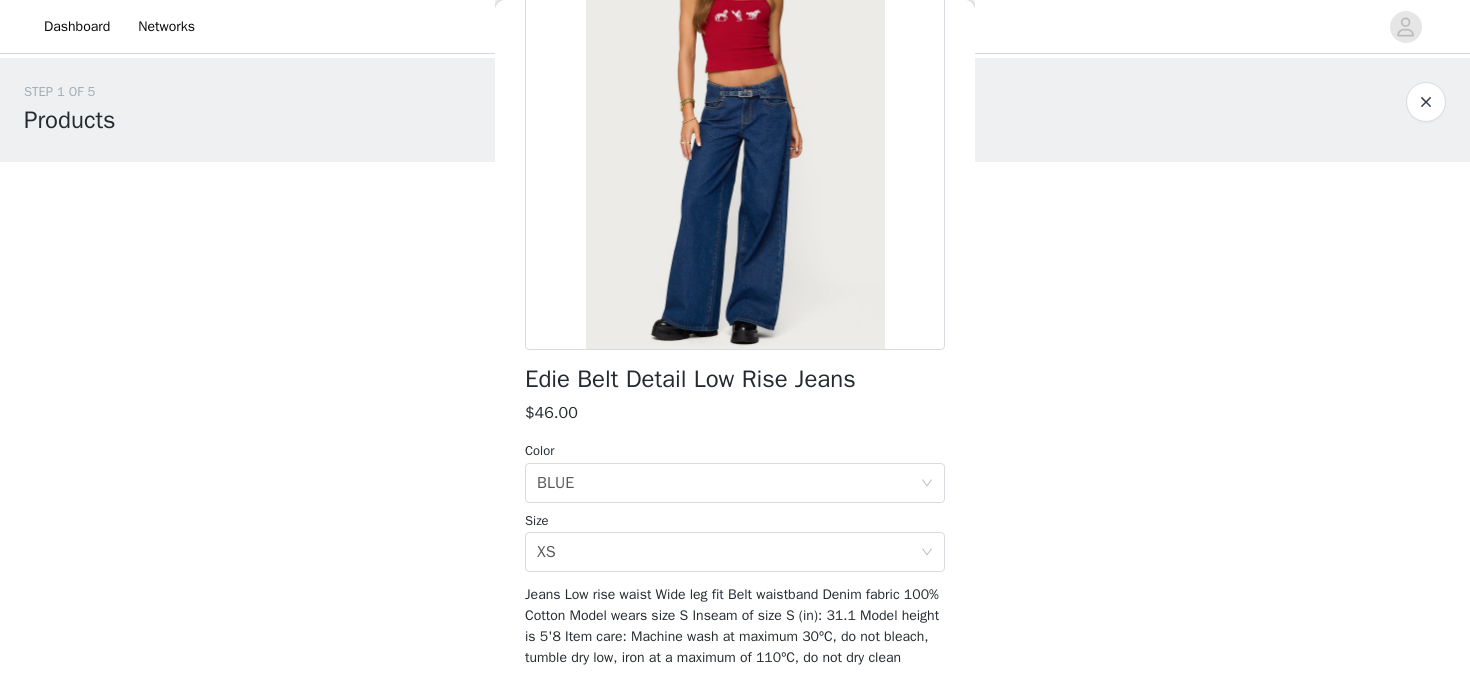 scroll, scrollTop: 298, scrollLeft: 0, axis: vertical 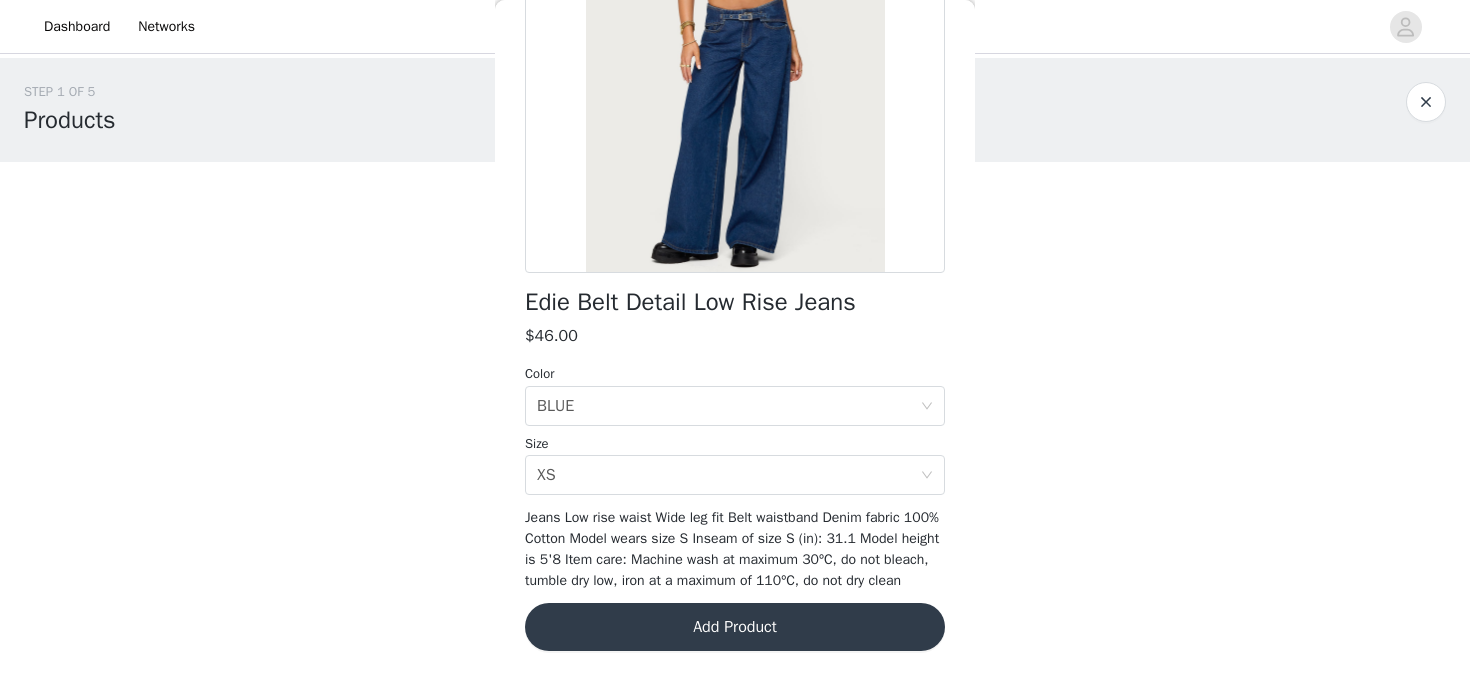 click on "Add Product" at bounding box center [735, 627] 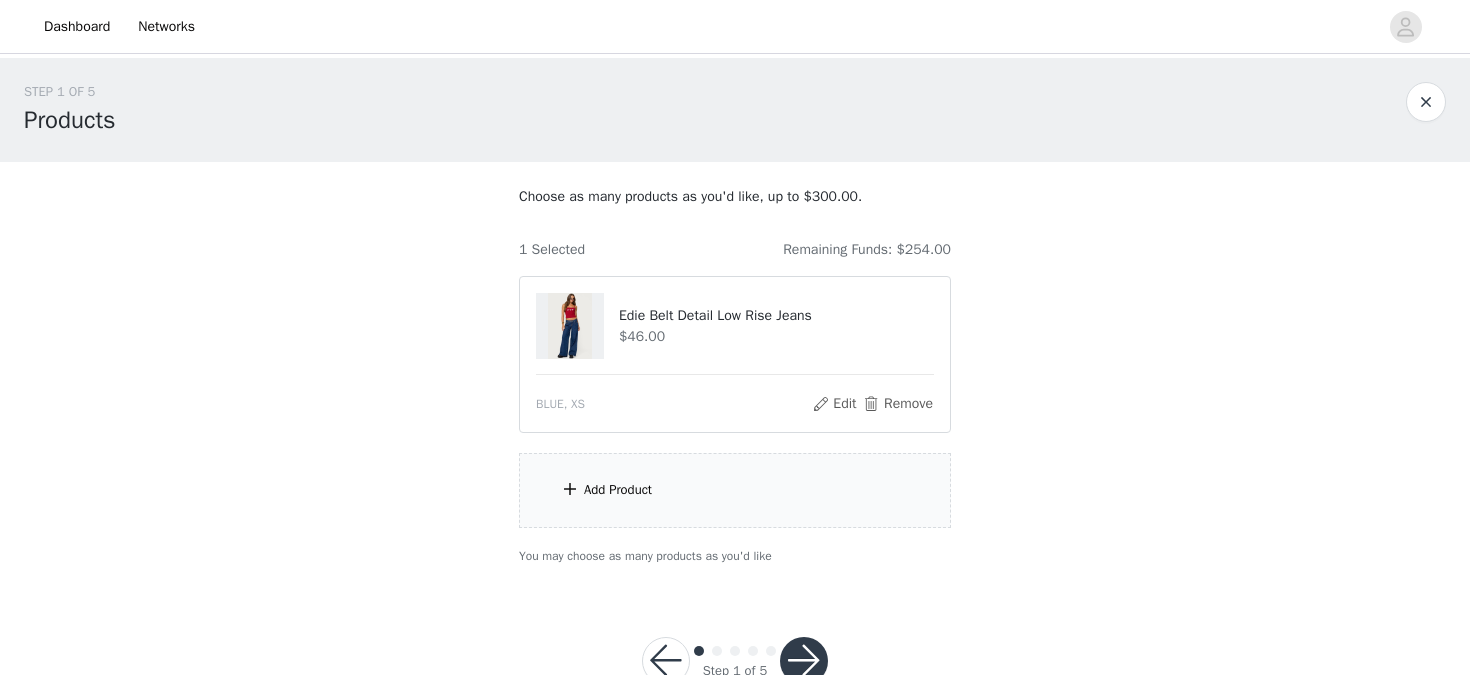 click on "Add Product" at bounding box center (735, 490) 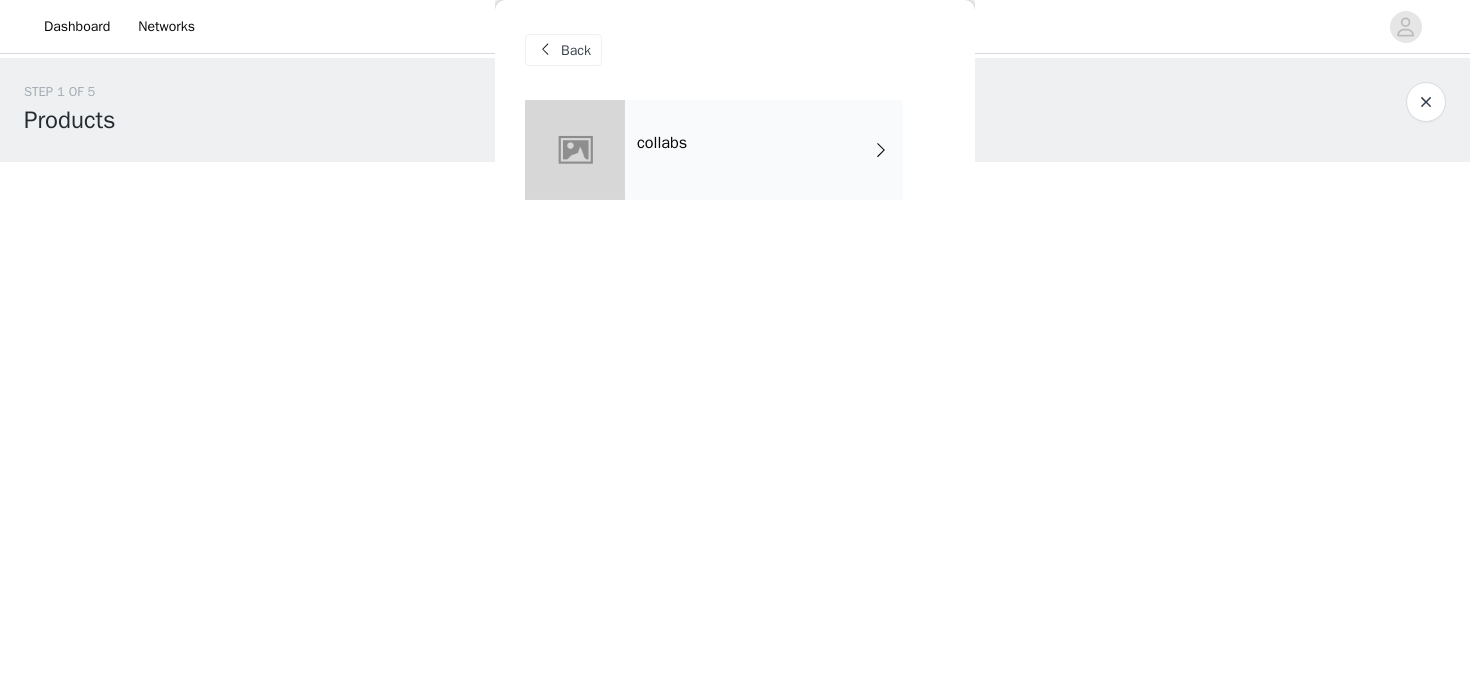 click on "collabs" at bounding box center (735, 165) 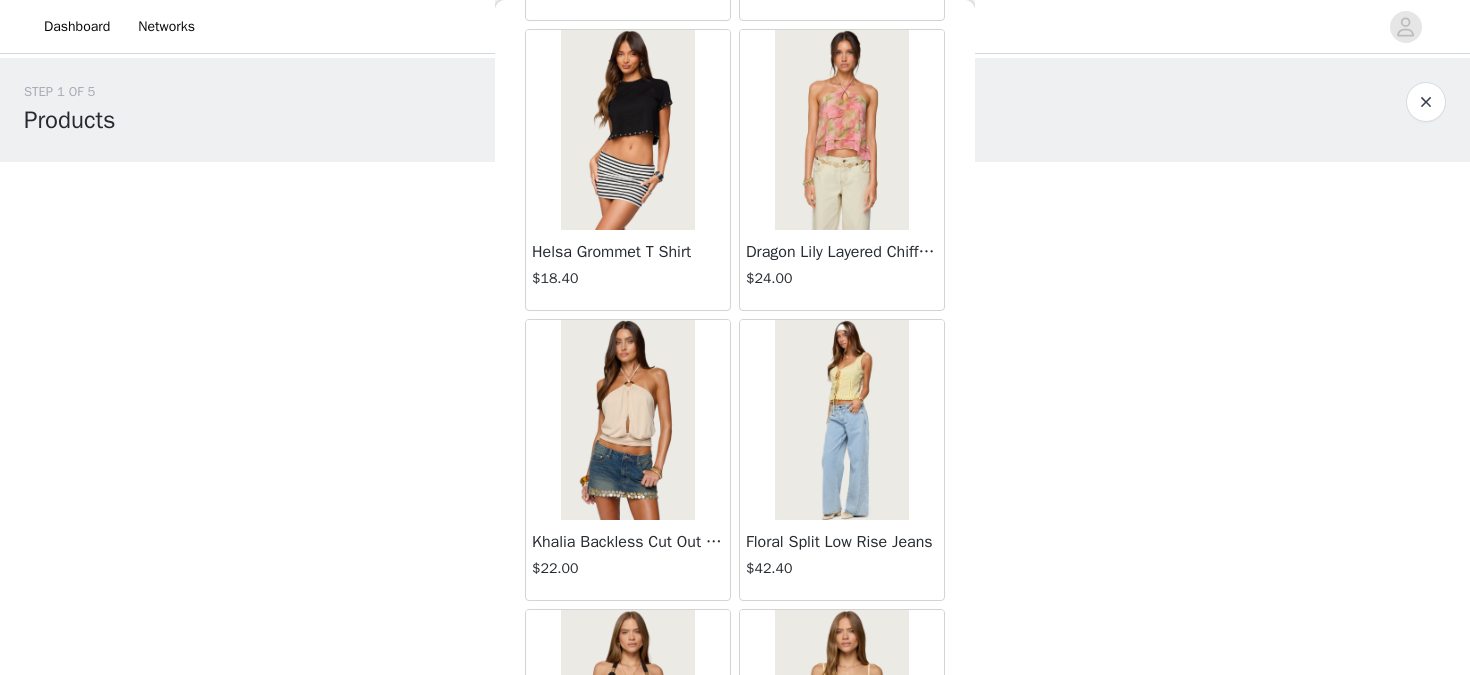 scroll, scrollTop: 2385, scrollLeft: 0, axis: vertical 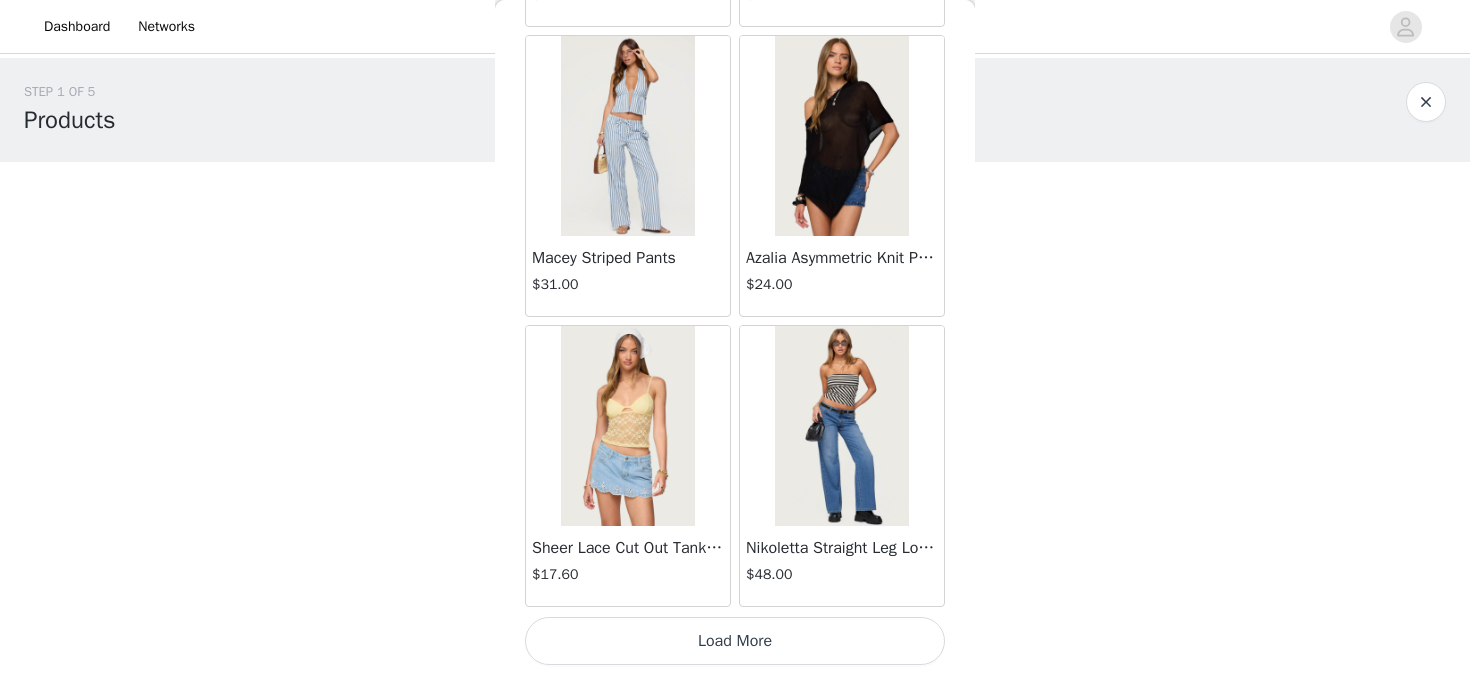 click on "Load More" at bounding box center [735, 641] 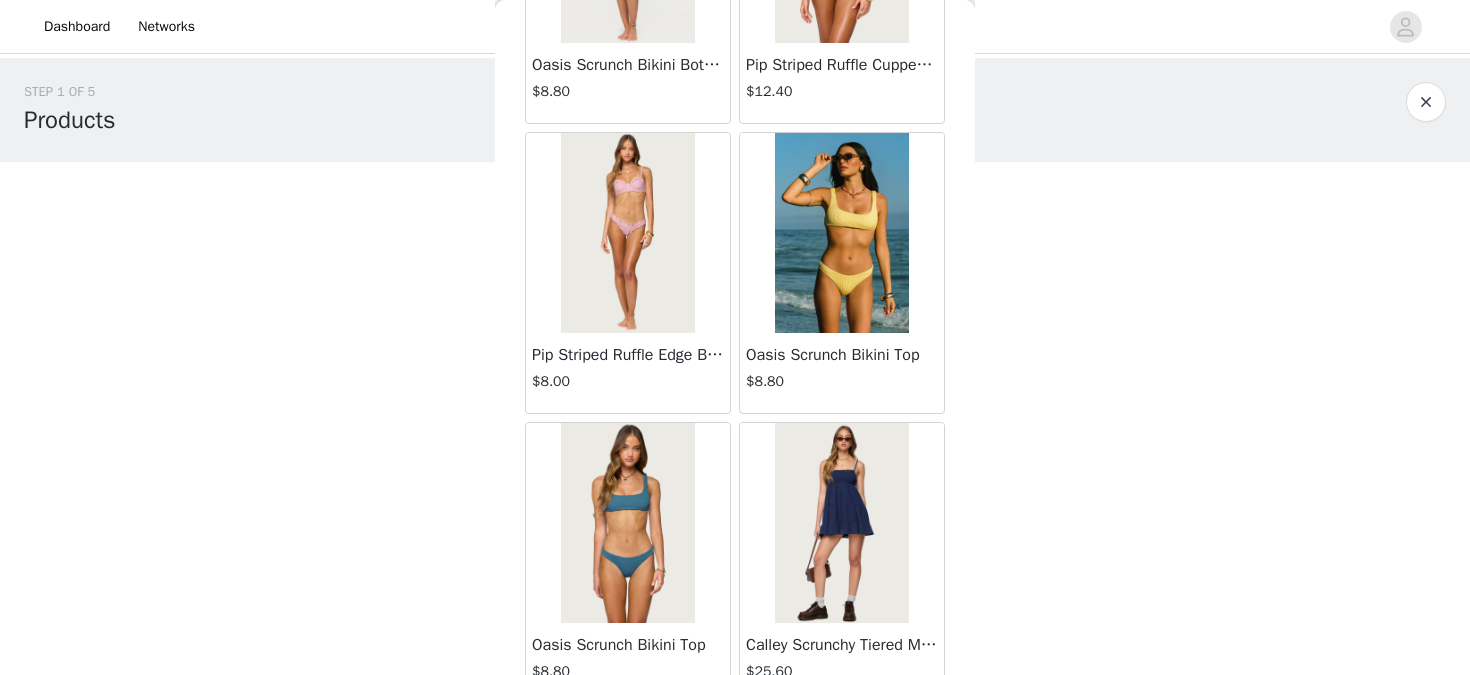 scroll, scrollTop: 5285, scrollLeft: 0, axis: vertical 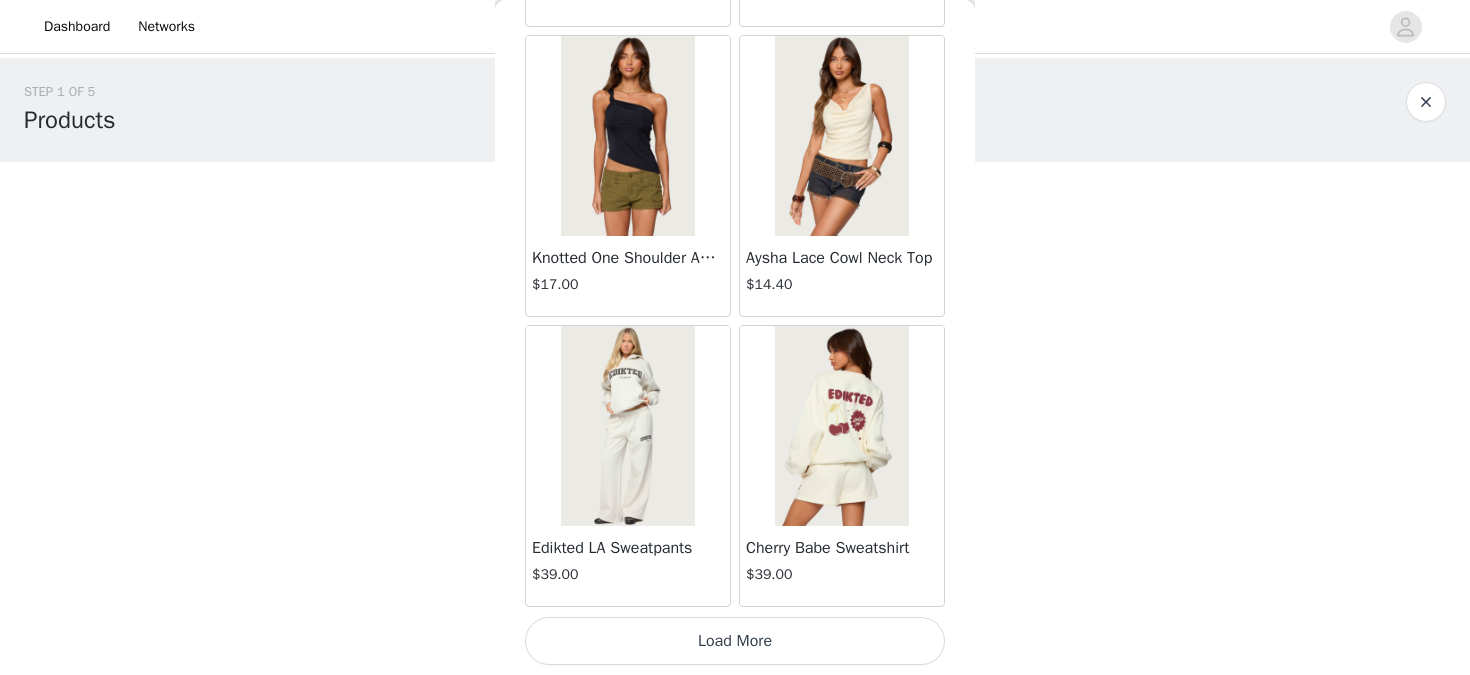 click on "Load More" at bounding box center (735, 641) 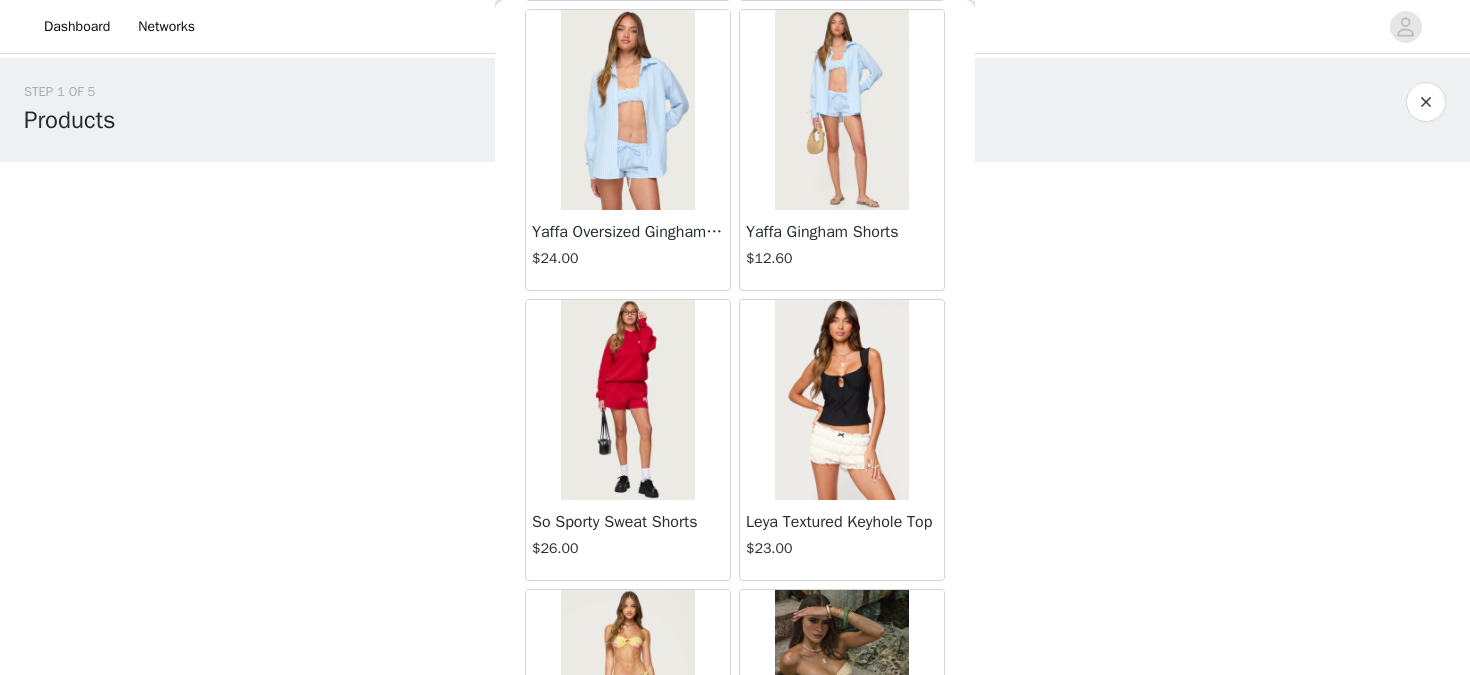 scroll, scrollTop: 8185, scrollLeft: 0, axis: vertical 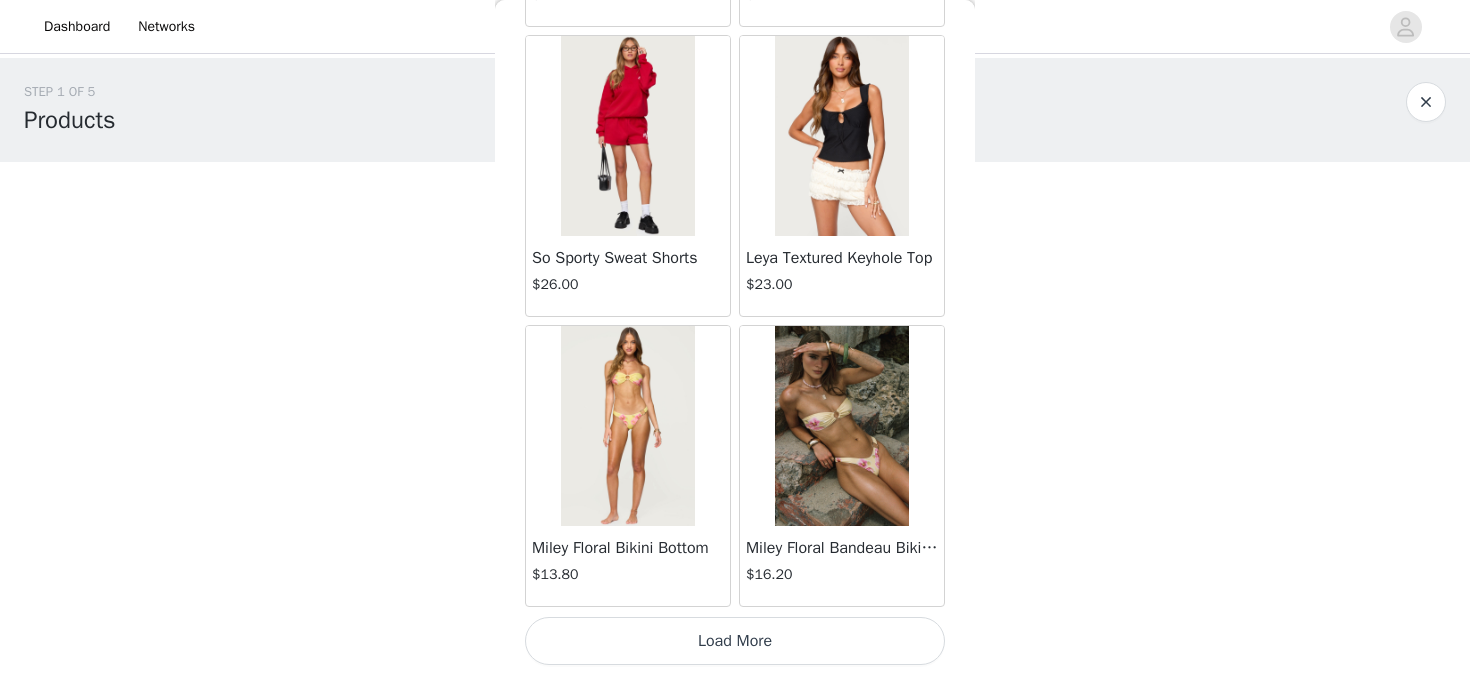 click on "Load More" at bounding box center [735, 641] 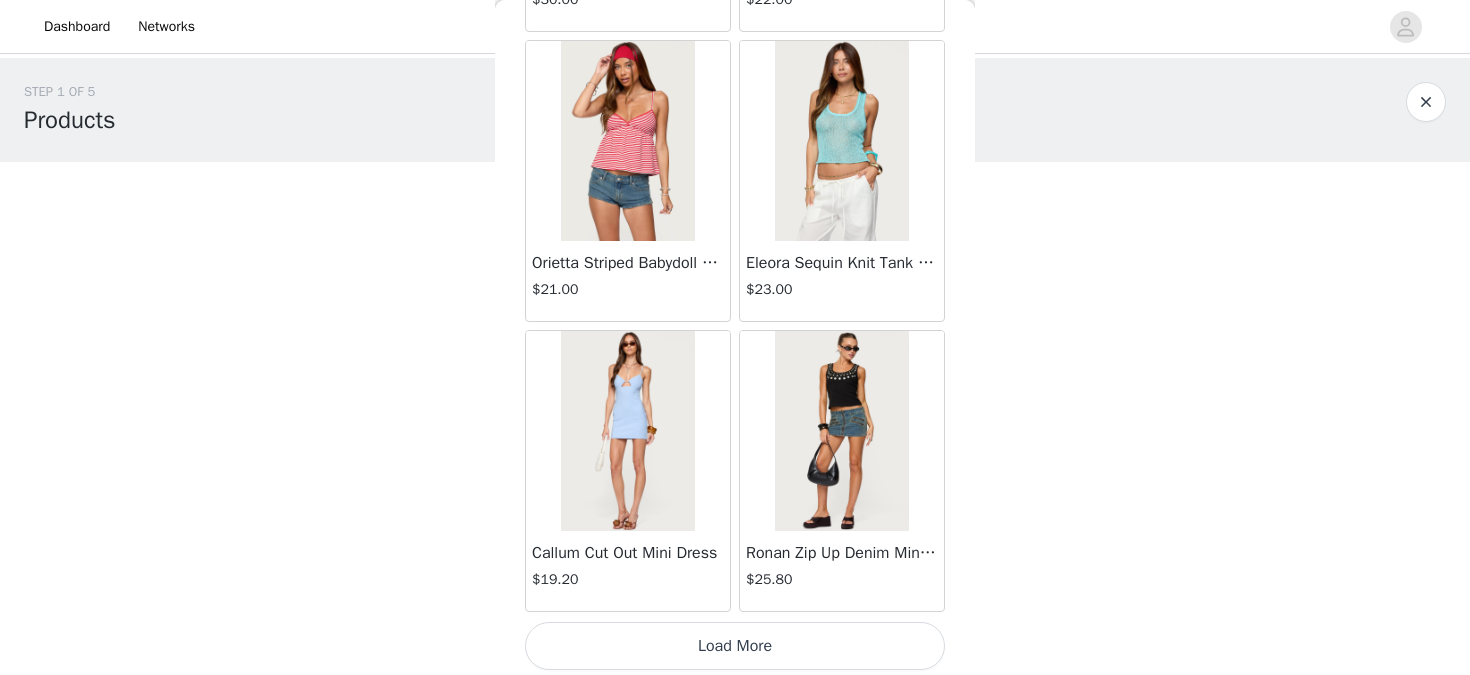 scroll, scrollTop: 11085, scrollLeft: 0, axis: vertical 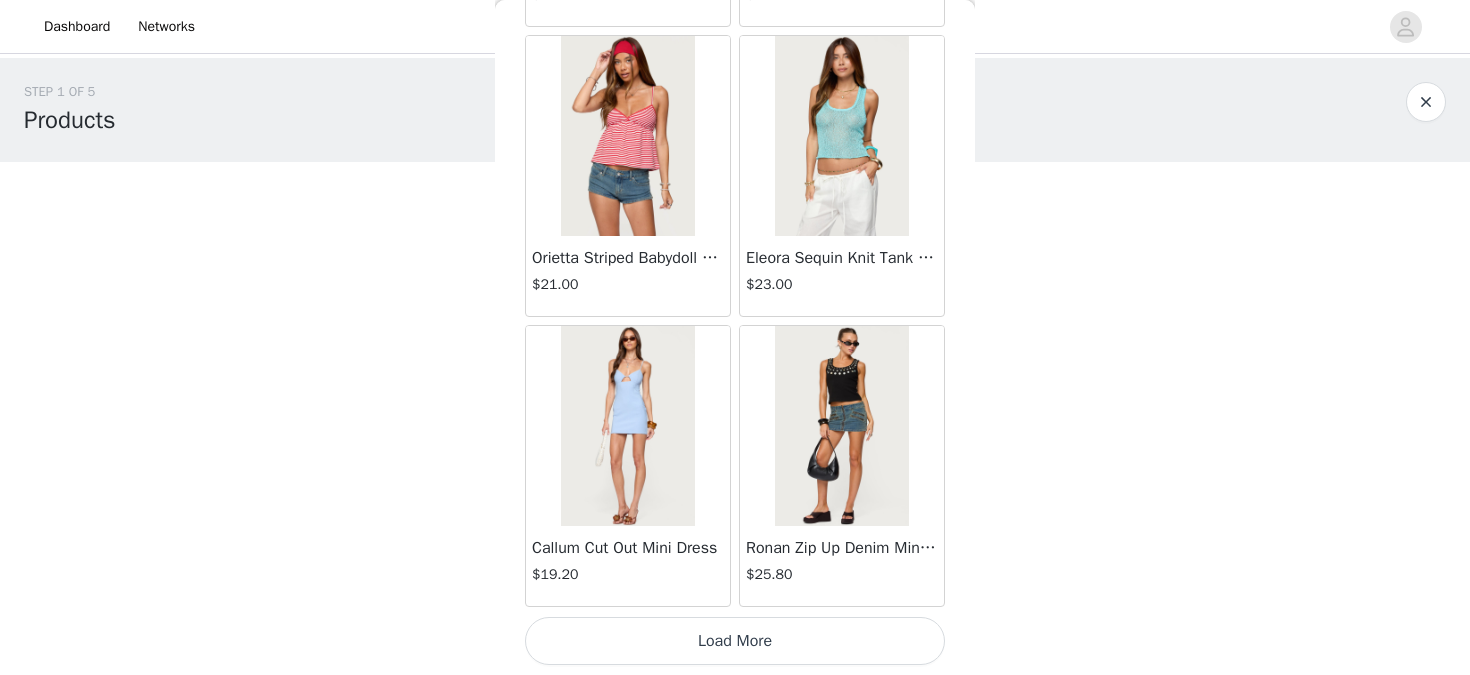 click on "Load More" at bounding box center [735, 641] 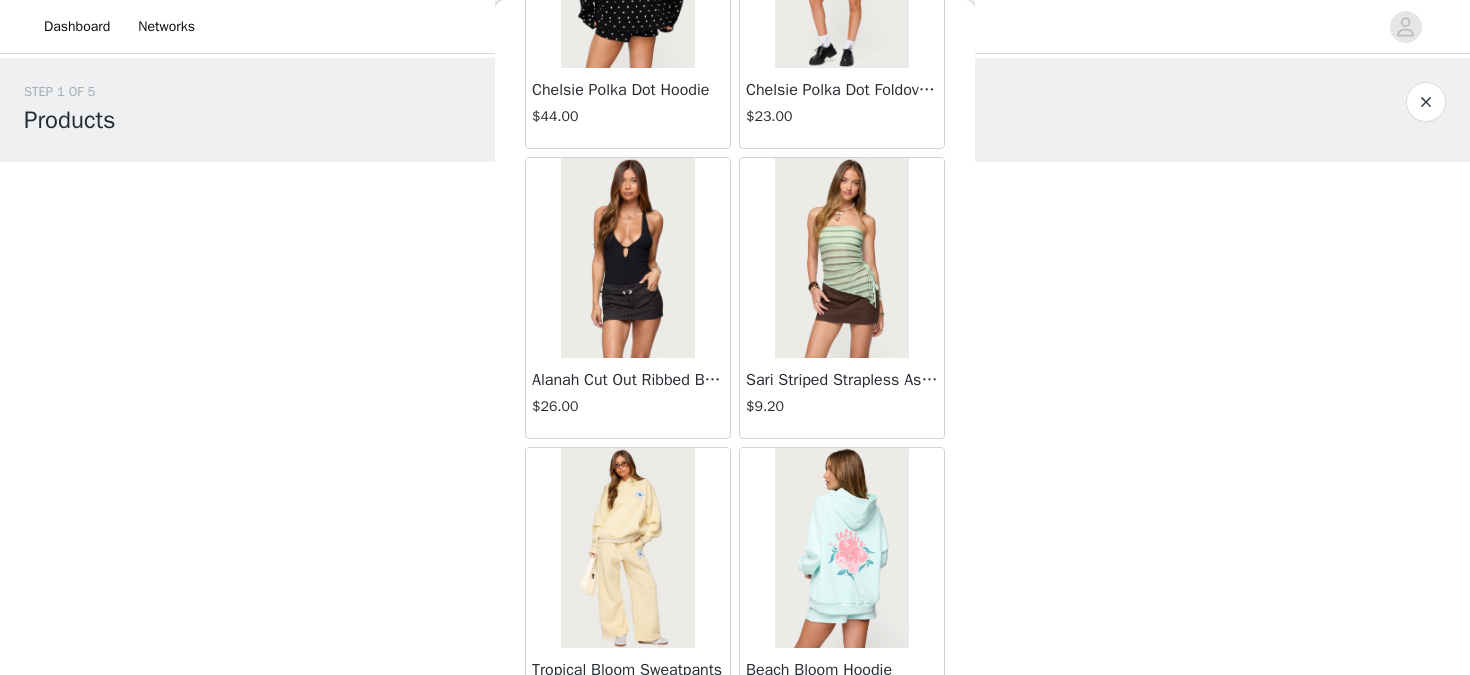 scroll, scrollTop: 13985, scrollLeft: 0, axis: vertical 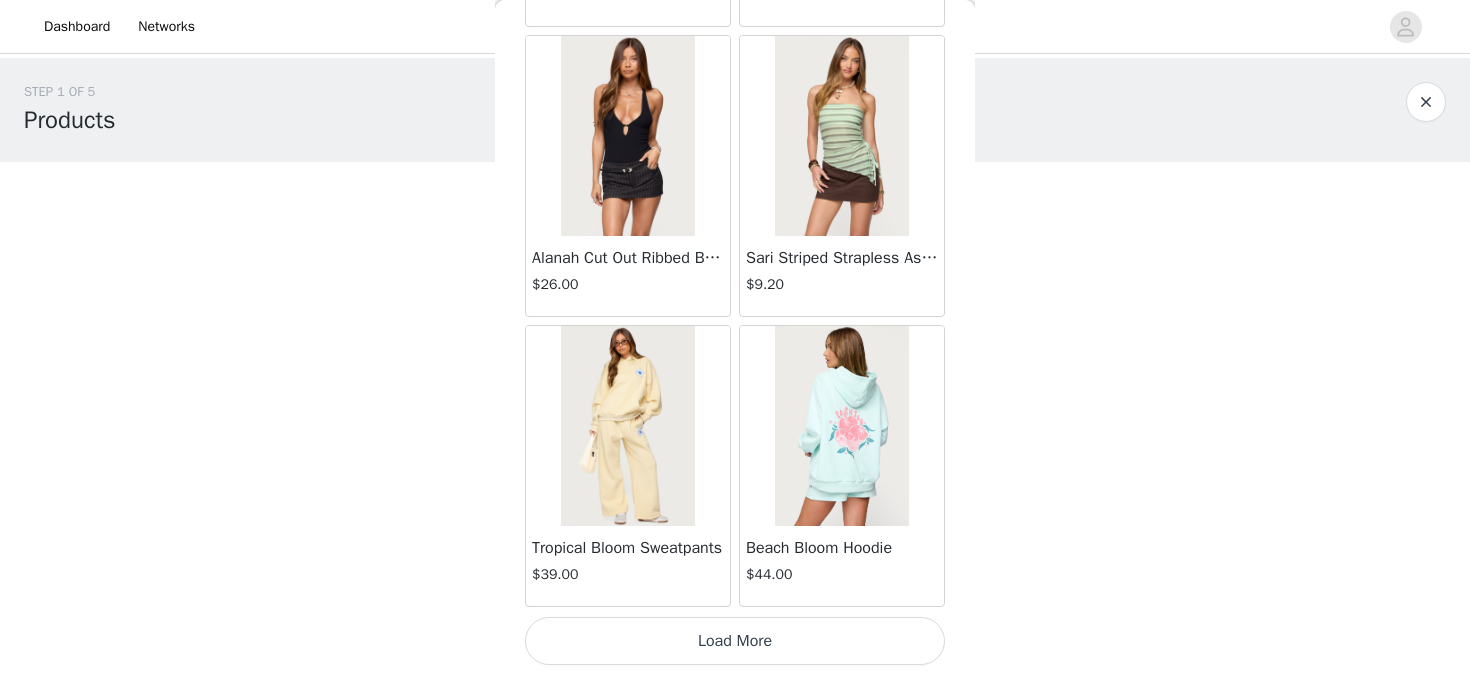 click on "Load More" at bounding box center [735, 641] 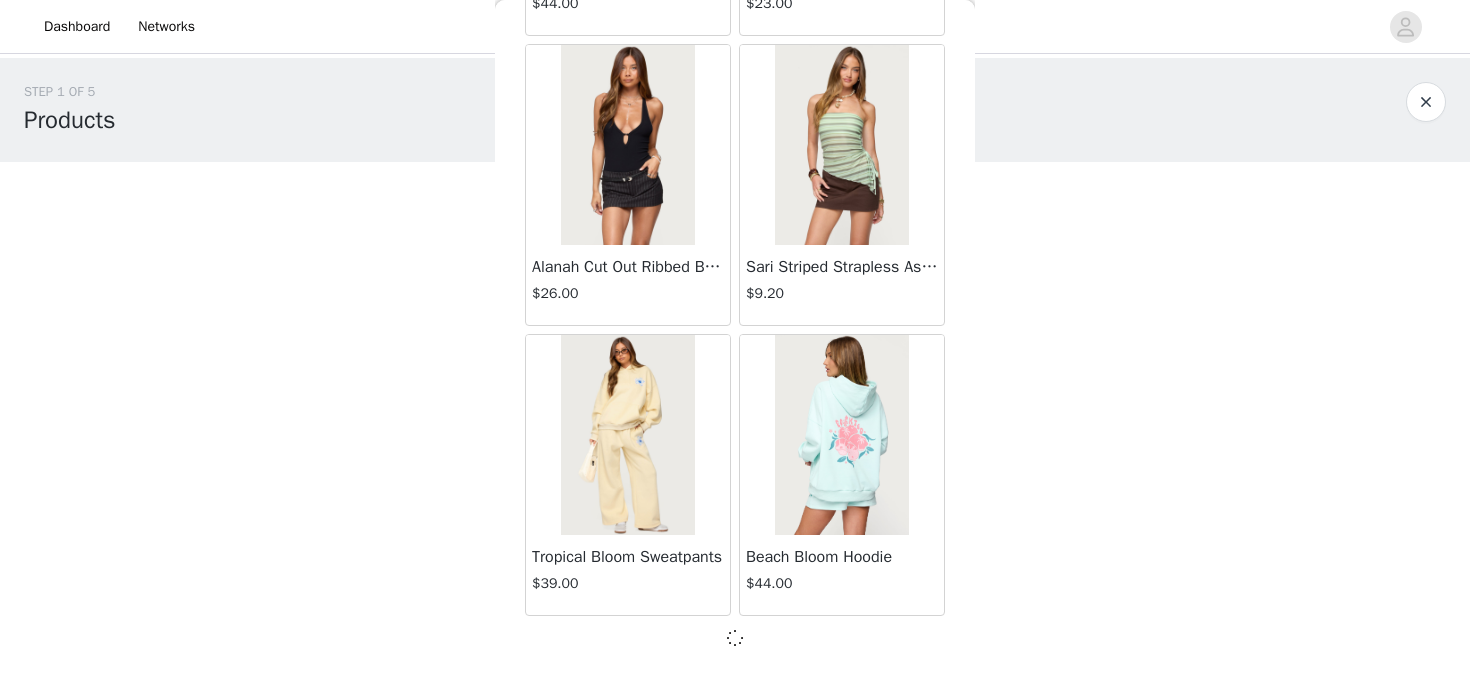 scroll, scrollTop: 13976, scrollLeft: 0, axis: vertical 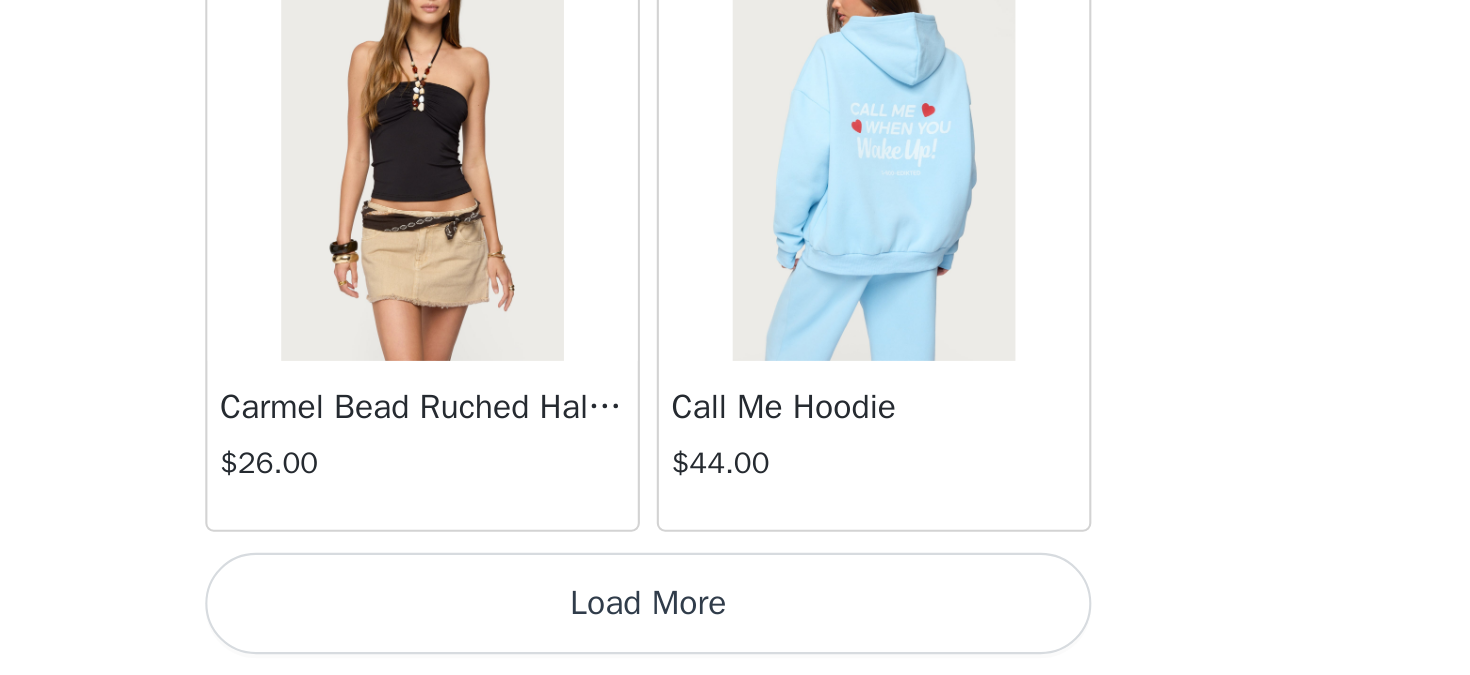 click on "Load More" at bounding box center (735, 641) 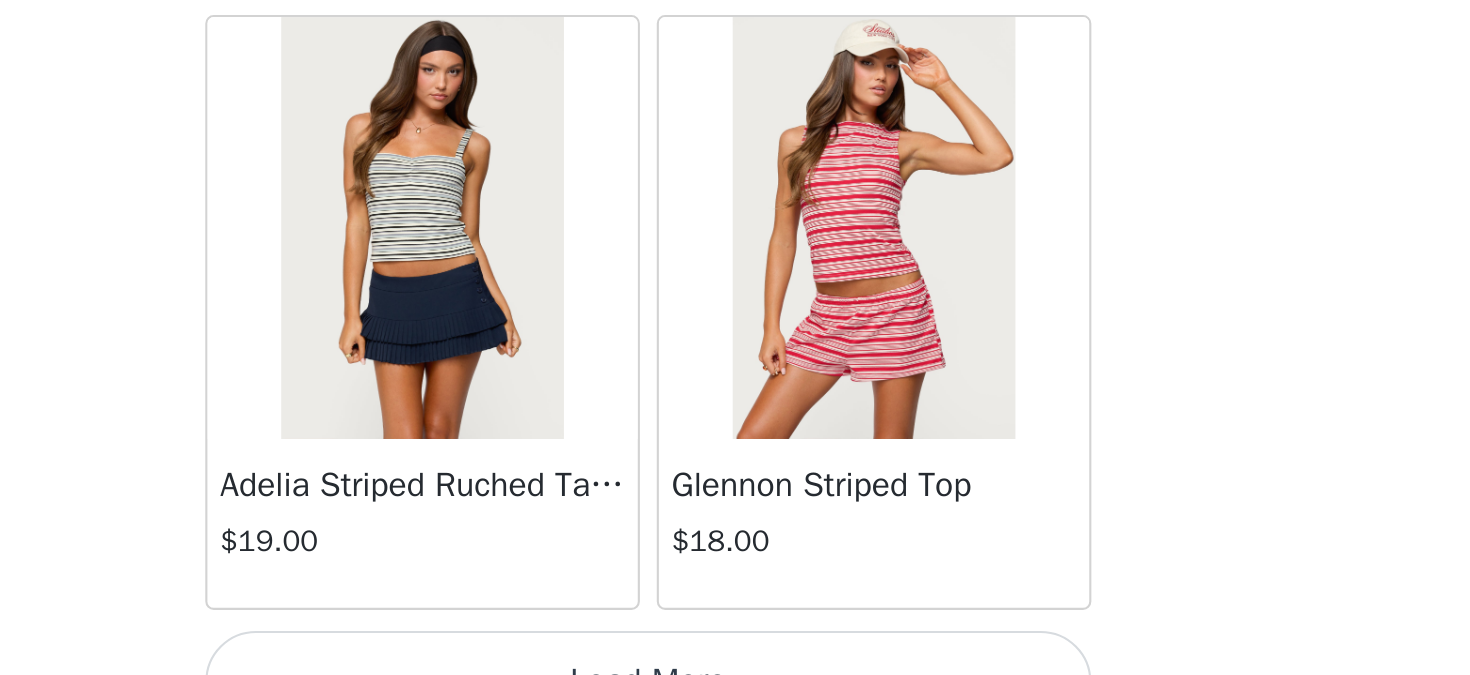 scroll, scrollTop: 19754, scrollLeft: 0, axis: vertical 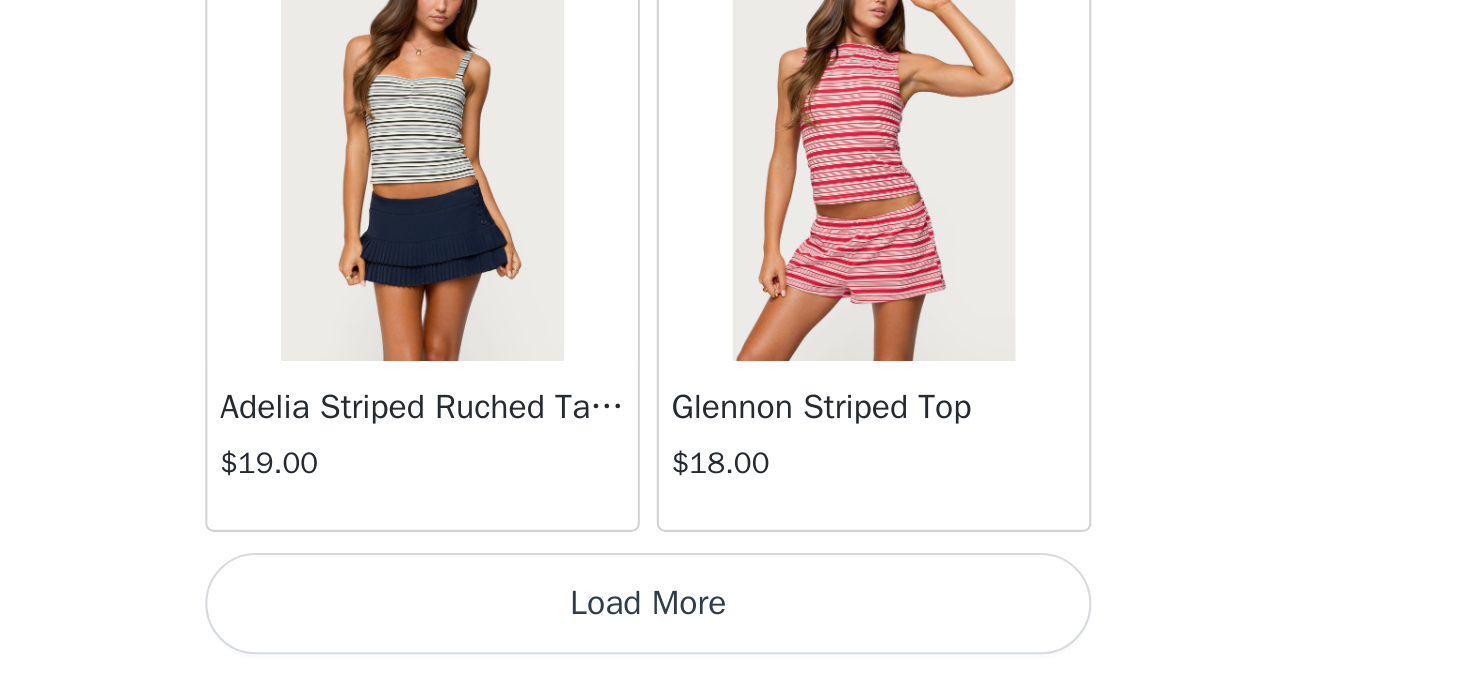 click on "Load More" at bounding box center (735, 641) 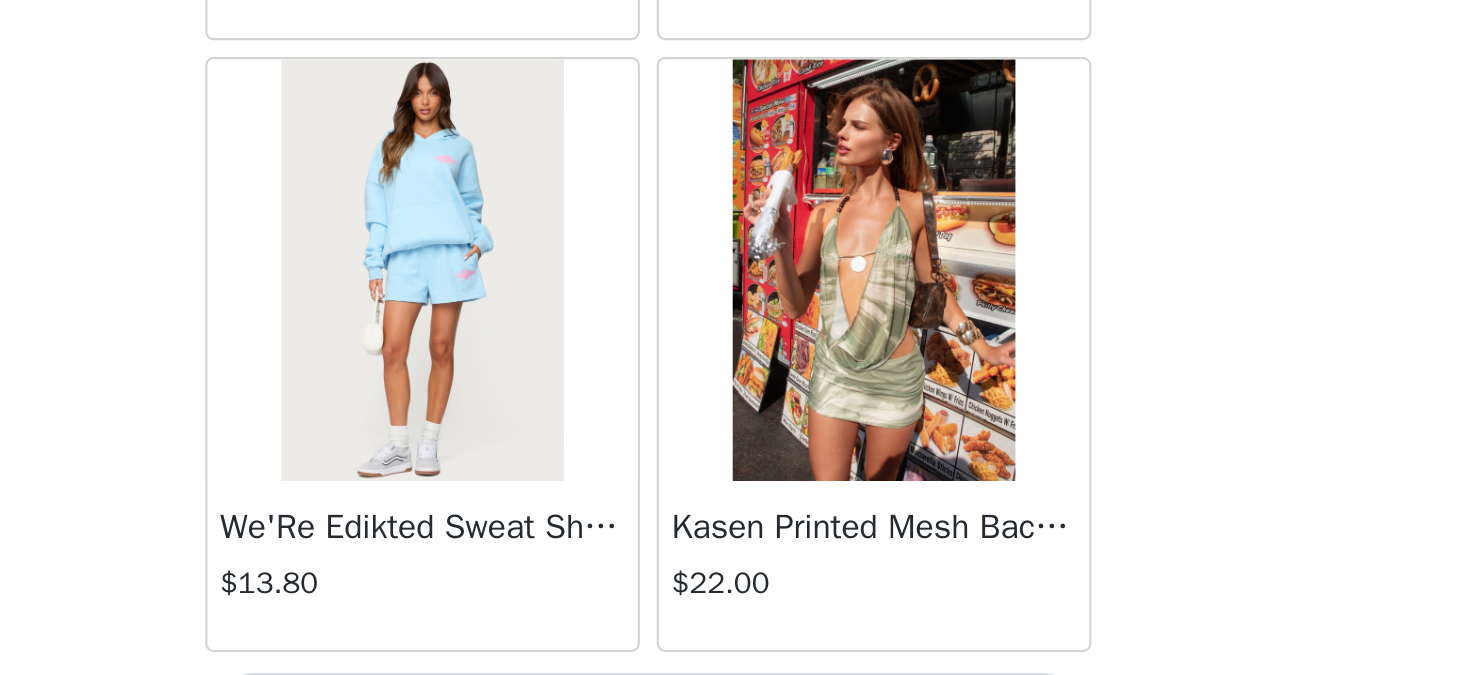 scroll, scrollTop: 22629, scrollLeft: 0, axis: vertical 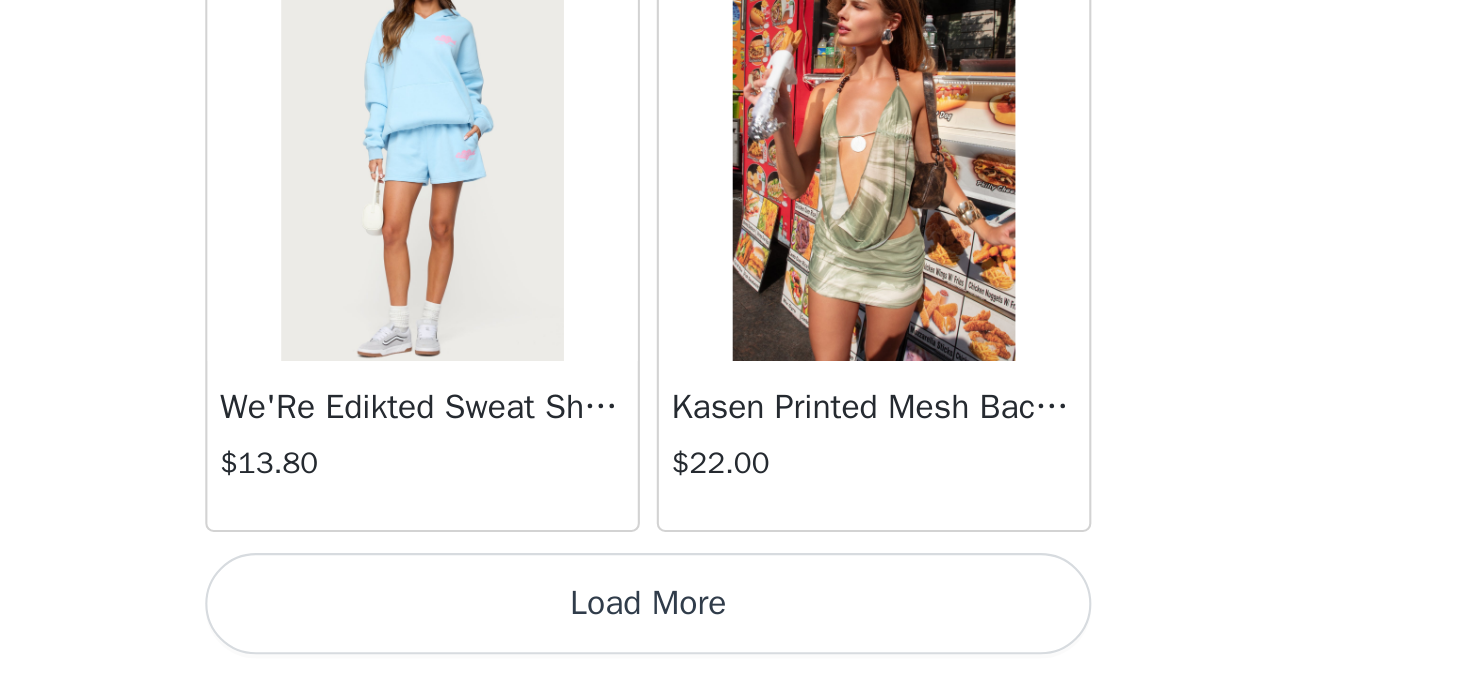click on "Load More" at bounding box center (735, 641) 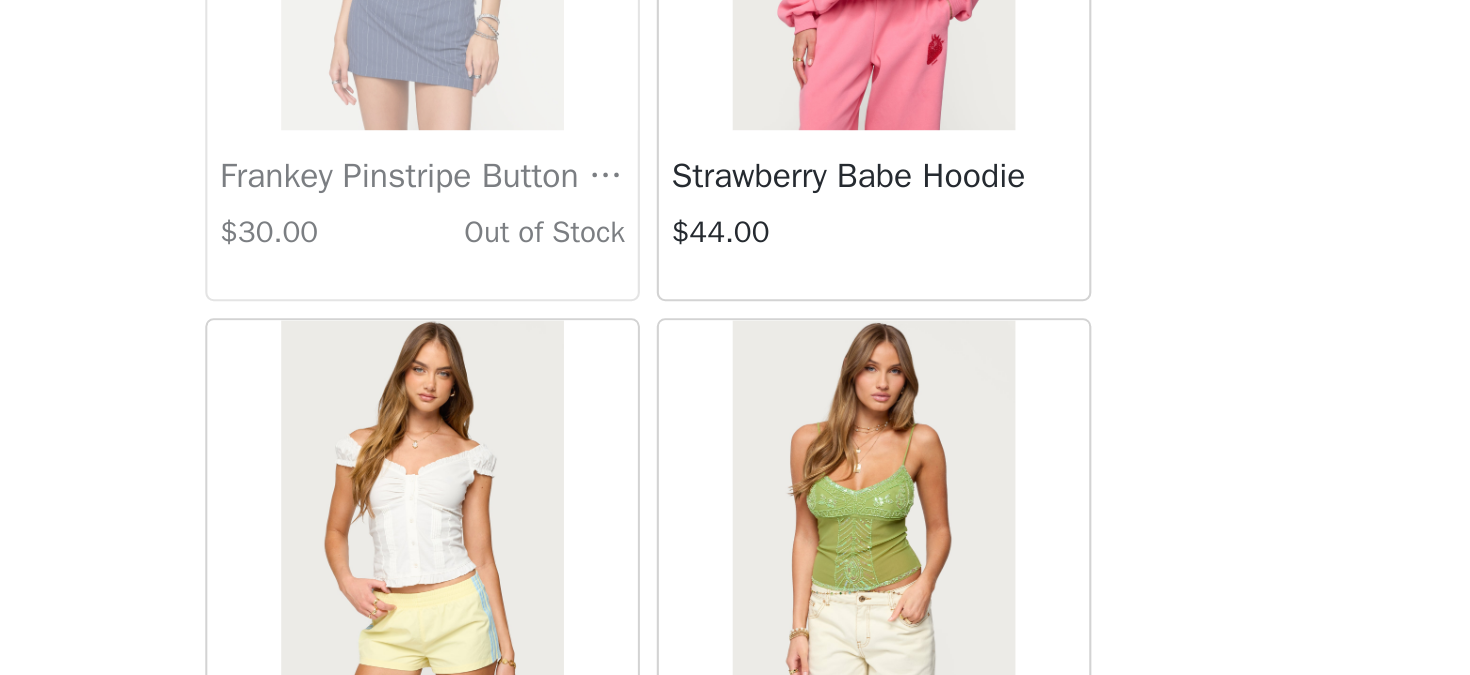 scroll, scrollTop: 25523, scrollLeft: 0, axis: vertical 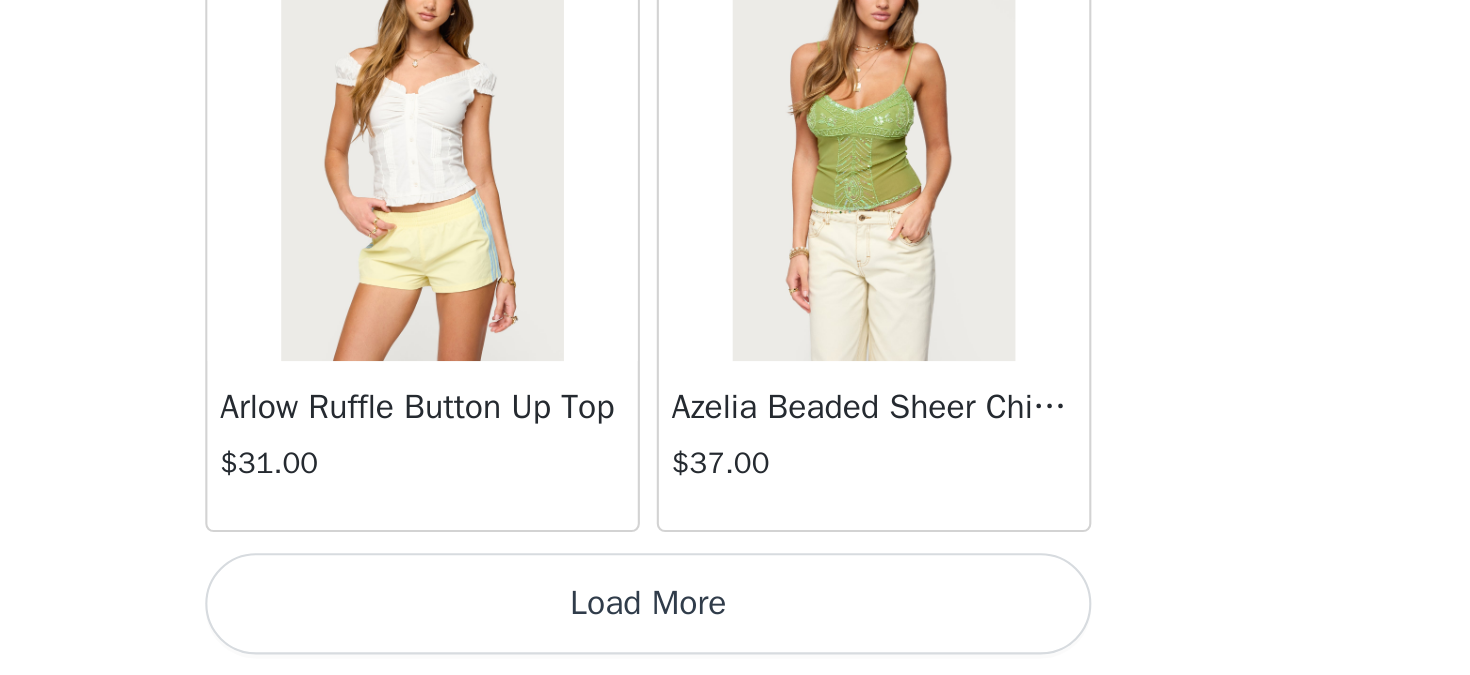 click on "Load More" at bounding box center (735, 641) 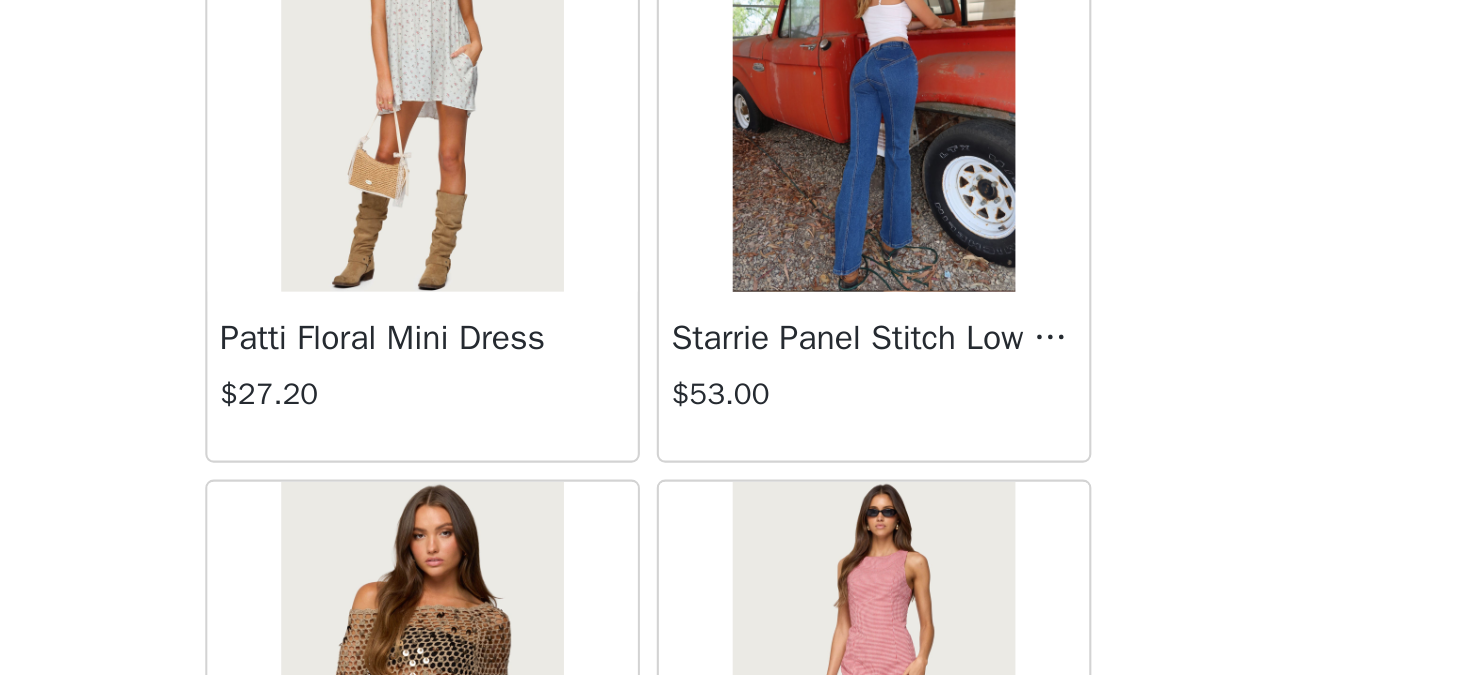 scroll, scrollTop: 17675, scrollLeft: 0, axis: vertical 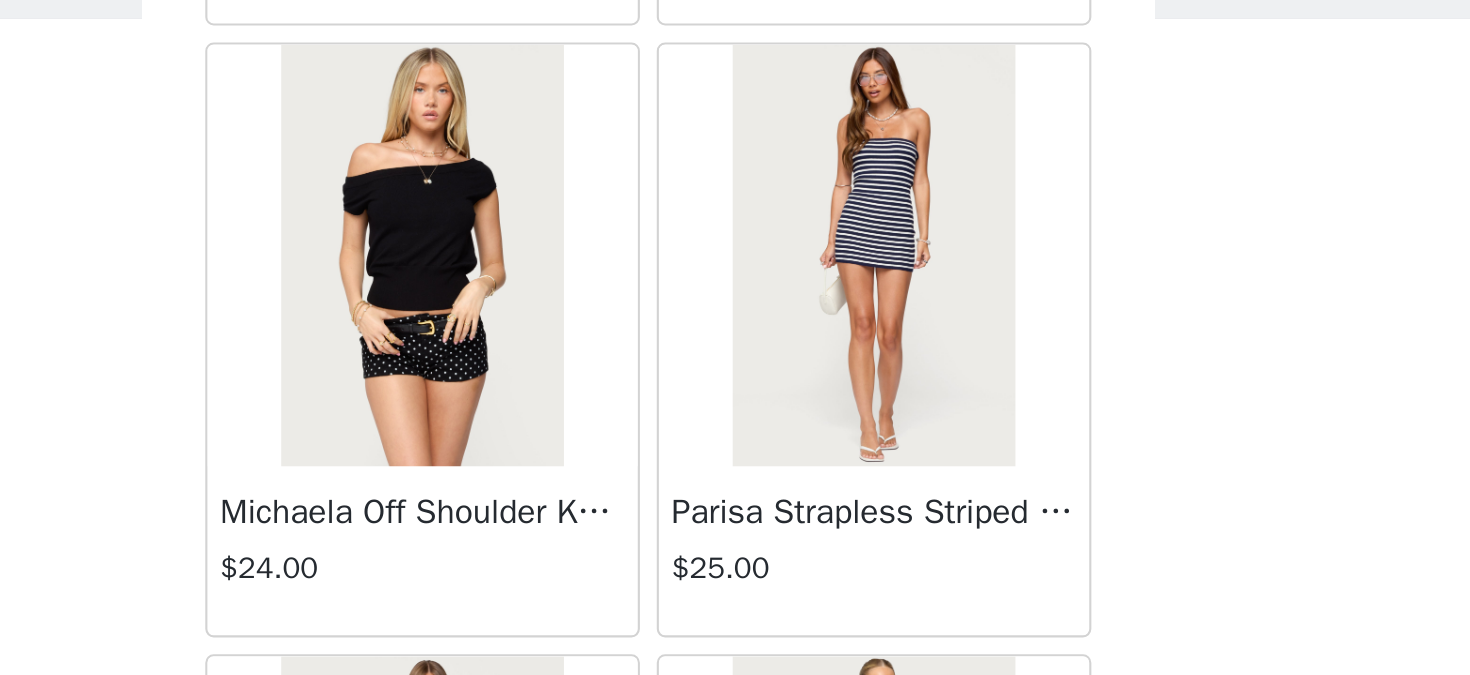 click at bounding box center [627, 216] 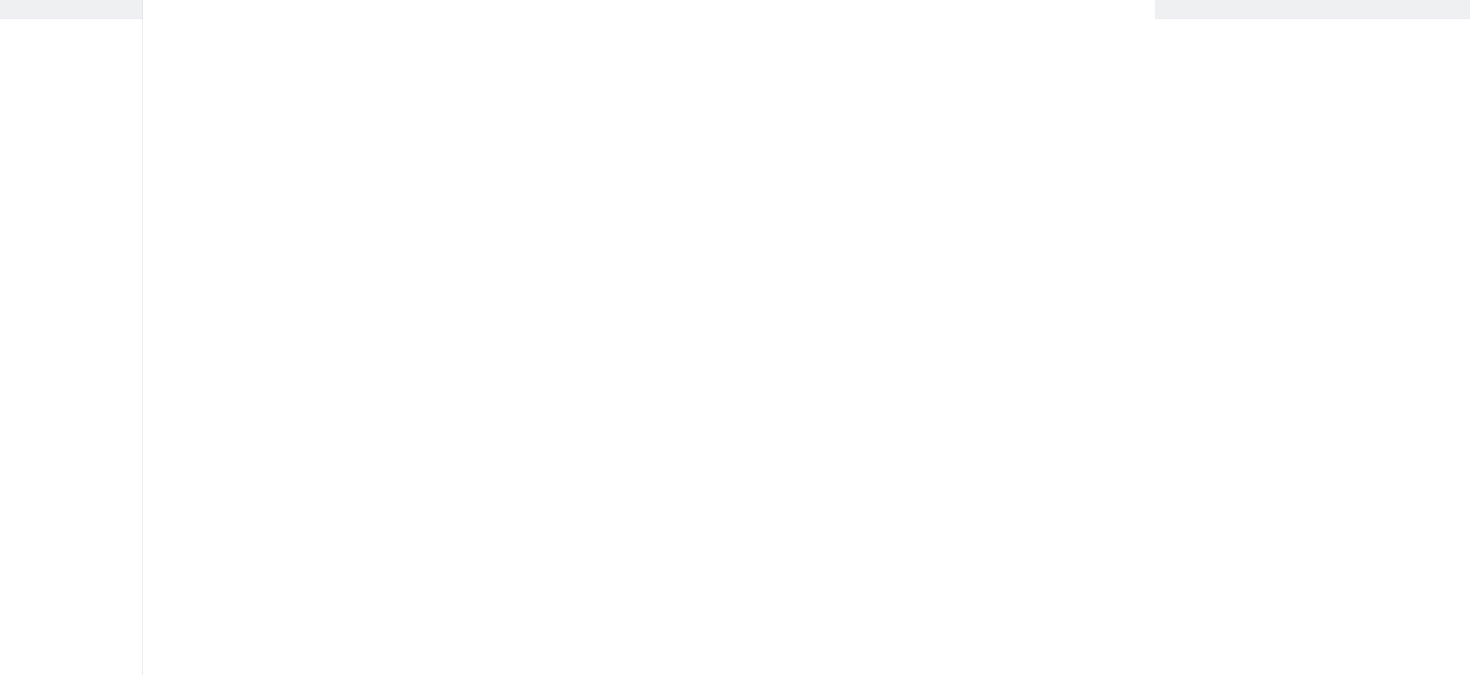 scroll, scrollTop: 0, scrollLeft: 0, axis: both 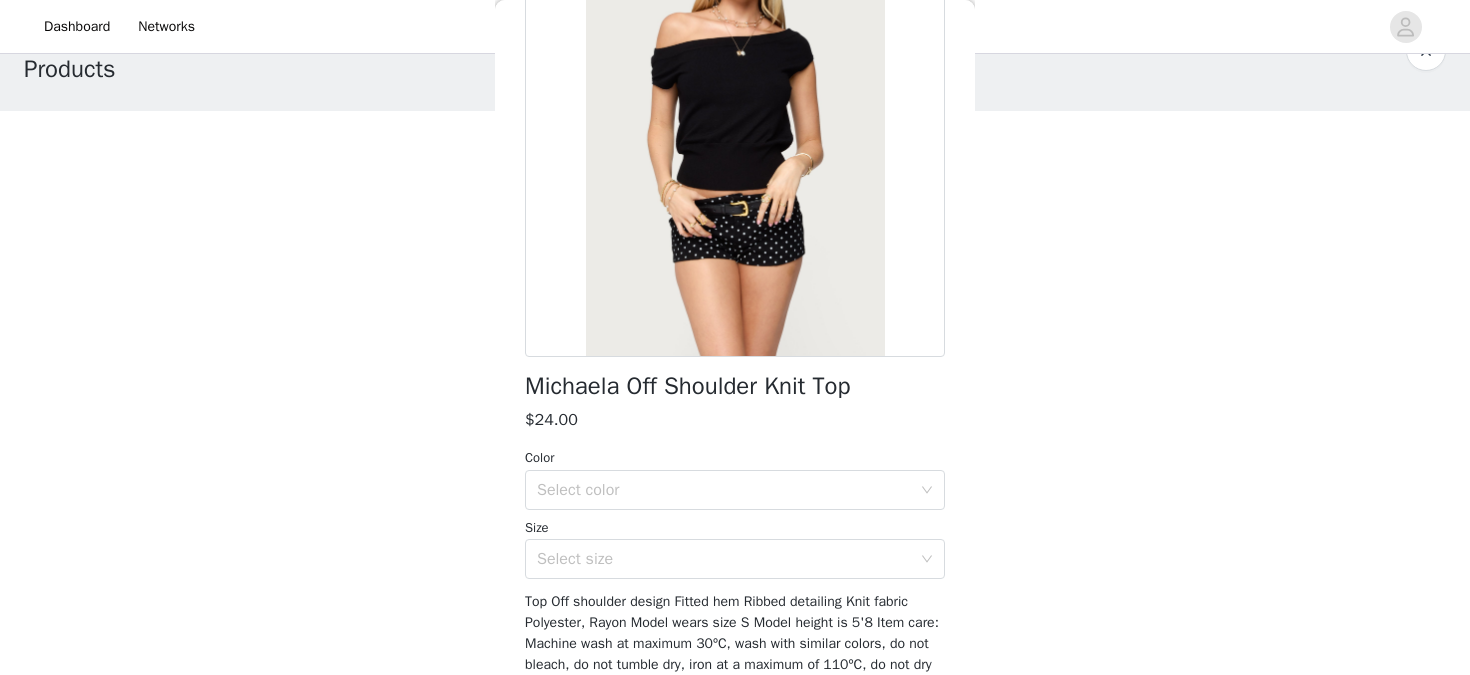 click on "Color   Select color Size   Select size" at bounding box center [735, 513] 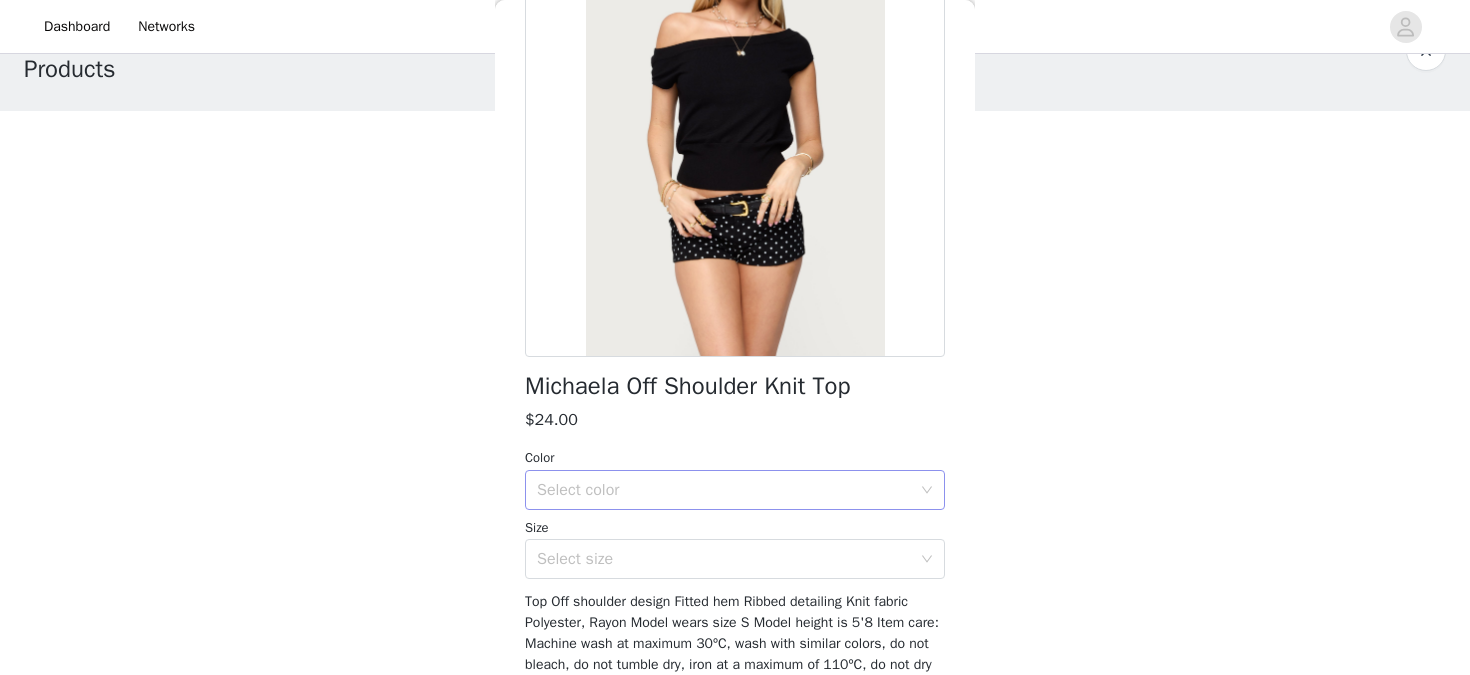 click on "Select color" at bounding box center [728, 490] 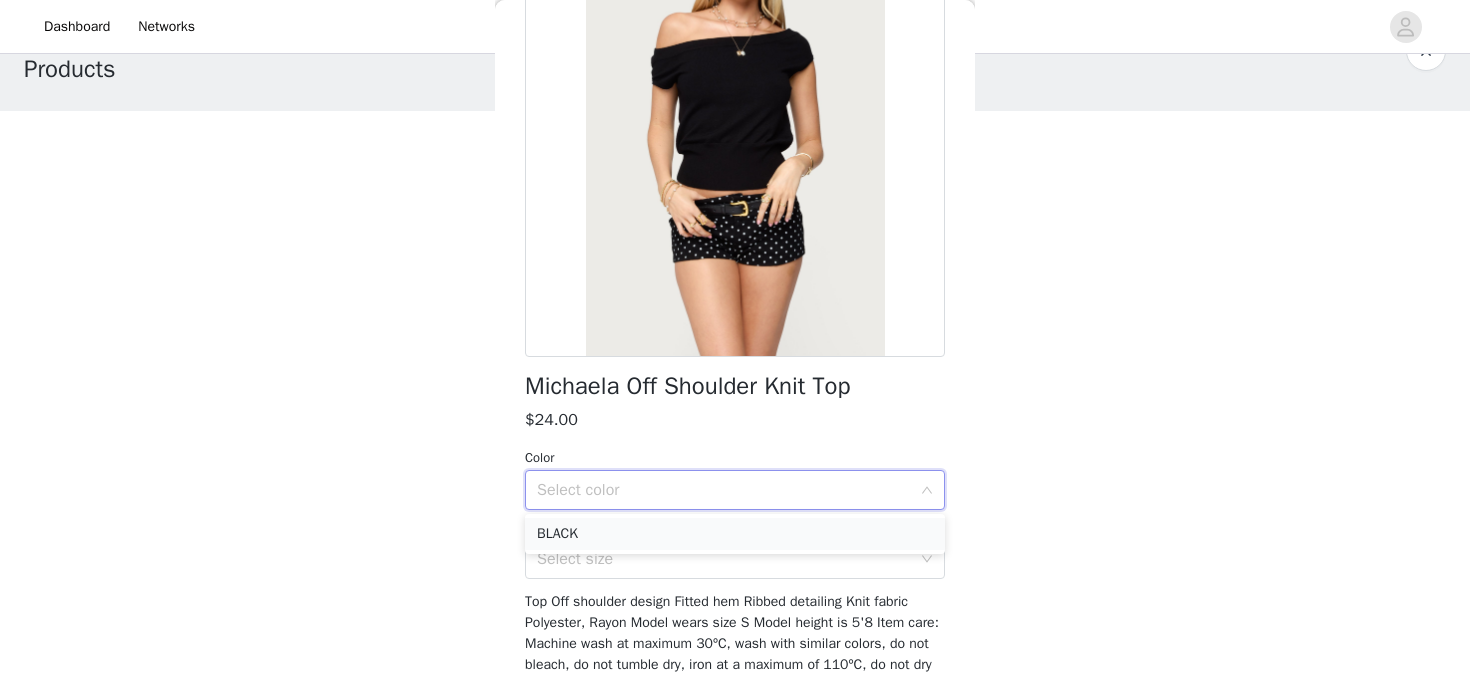 click on "BLACK" at bounding box center (735, 534) 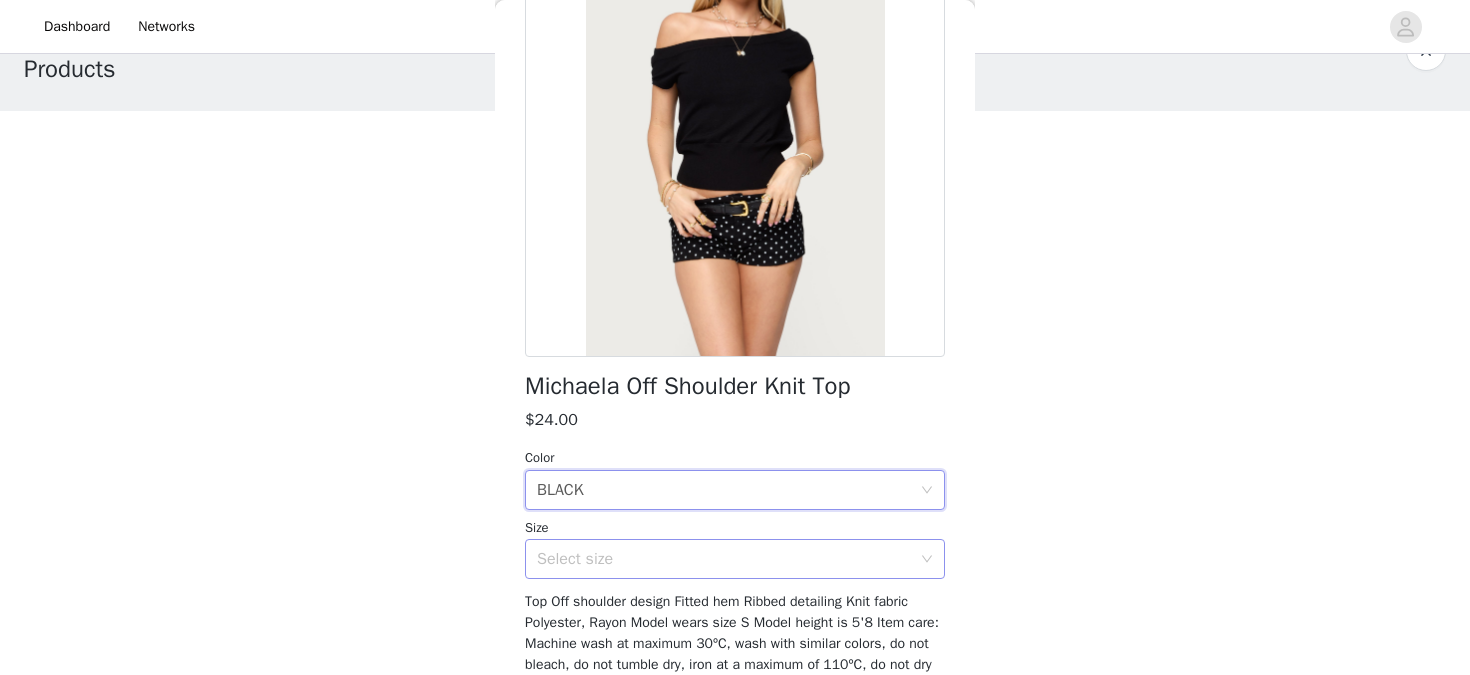 click on "Select size" at bounding box center (724, 559) 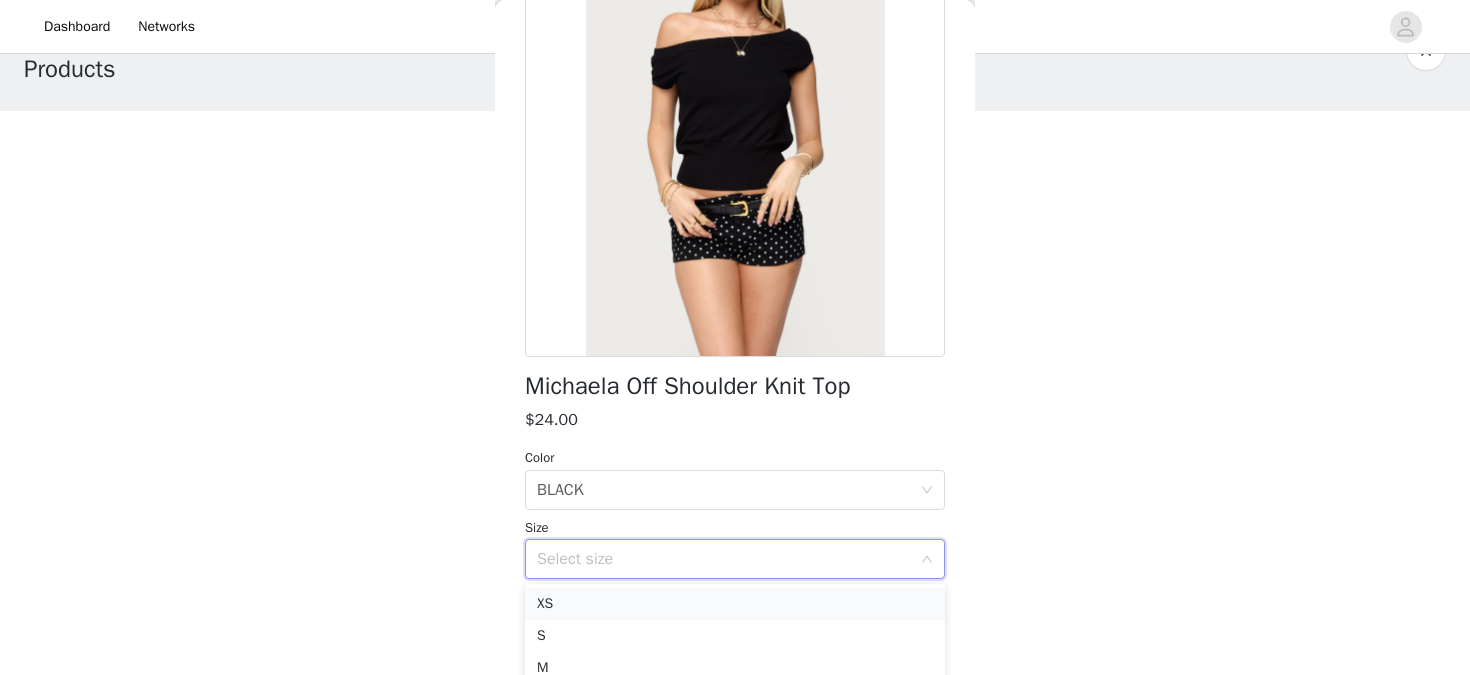 click on "XS" at bounding box center [735, 604] 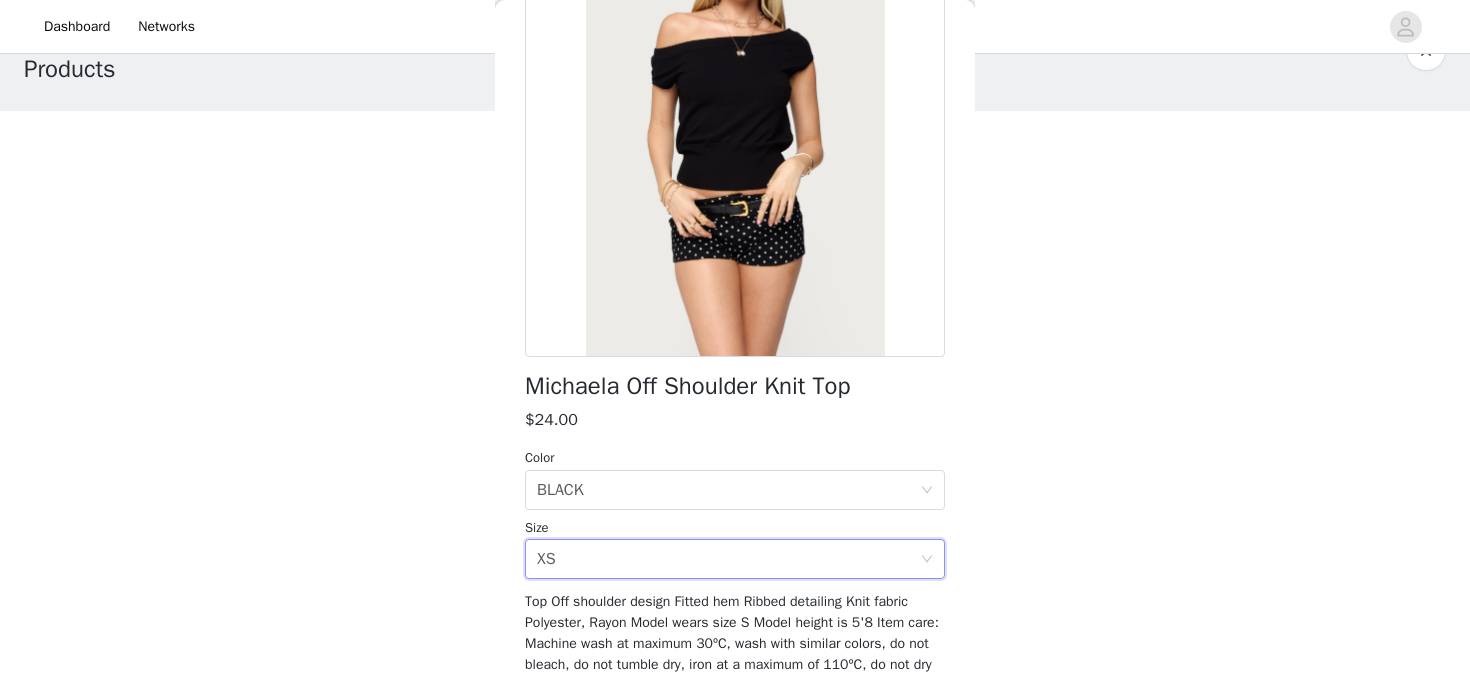 click on "Size" at bounding box center (735, 528) 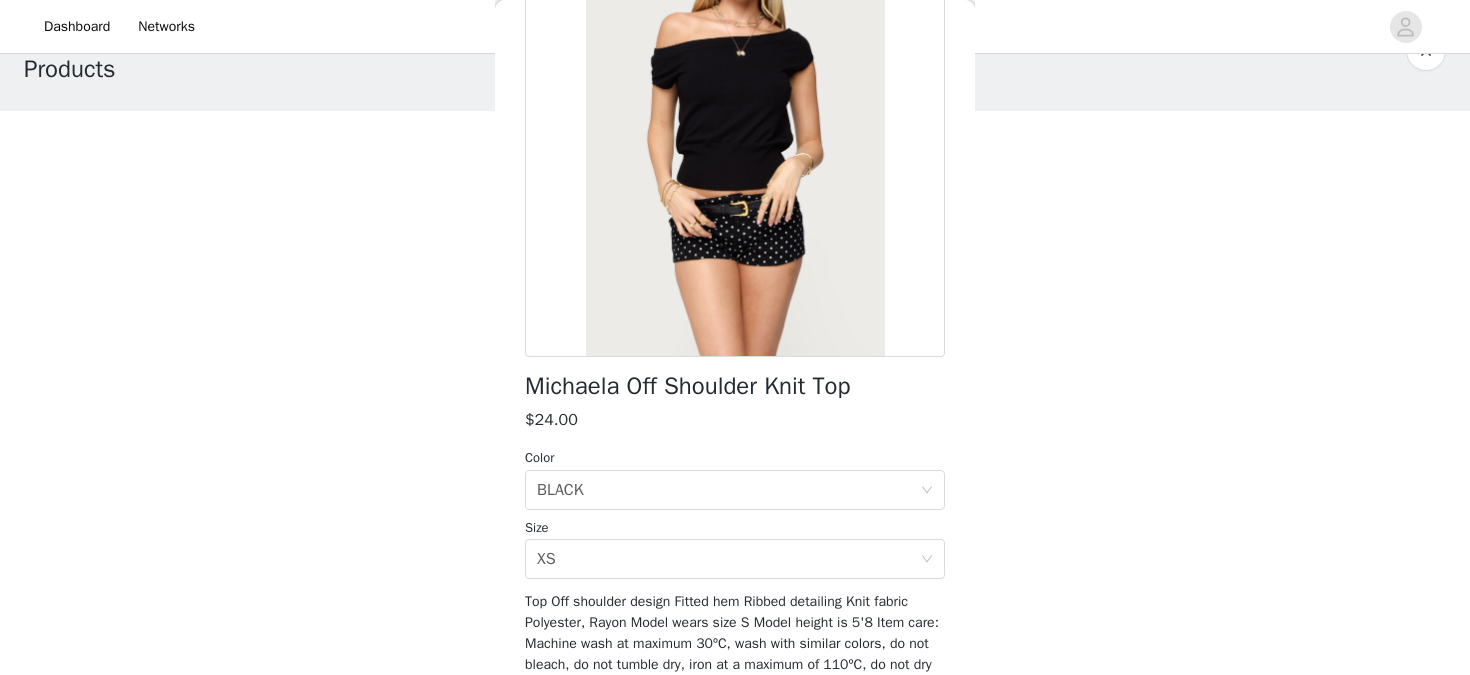 scroll, scrollTop: 298, scrollLeft: 0, axis: vertical 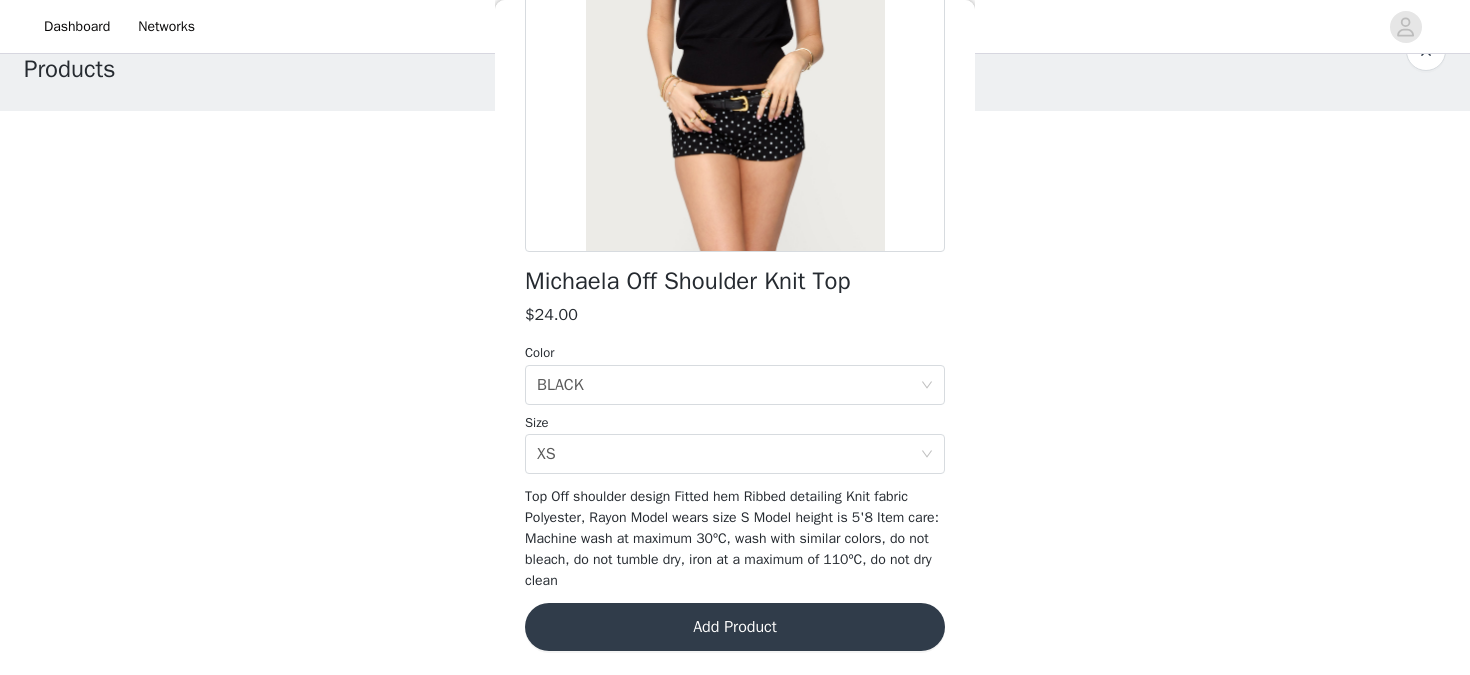 click on "Add Product" at bounding box center (735, 627) 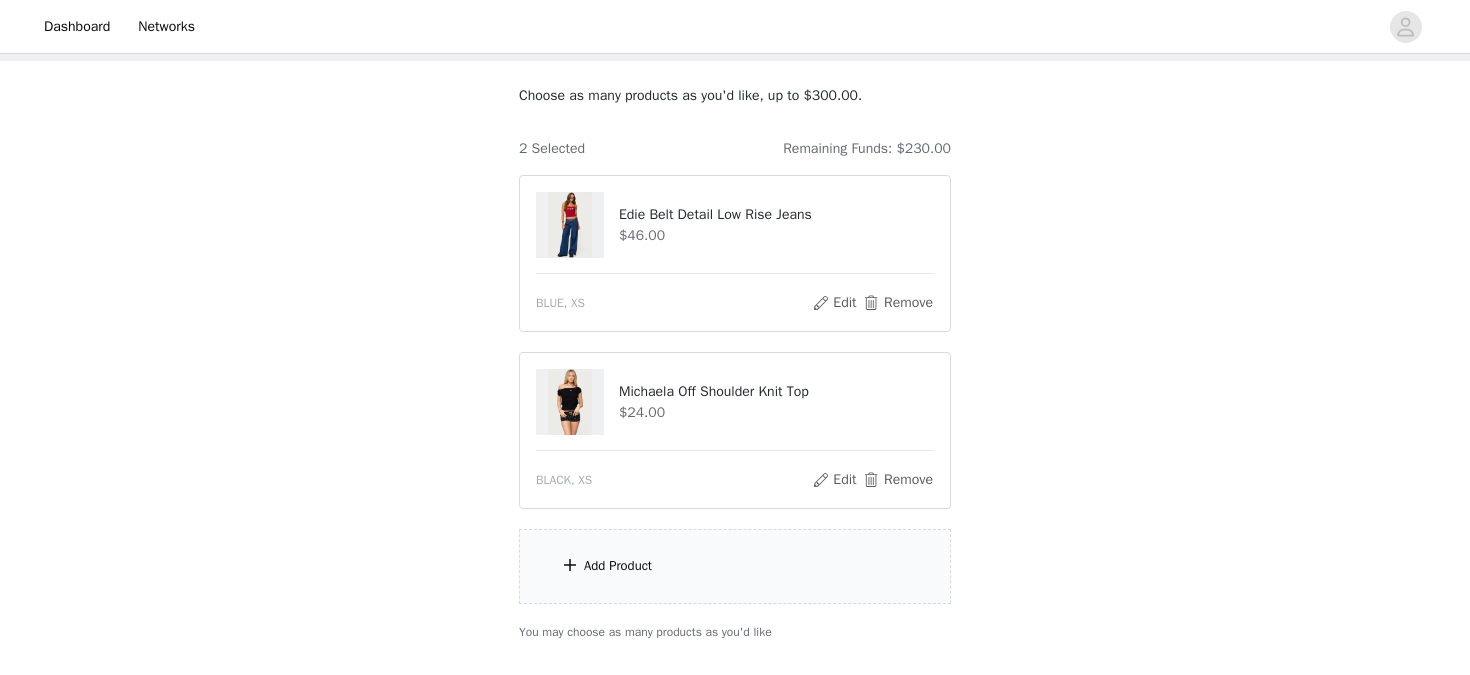 scroll, scrollTop: 100, scrollLeft: 0, axis: vertical 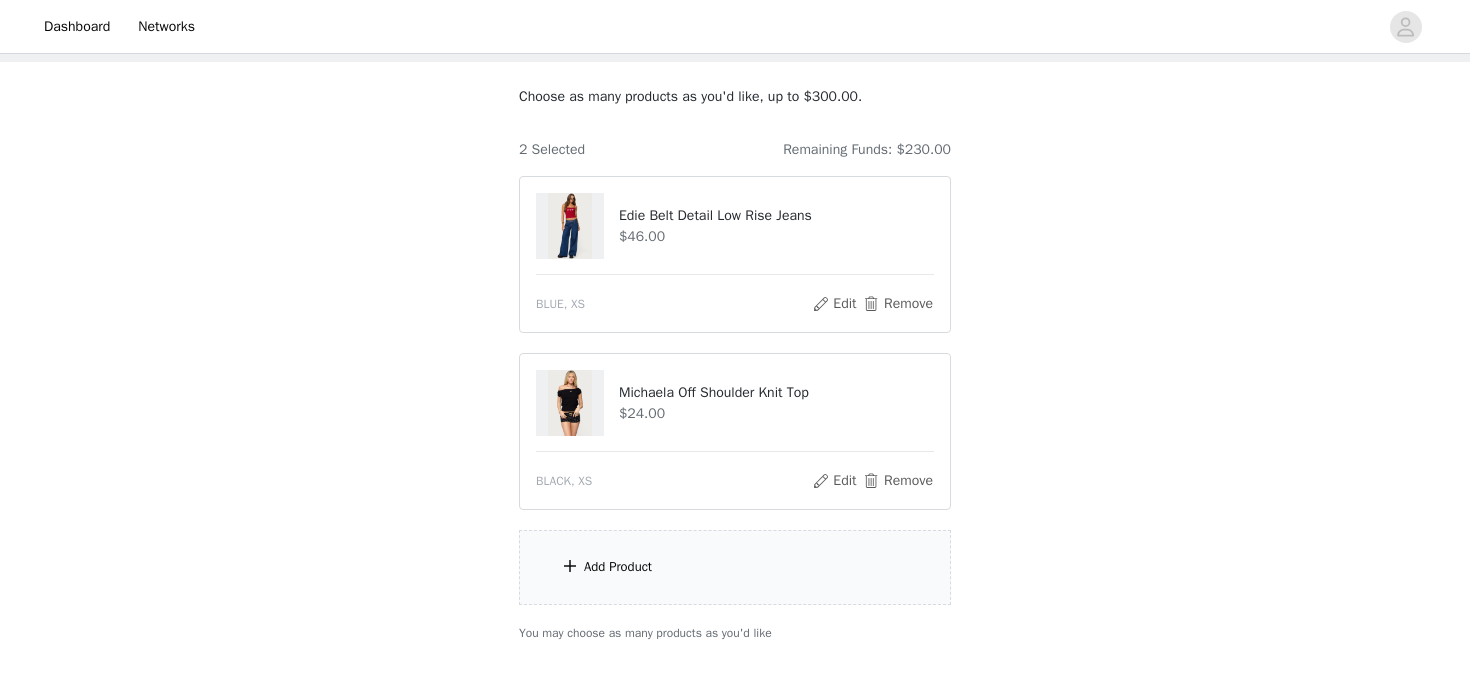 click on "Add Product" at bounding box center [735, 567] 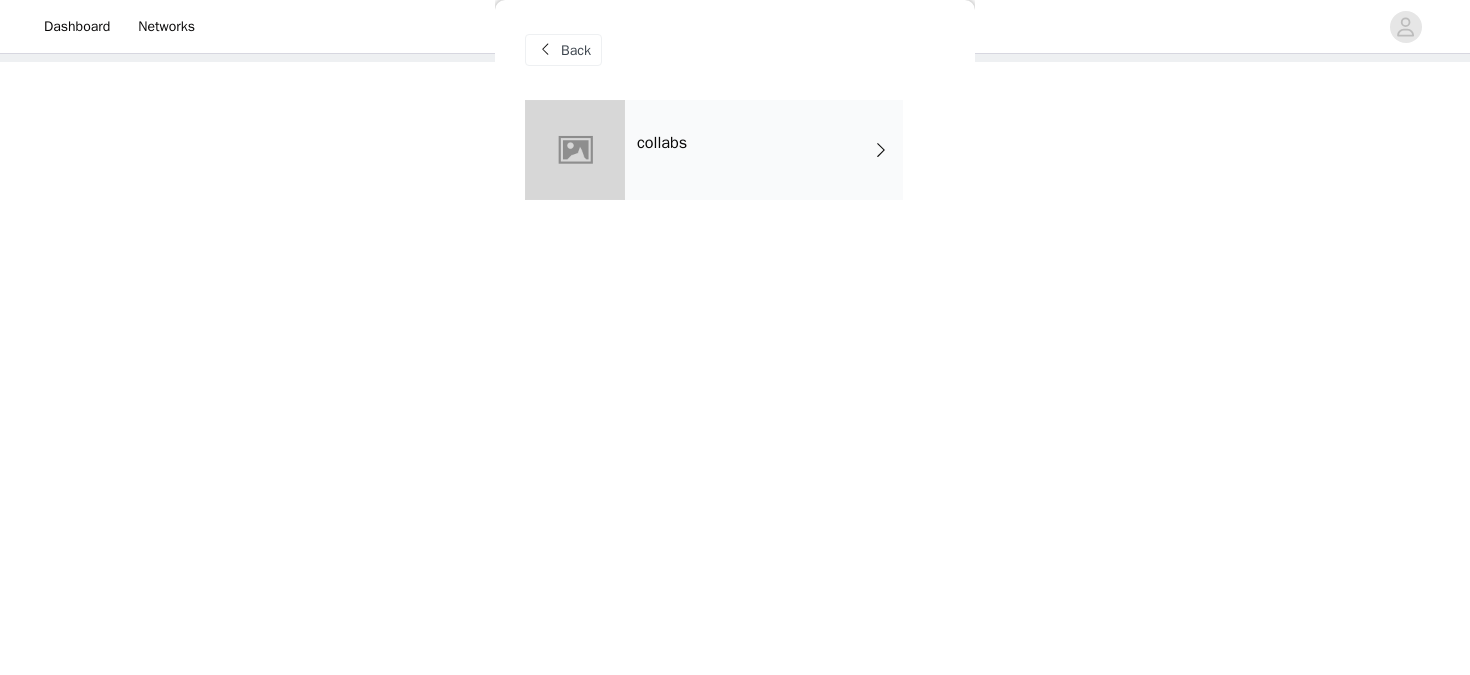 click on "collabs" at bounding box center (764, 150) 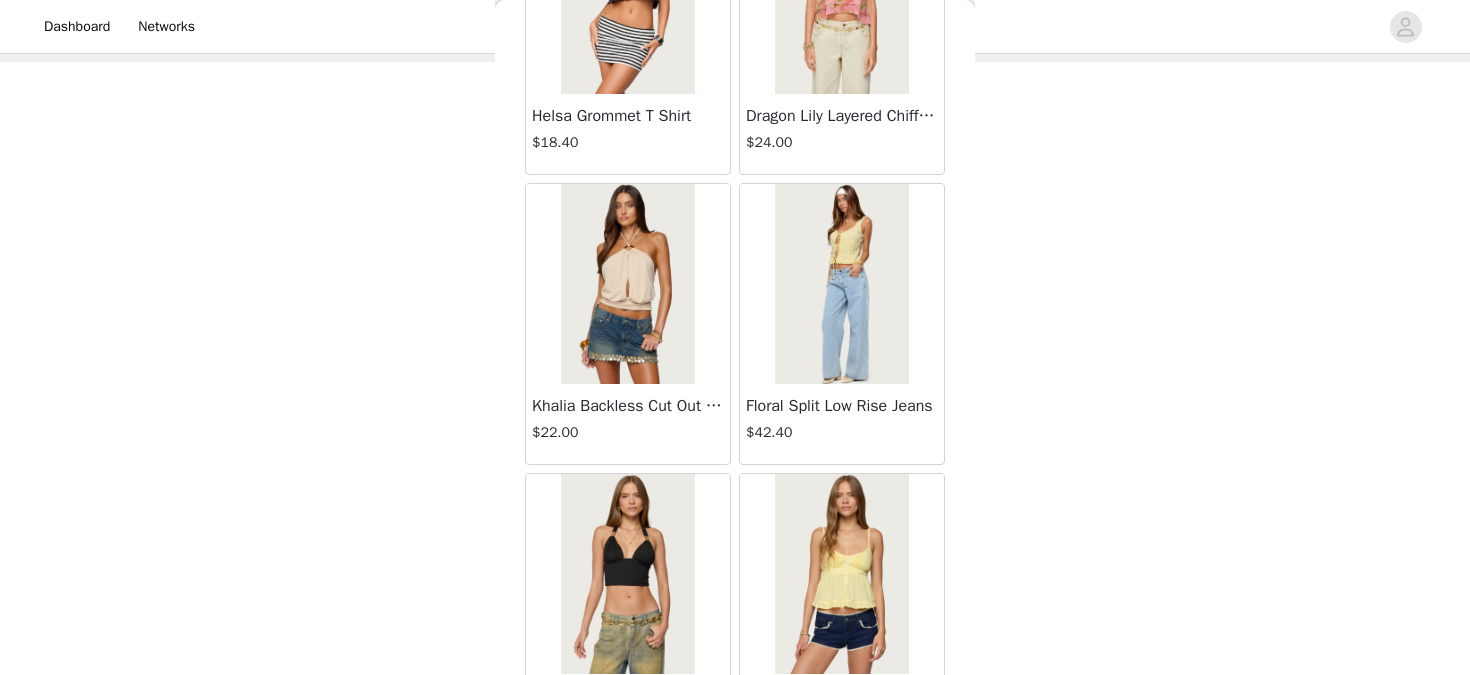 scroll, scrollTop: 2385, scrollLeft: 0, axis: vertical 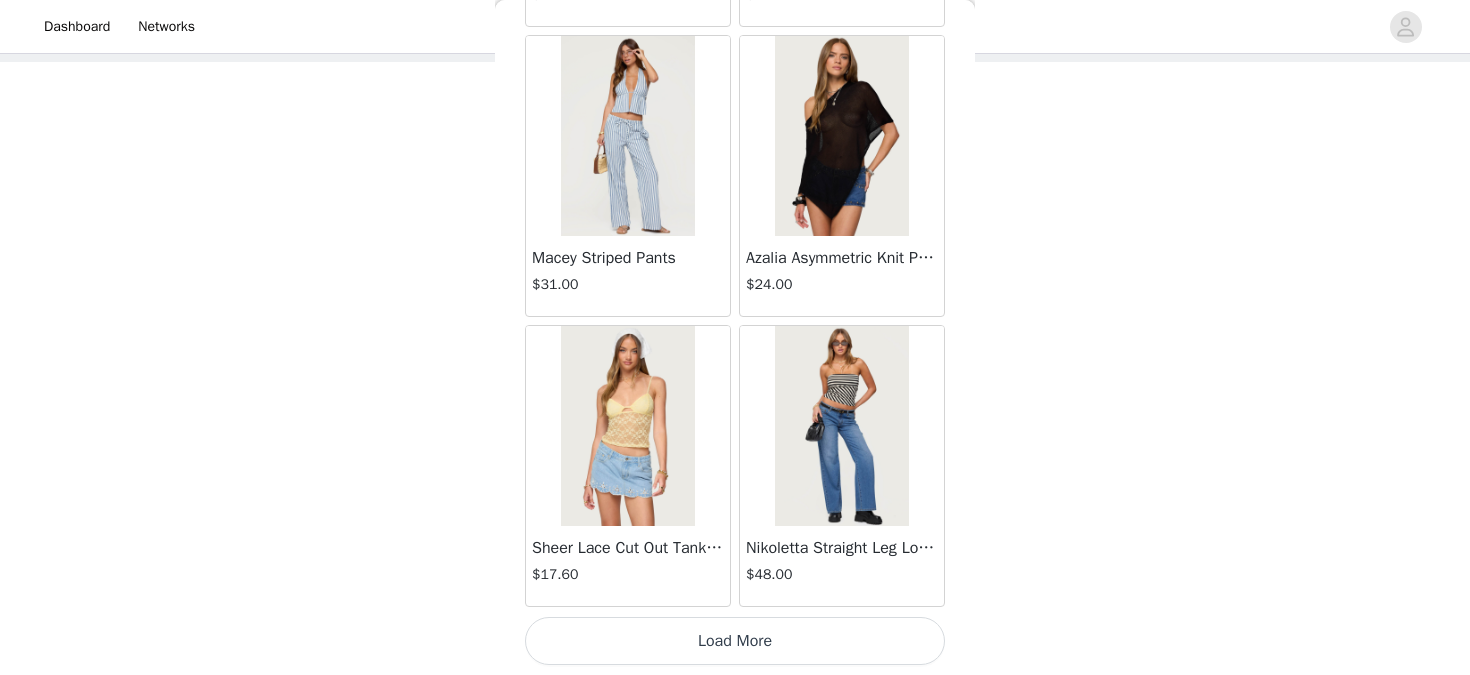 click on "Load More" at bounding box center (735, 641) 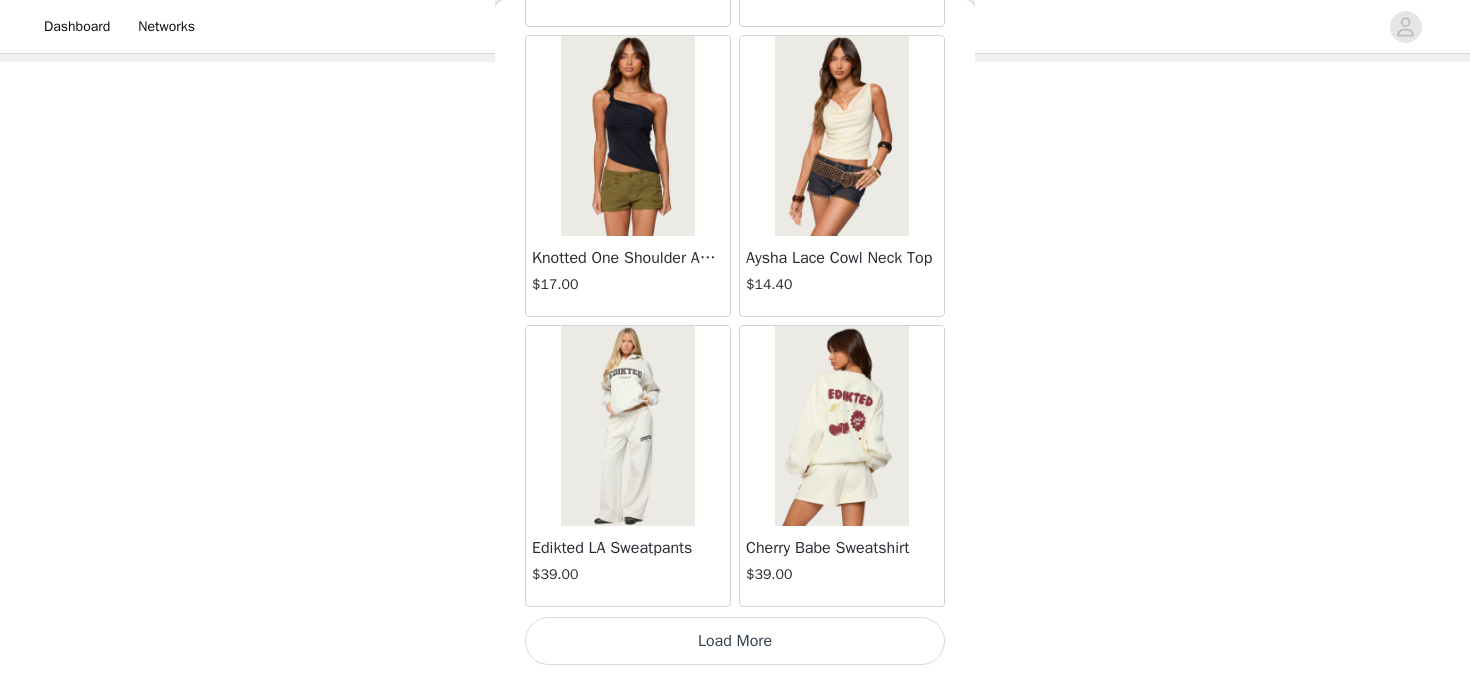 click on "Load More" at bounding box center [735, 641] 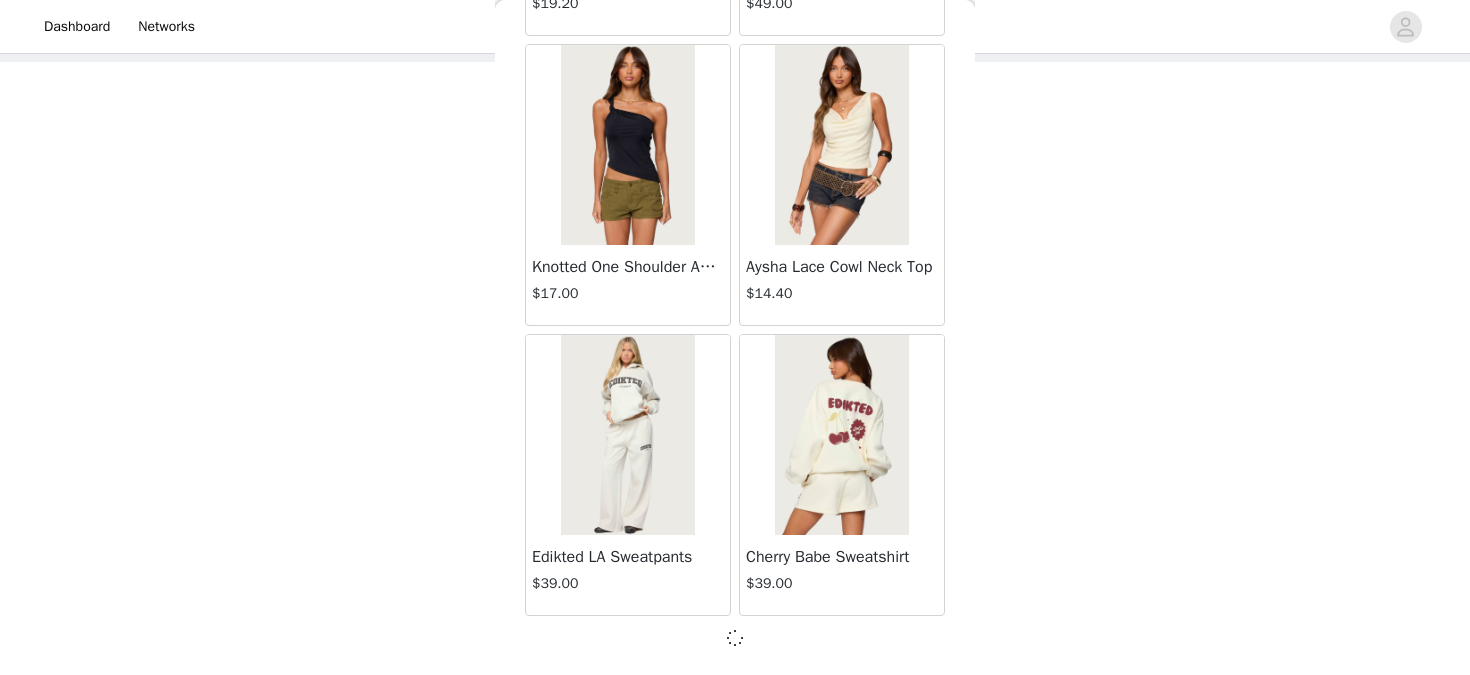 scroll, scrollTop: 235, scrollLeft: 0, axis: vertical 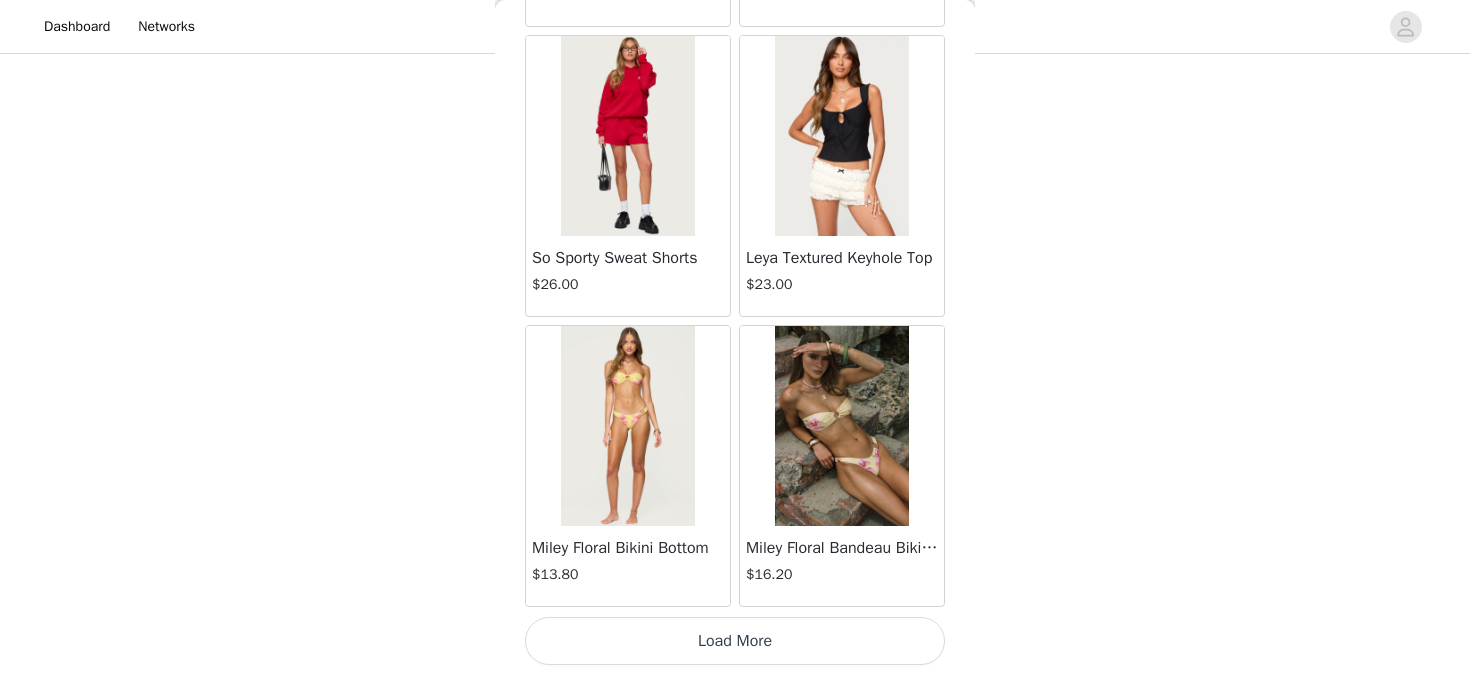 click on "Load More" at bounding box center (735, 641) 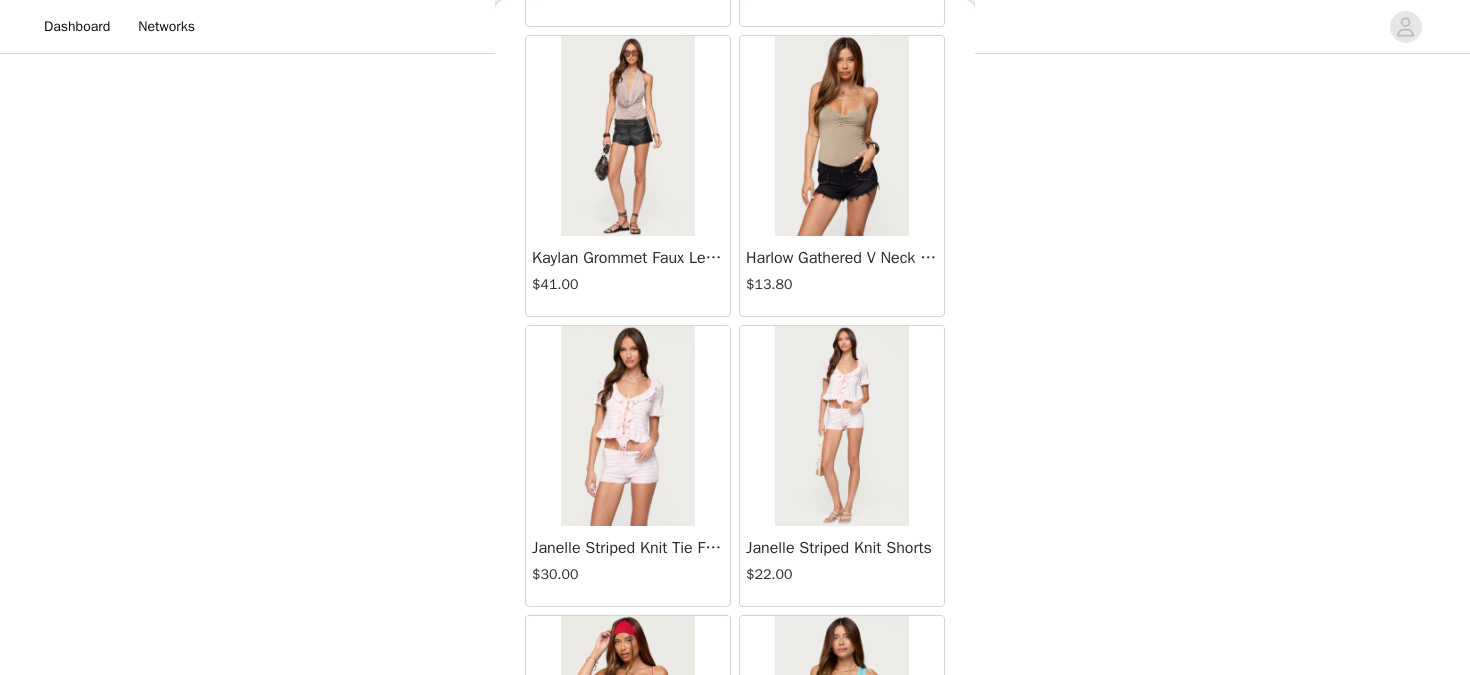 scroll, scrollTop: 11085, scrollLeft: 0, axis: vertical 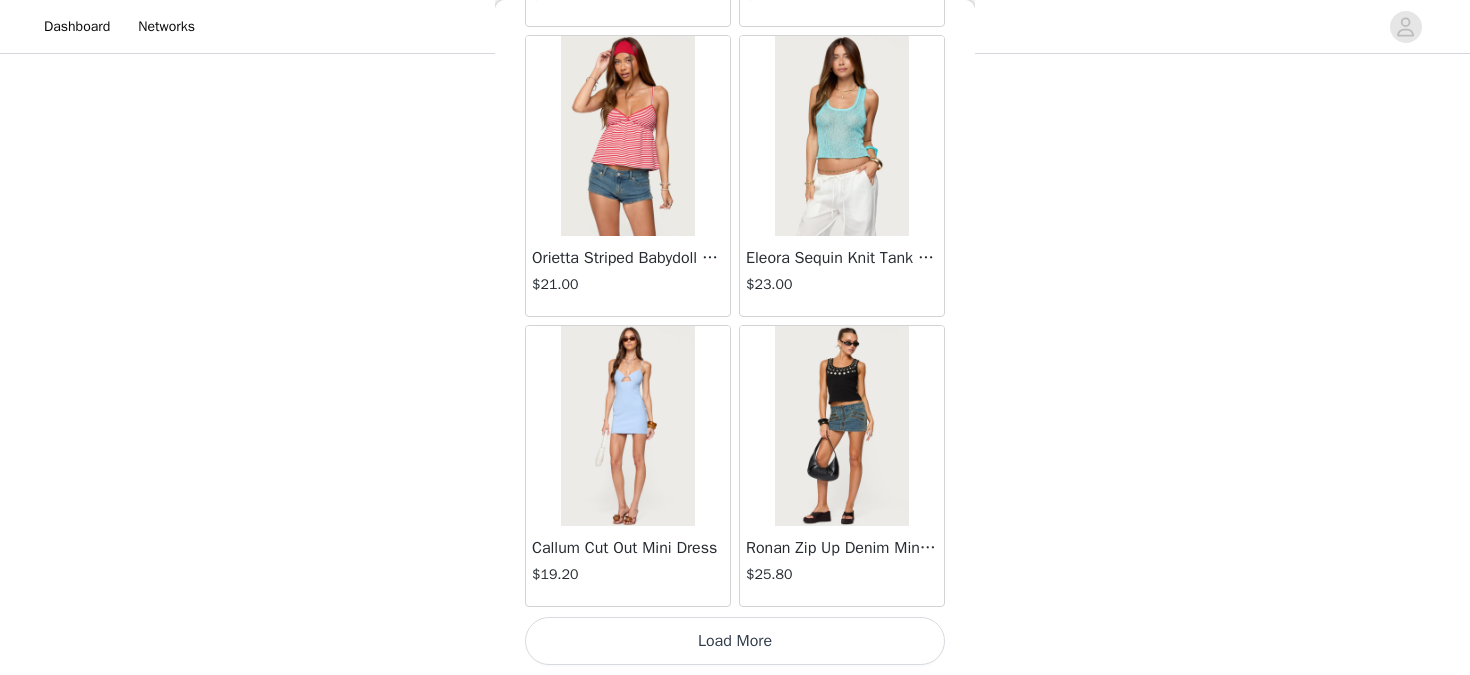 click on "Load More" at bounding box center [735, 641] 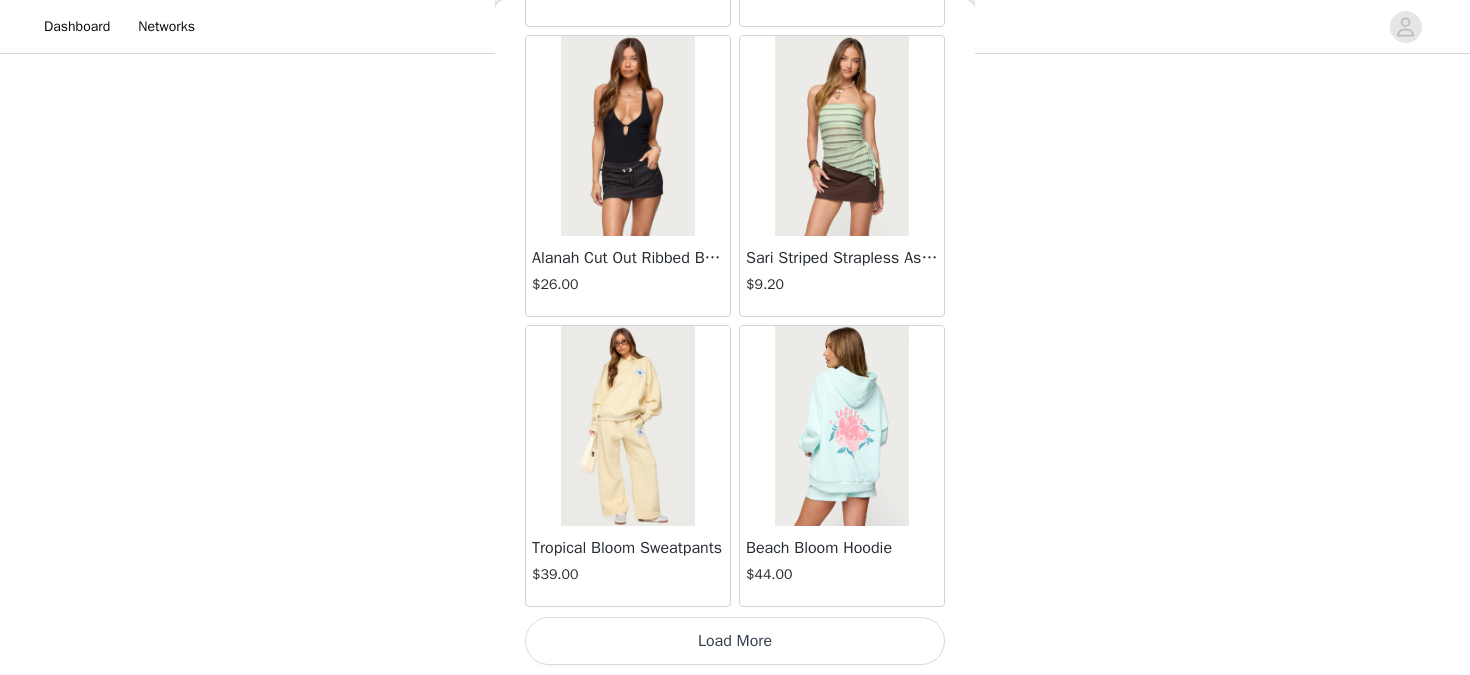 click on "Load More" at bounding box center (735, 641) 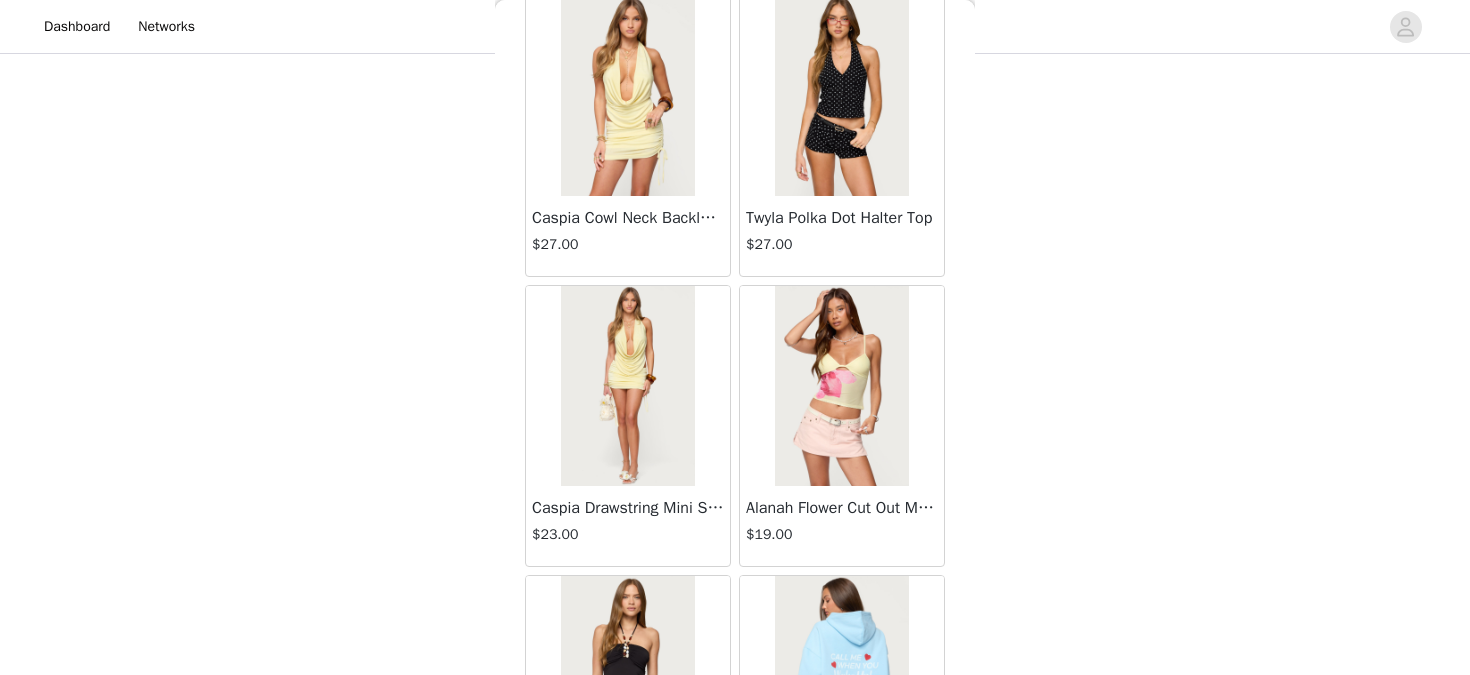 scroll, scrollTop: 16885, scrollLeft: 0, axis: vertical 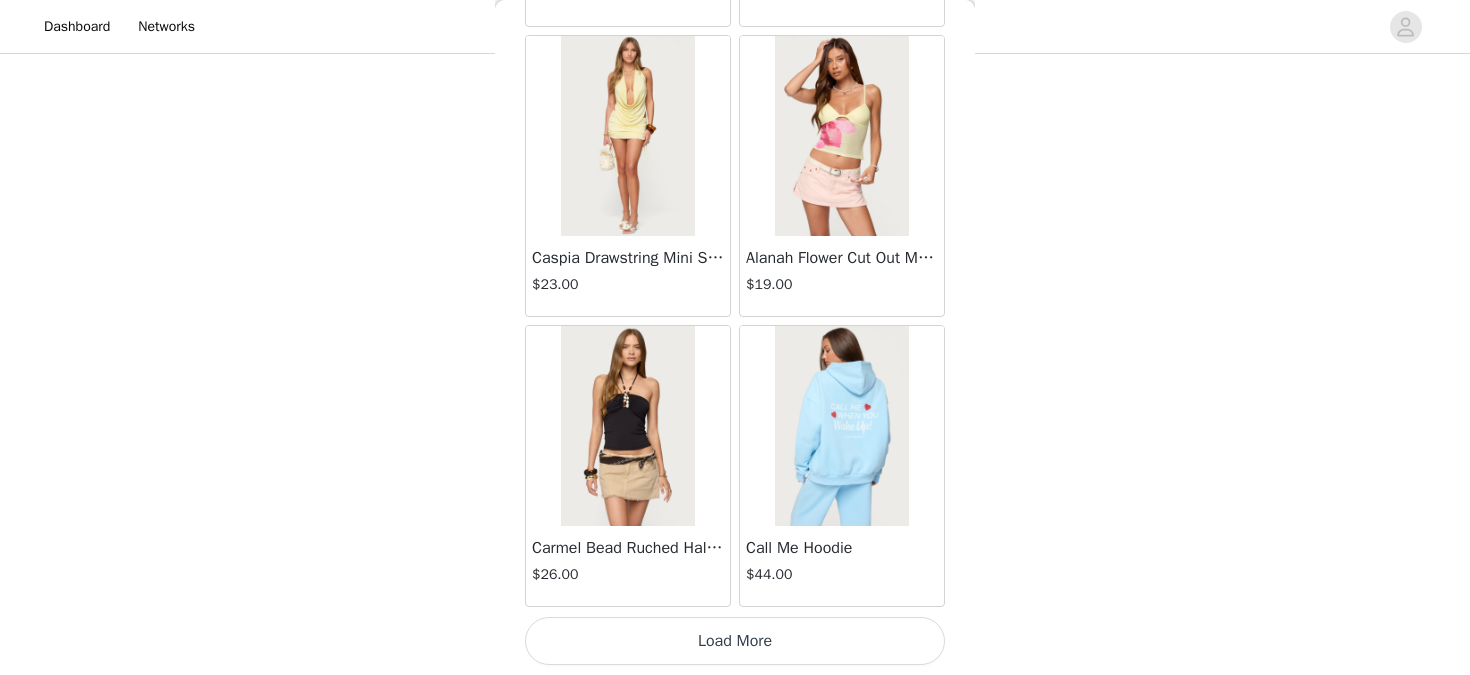 click on "Load More" at bounding box center [735, 641] 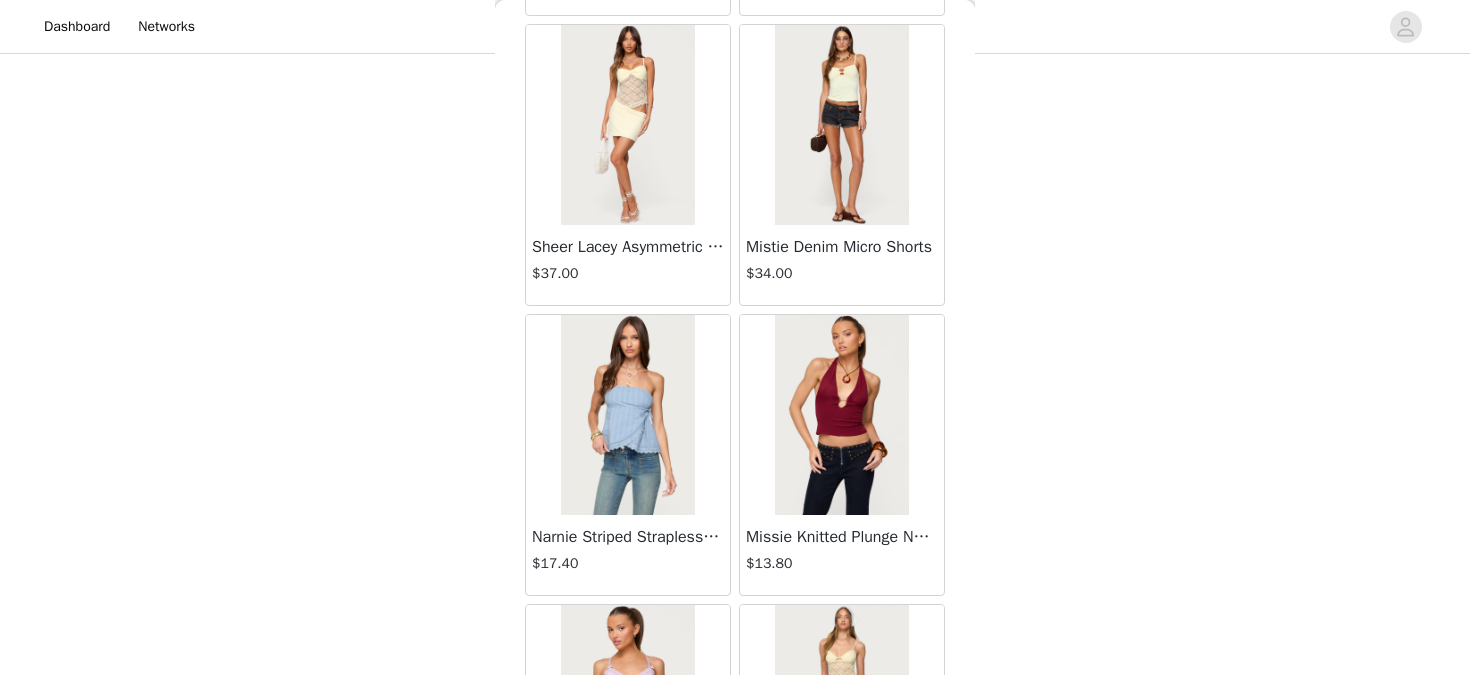 scroll, scrollTop: 19785, scrollLeft: 0, axis: vertical 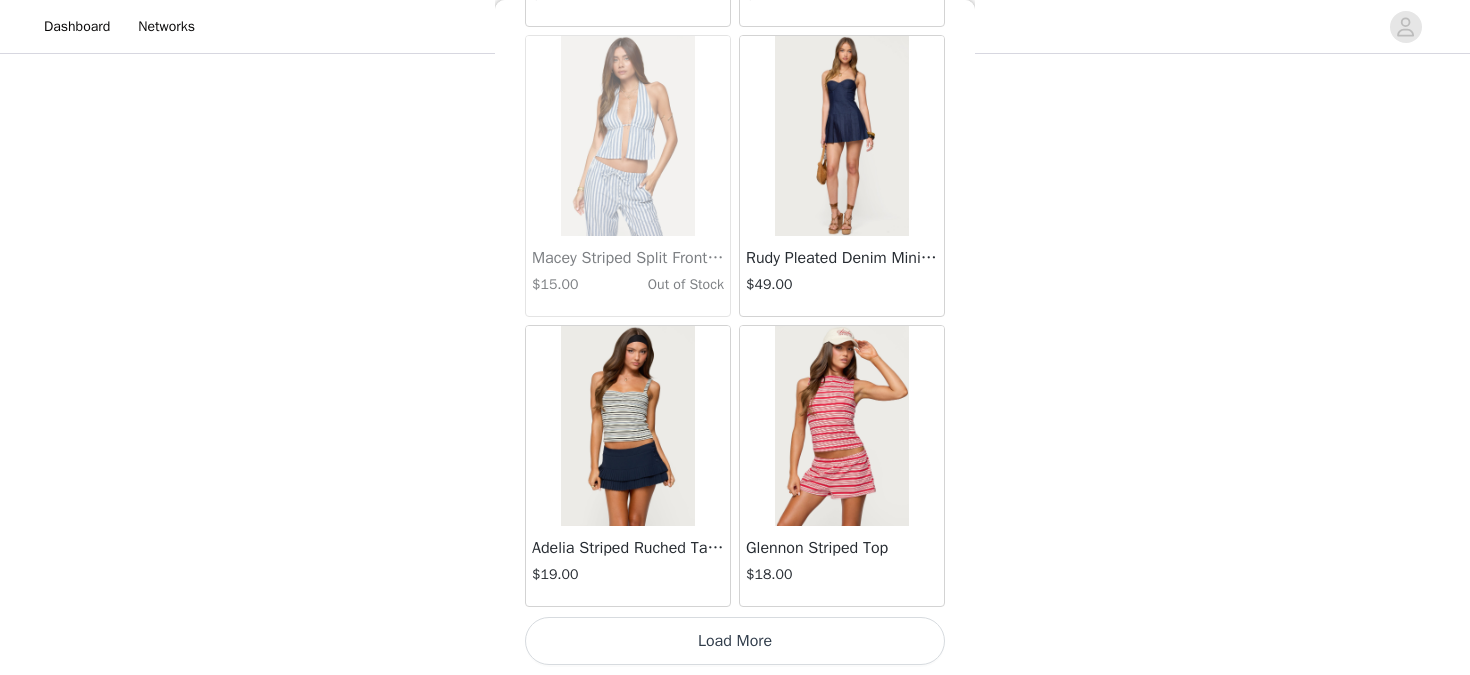 click on "Load More" at bounding box center [735, 641] 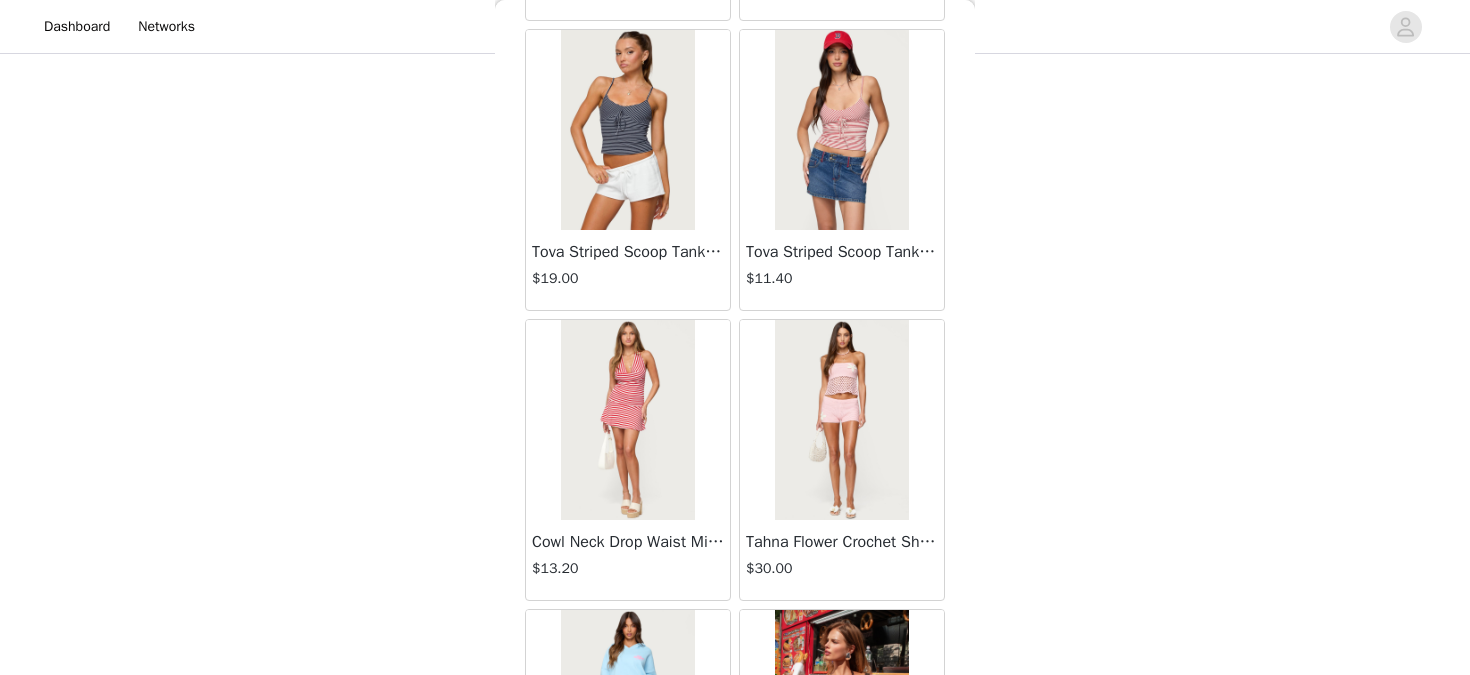 scroll, scrollTop: 22685, scrollLeft: 0, axis: vertical 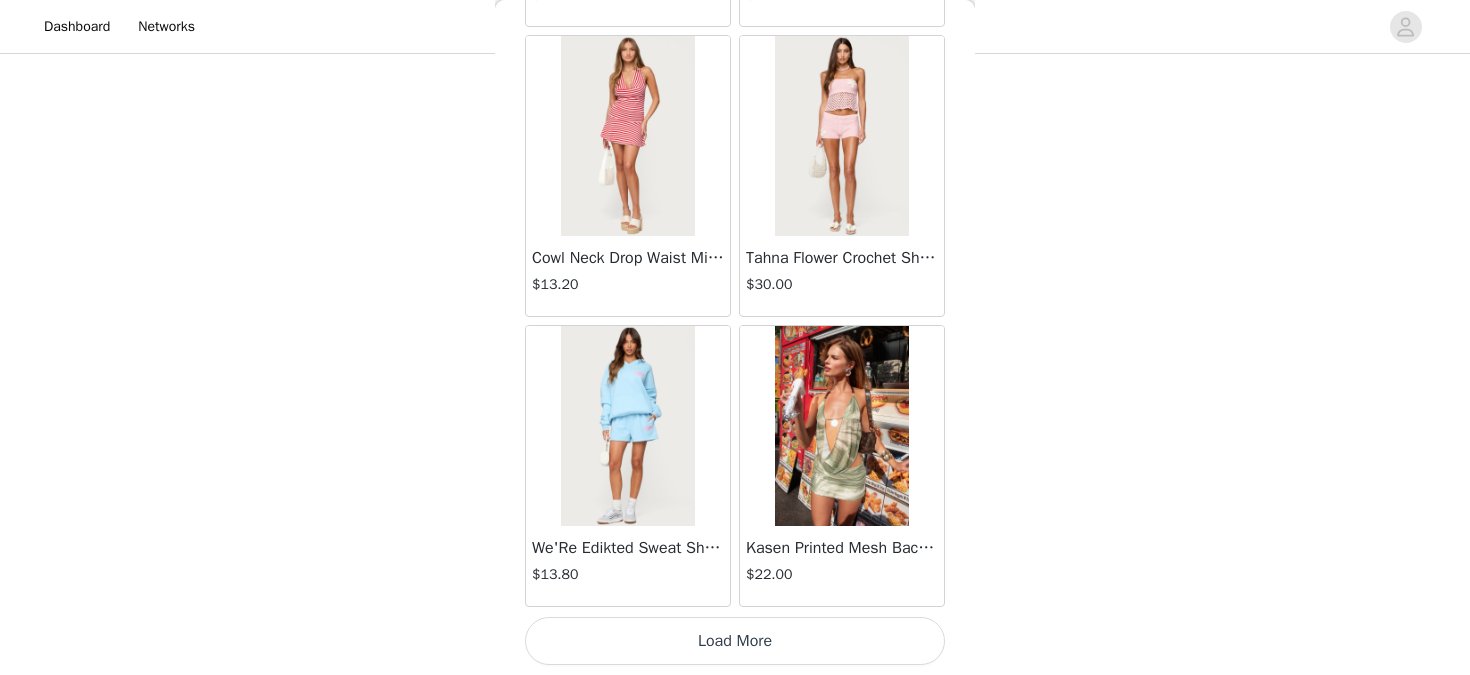 click on "Load More" at bounding box center (735, 641) 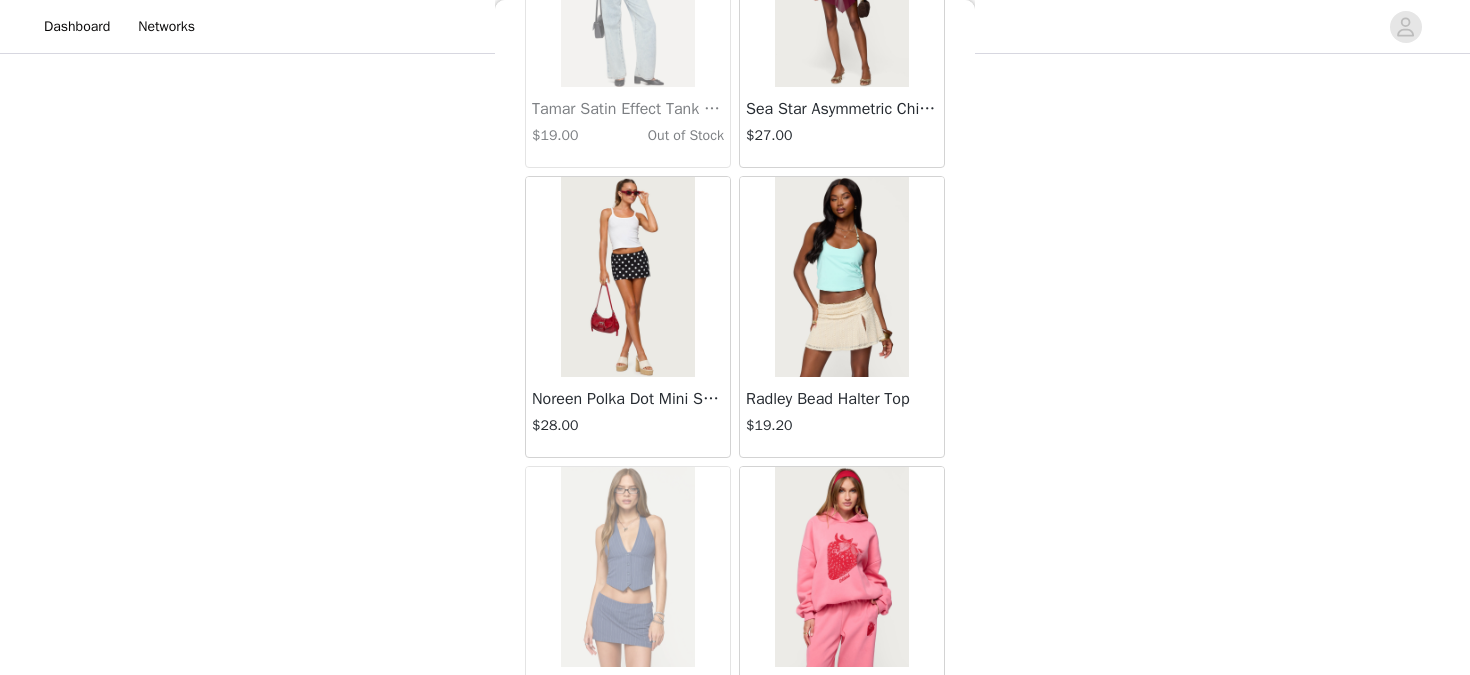 scroll, scrollTop: 25585, scrollLeft: 0, axis: vertical 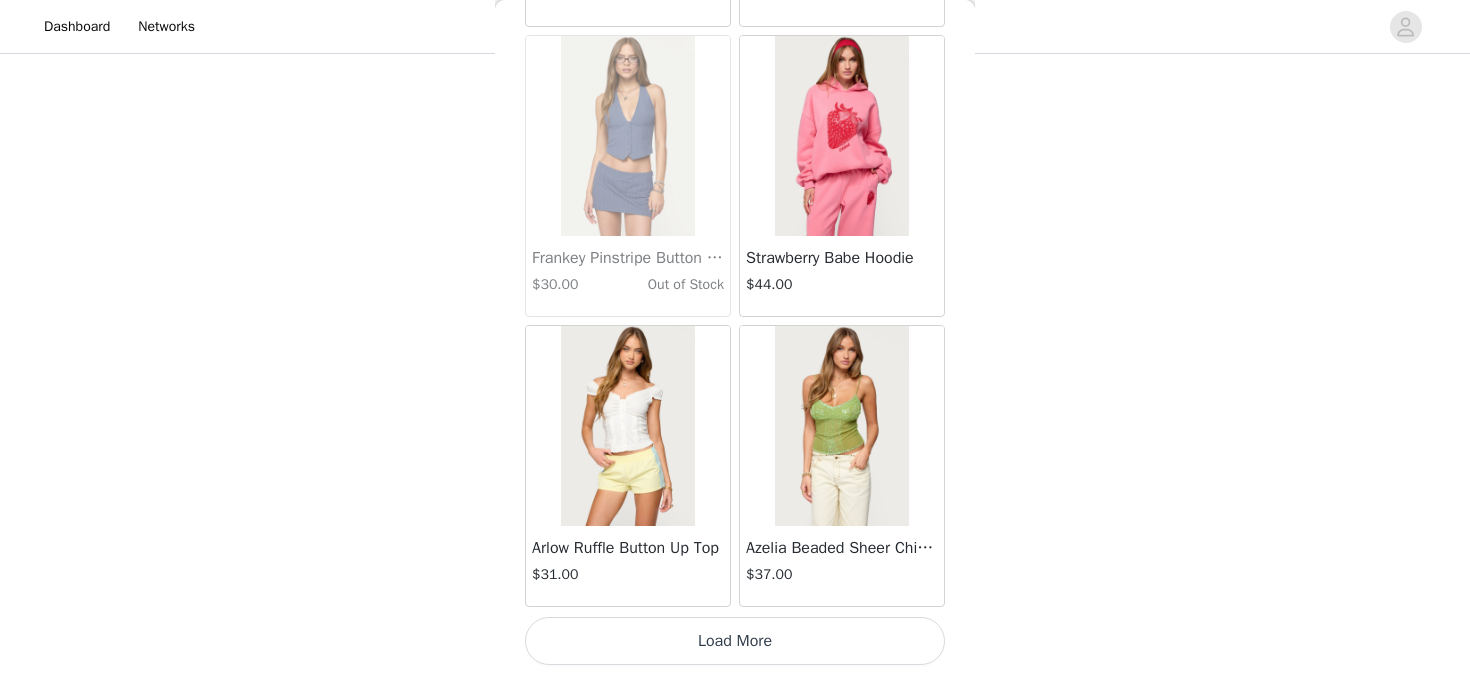 click on "Load More" at bounding box center (735, 641) 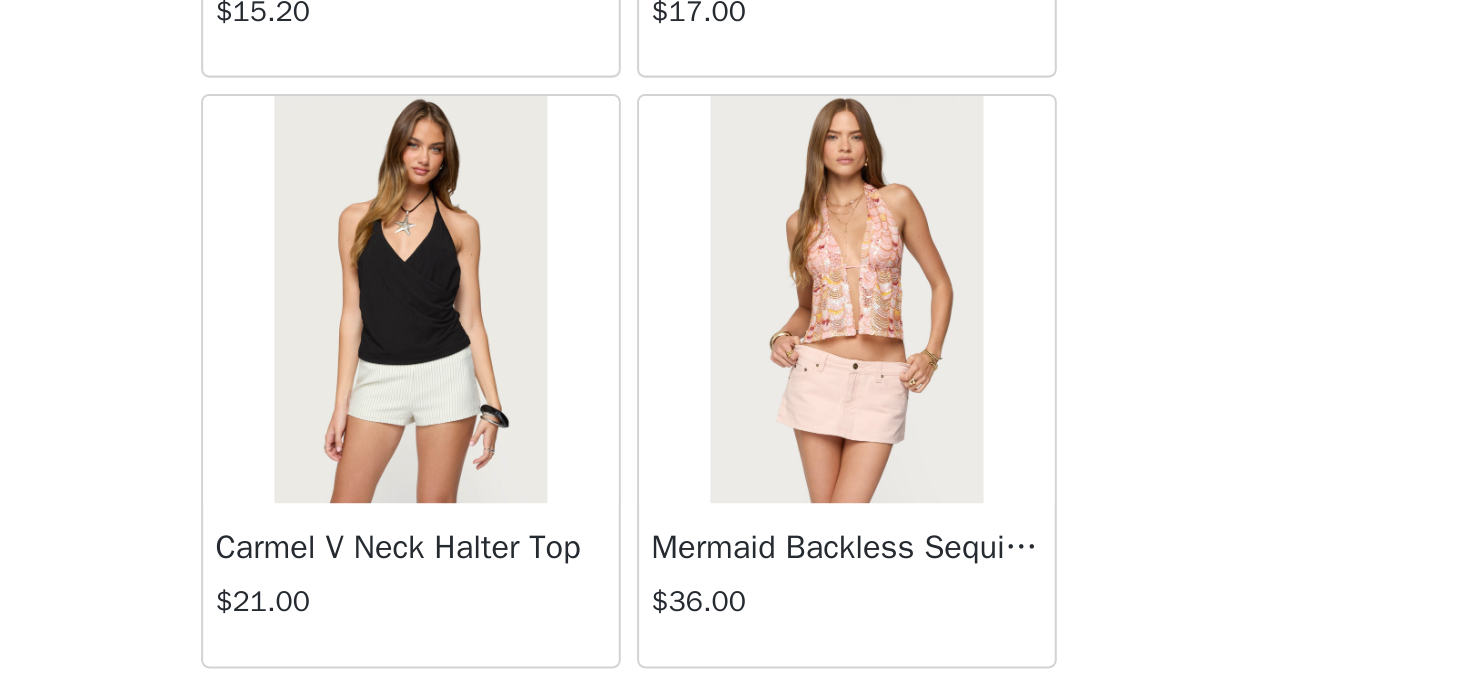 scroll, scrollTop: 28099, scrollLeft: 0, axis: vertical 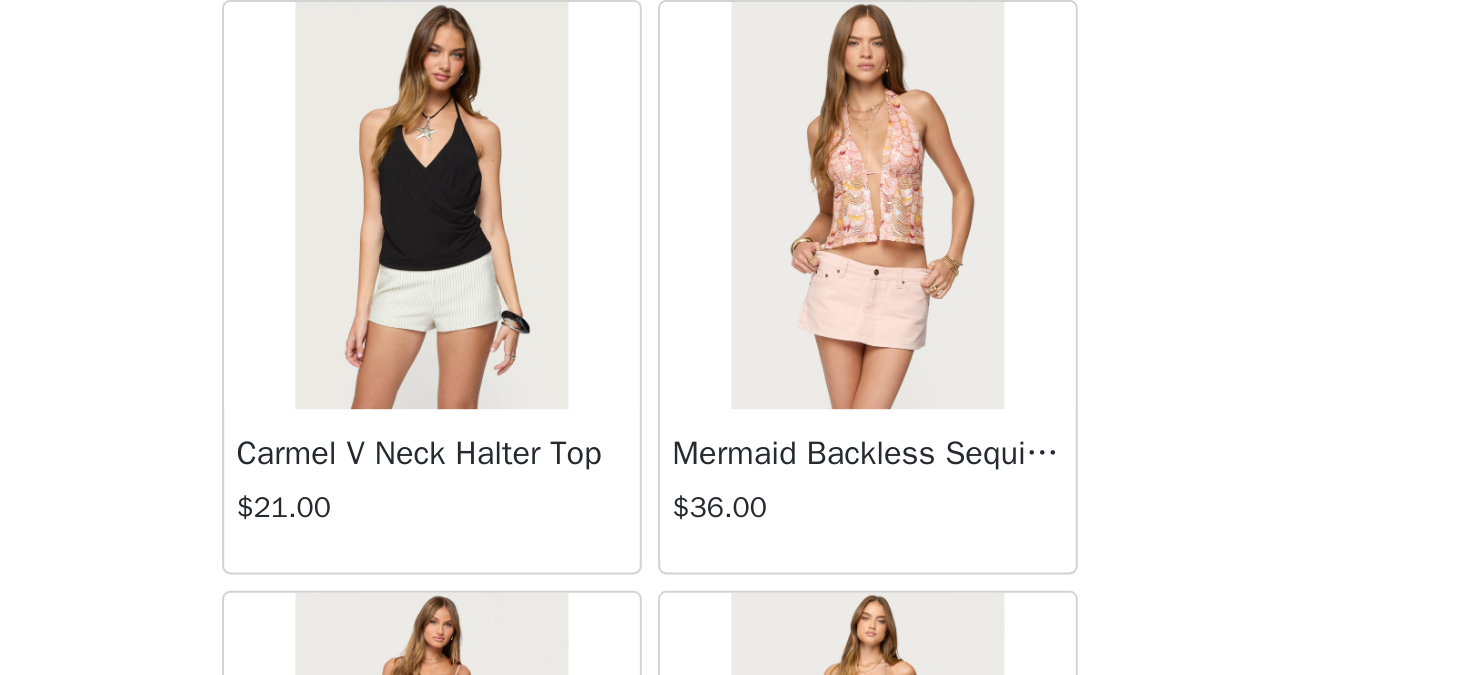 click on "STEP 1 OF 5
Products
Choose as many products as you'd like, up to $300.00.       2 Selected   Remaining Funds: $230.00         Edie Belt Detail Low Rise Jeans     $46.00       BLUE, XS       Edit   Remove     Michaela Off Shoulder Knit Top     $24.00       BLACK, XS       Edit   Remove     Add Product     You may choose as many products as you'd like     Back       Jaynee Halter Top   $7.60       Tropical Fruits Graphic T Shirt   $19.00       Patti Floral Mini Dress   $27.20       Starrie Panel Stitch Low Rise Jeans   $53.00       Fringe Sequin Crochet Poncho   $39.00       Macee Gingham Romper   $34.00       Malena Asymmetric Halter Top   $9.20       Clementina Eyelet Bodysuit   $18.40       Edikted LA Hoodie   $44.00       Keryn Striped Asymmetric Top   $14.40       Helsa Grommet T Shirt   $18.40       Dragon Lily Layered Chiffon Halter top   $24.00       Khalia Backless Cut Out Halter Top   $22.00         $42.40" at bounding box center [735, 177] 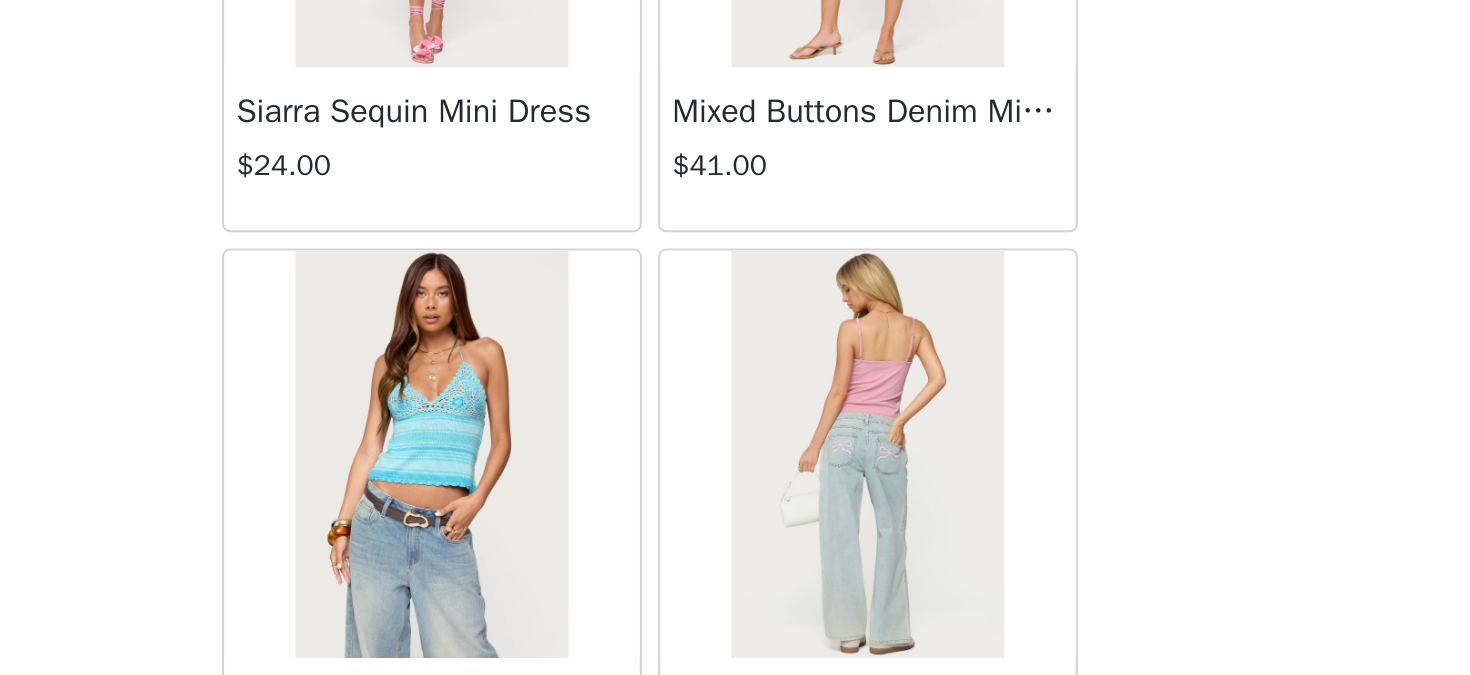 scroll, scrollTop: 28485, scrollLeft: 0, axis: vertical 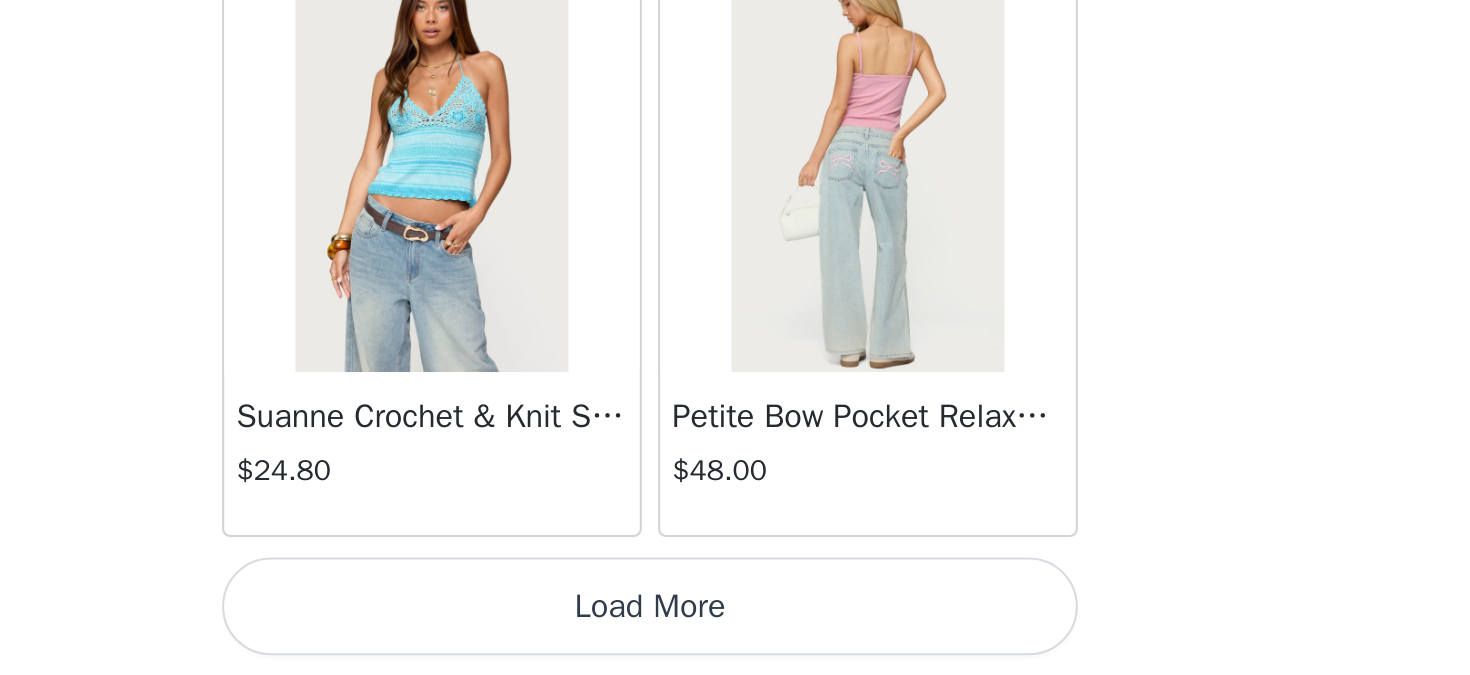 click on "Load More" at bounding box center [735, 641] 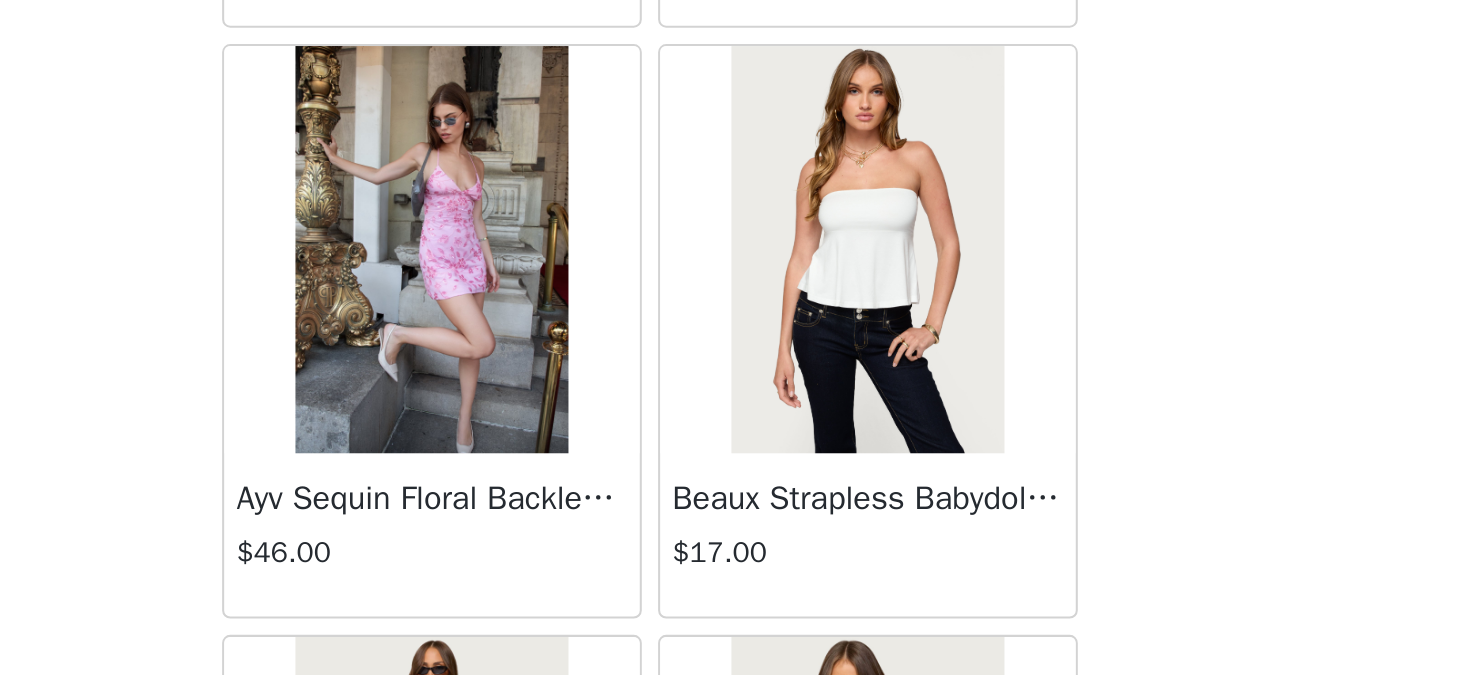 scroll, scrollTop: 31056, scrollLeft: 0, axis: vertical 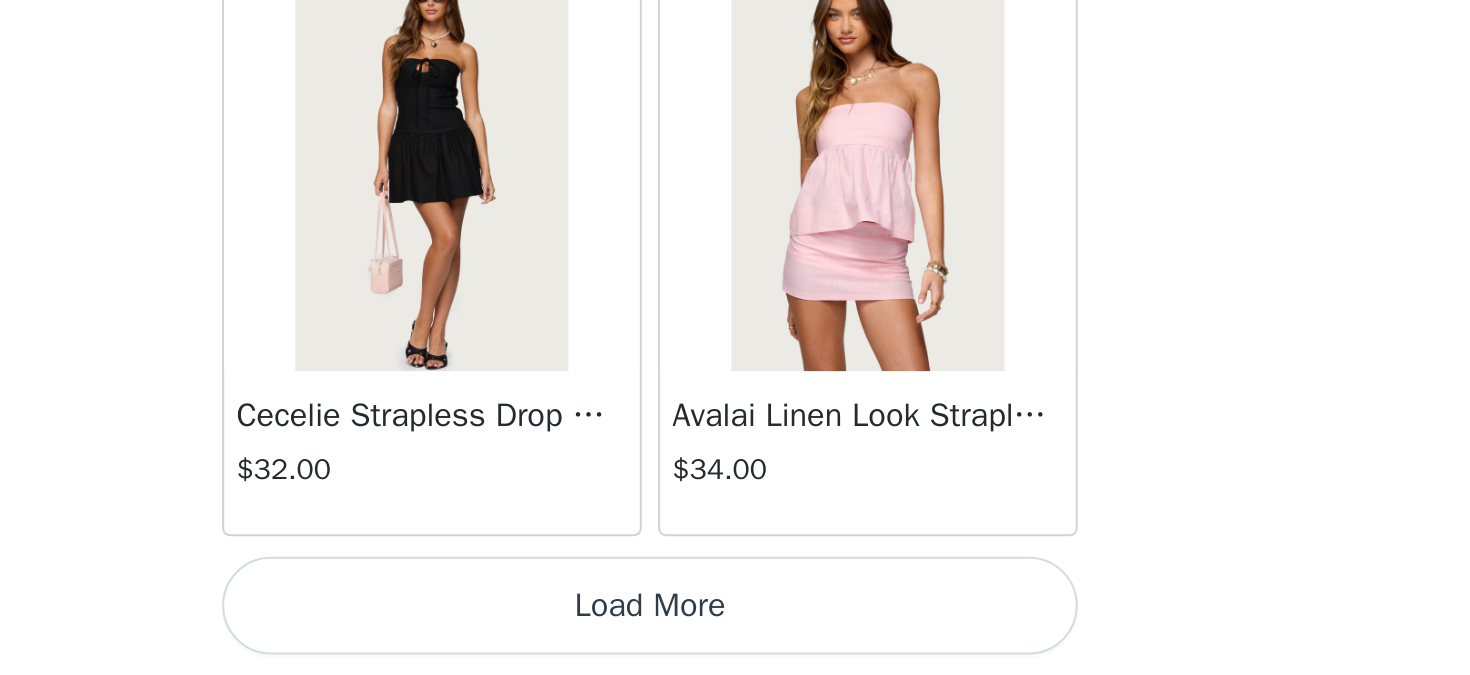click on "Load More" at bounding box center [735, 641] 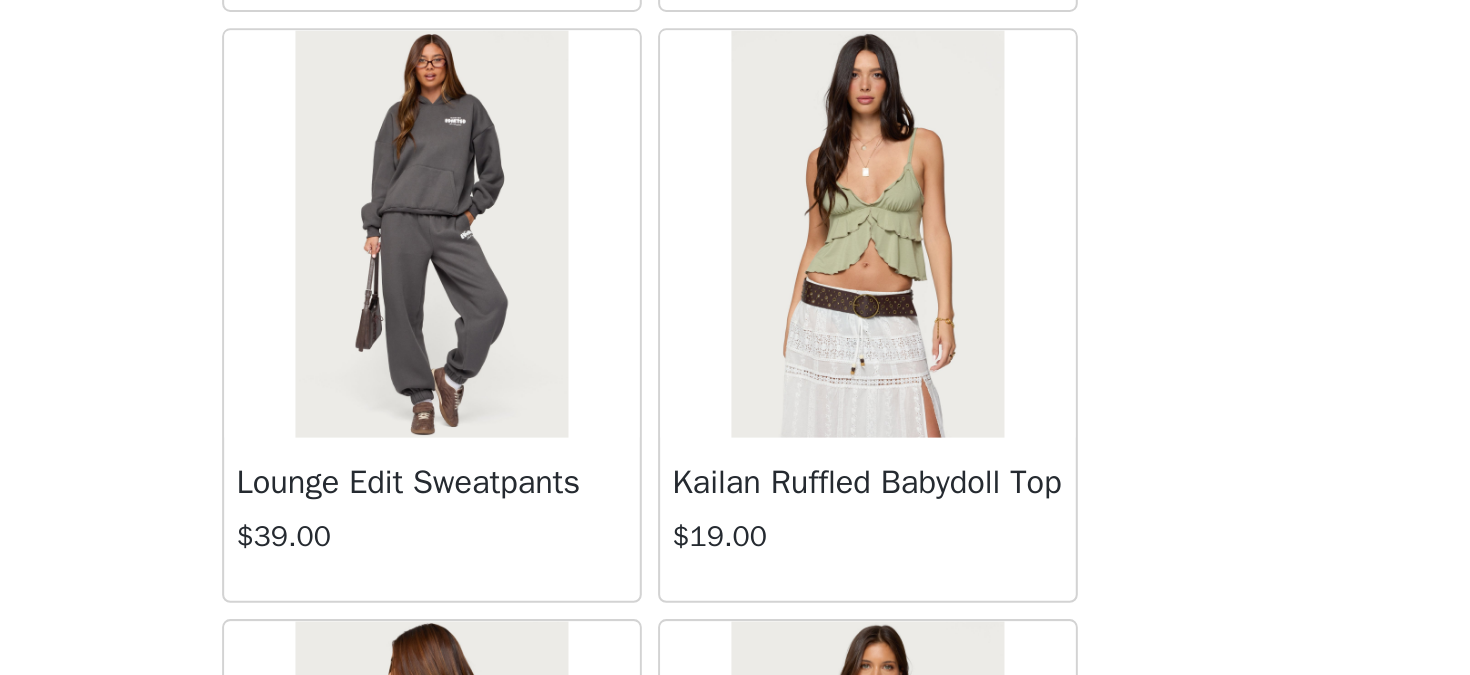 scroll, scrollTop: 33977, scrollLeft: 0, axis: vertical 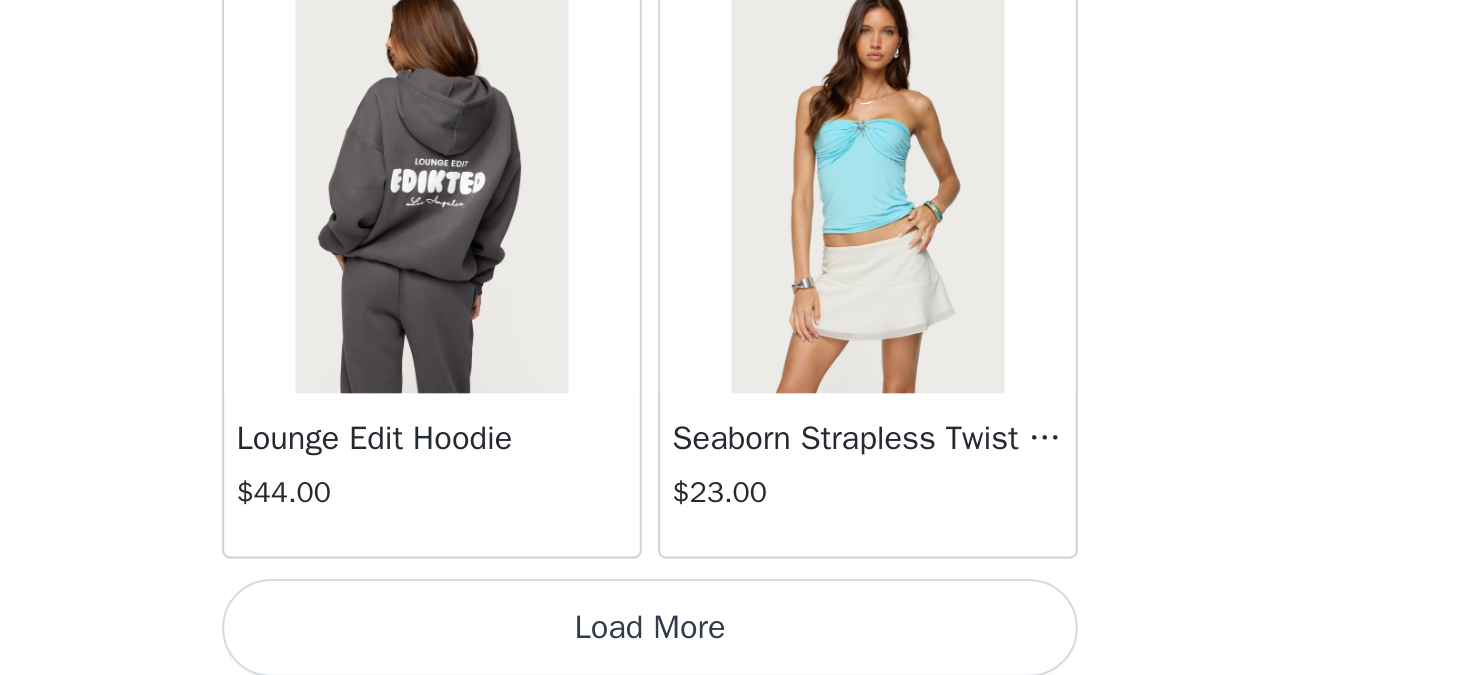 click on "Load More" at bounding box center (735, 641) 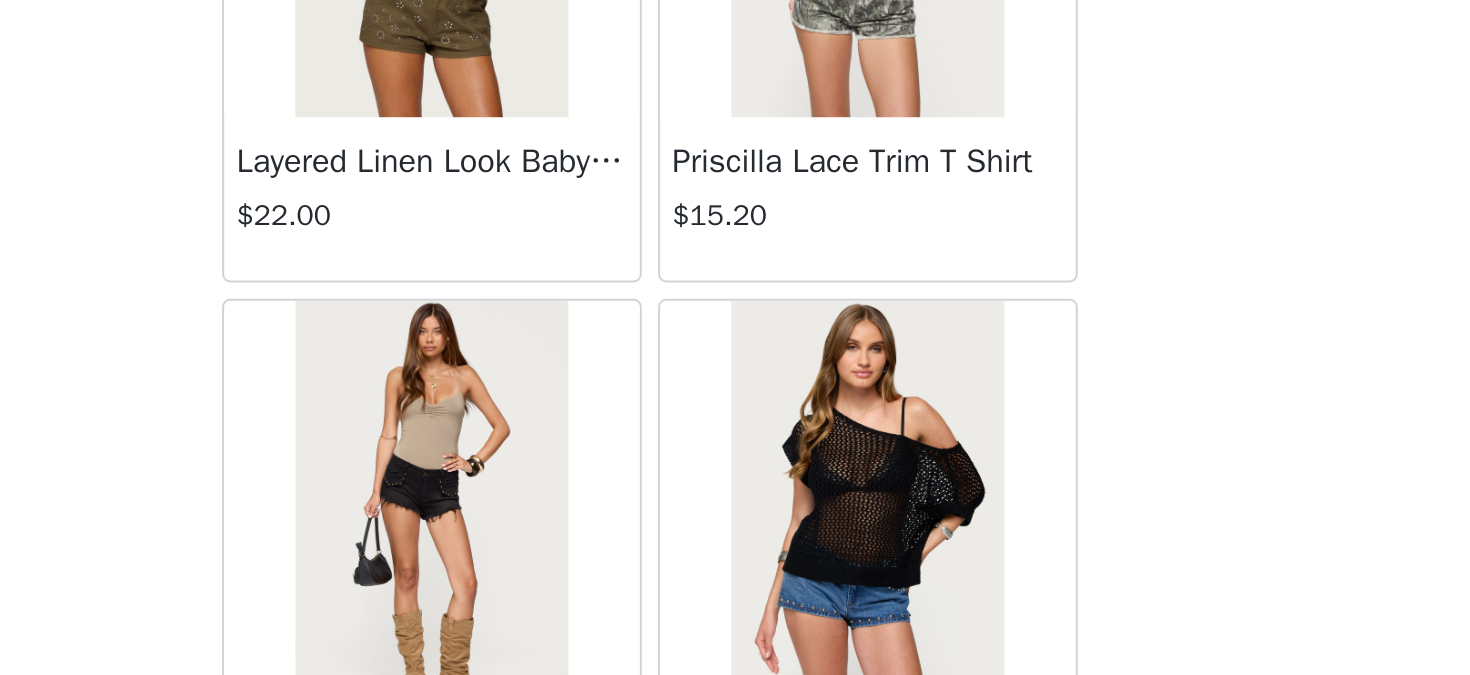 scroll, scrollTop: 34581, scrollLeft: 0, axis: vertical 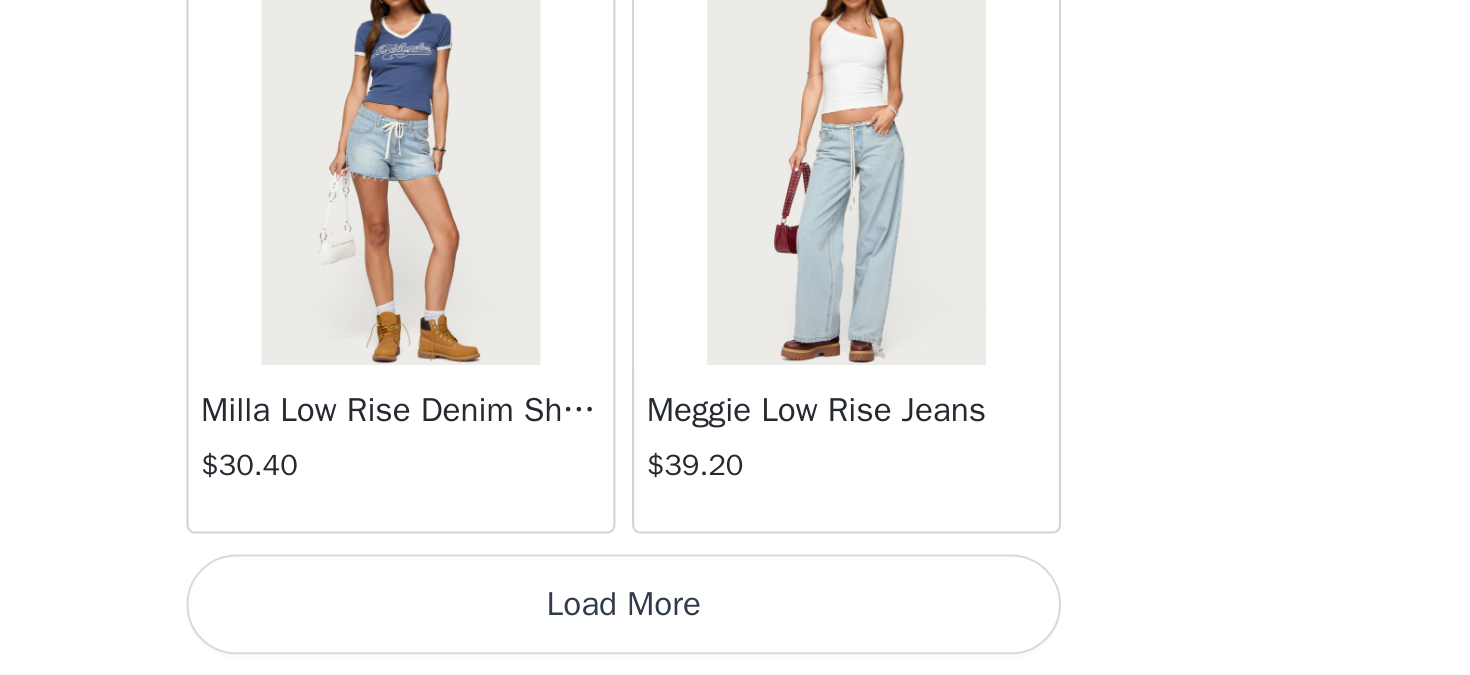 click on "Load More" at bounding box center [735, 641] 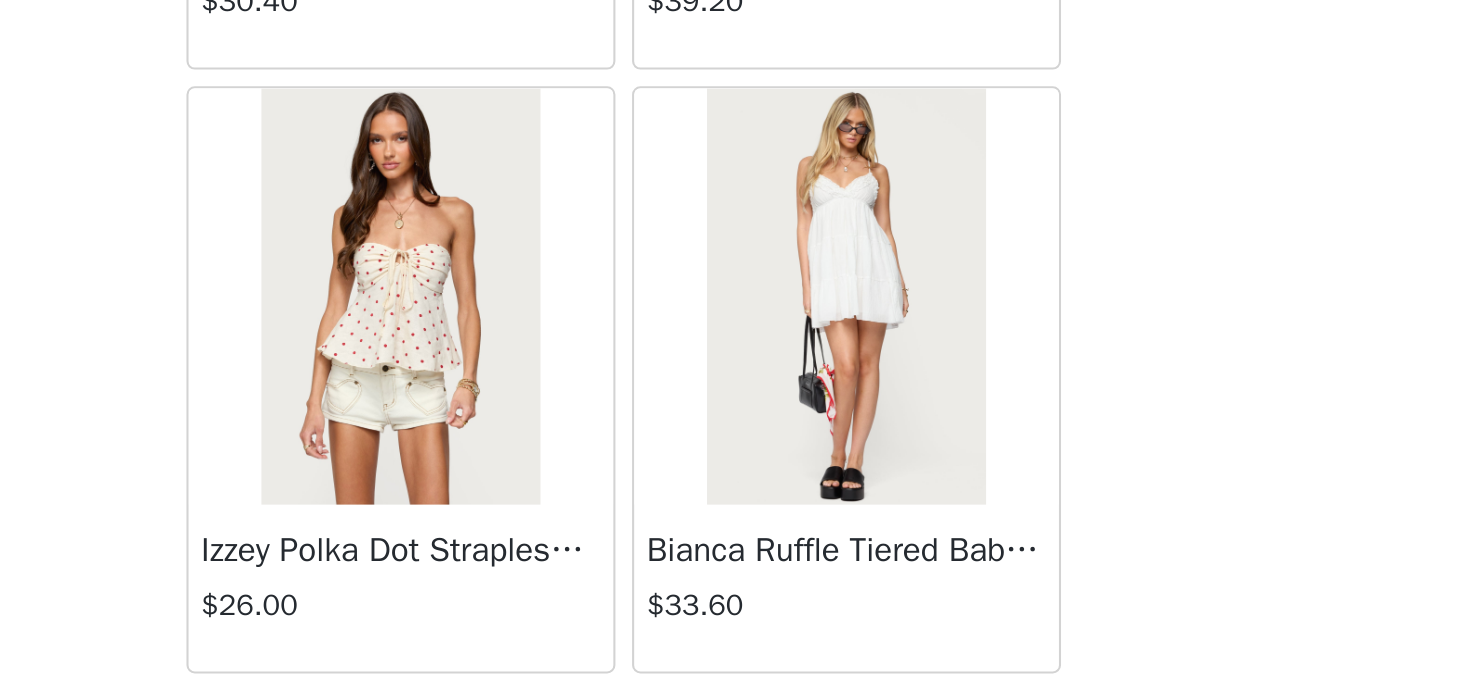 scroll, scrollTop: 37409, scrollLeft: 0, axis: vertical 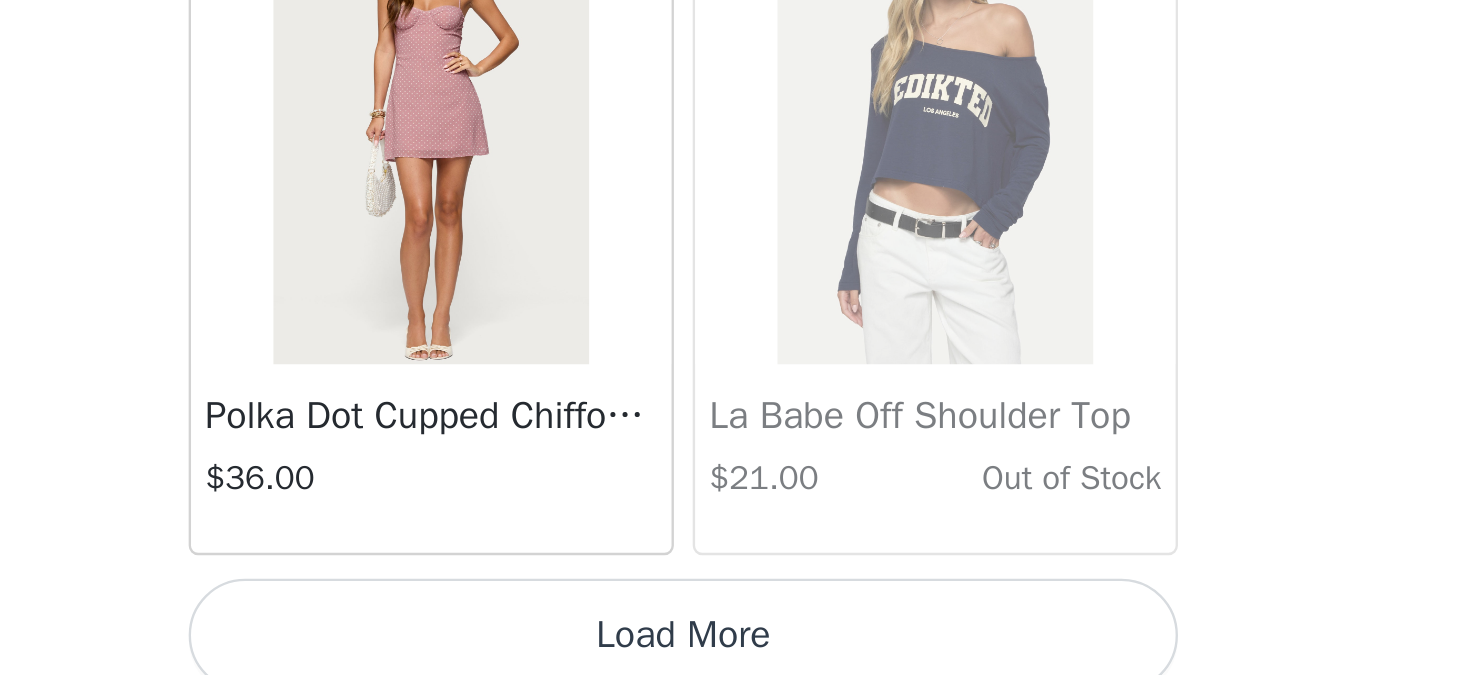 click on "Load More" at bounding box center (735, 641) 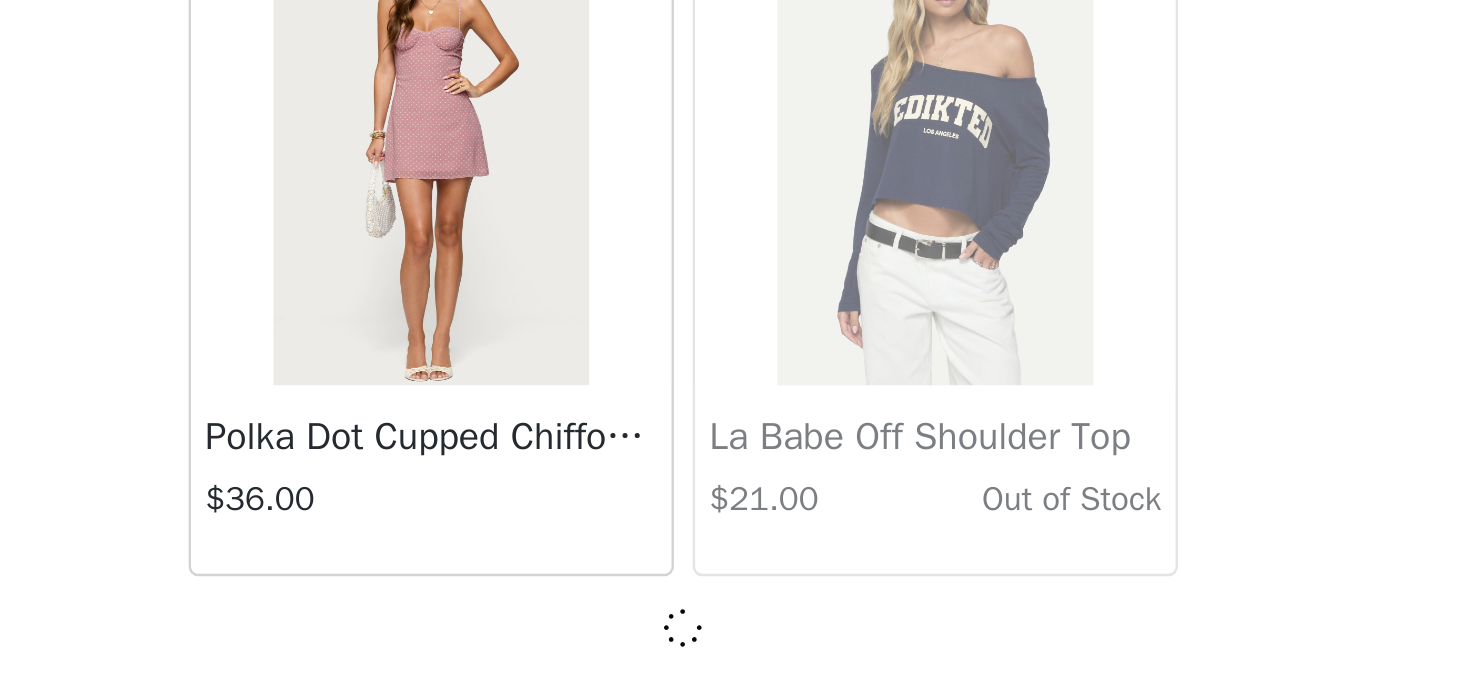 scroll, scrollTop: 40076, scrollLeft: 0, axis: vertical 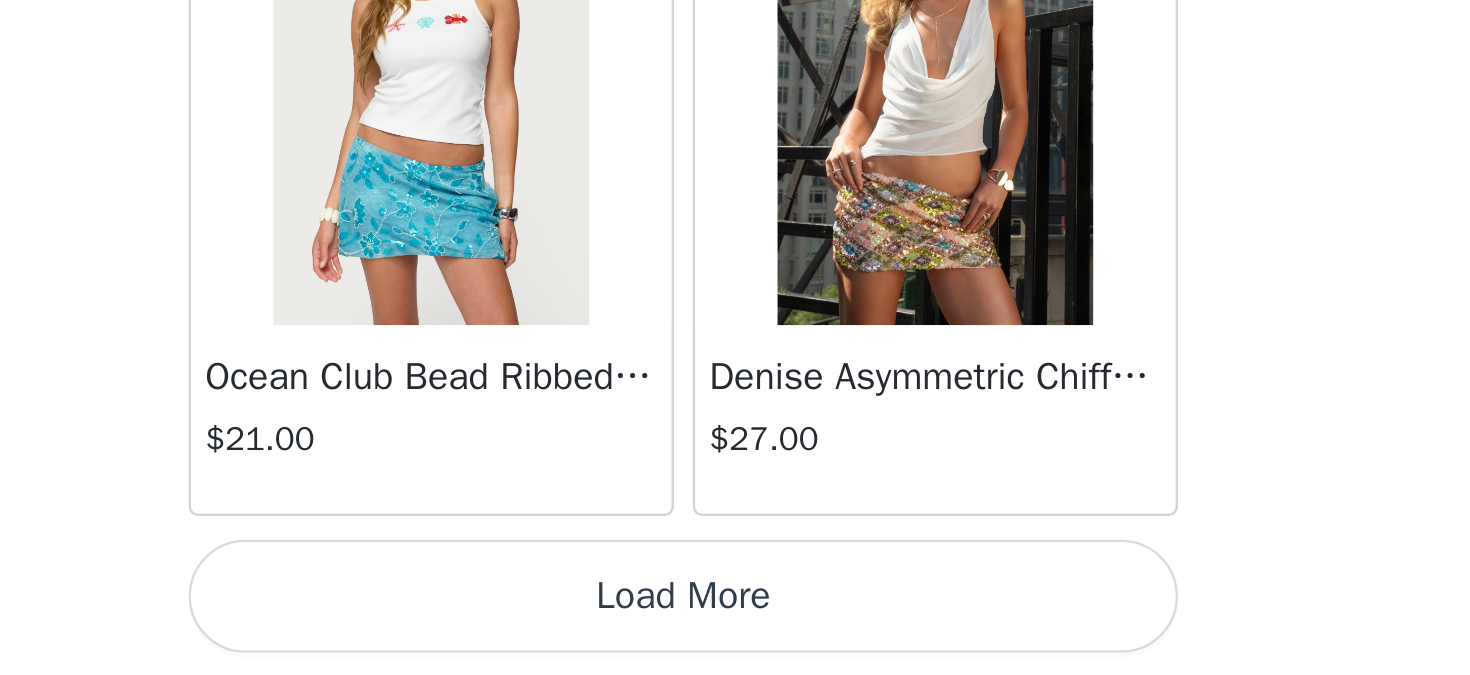 click on "Load More" at bounding box center [735, 641] 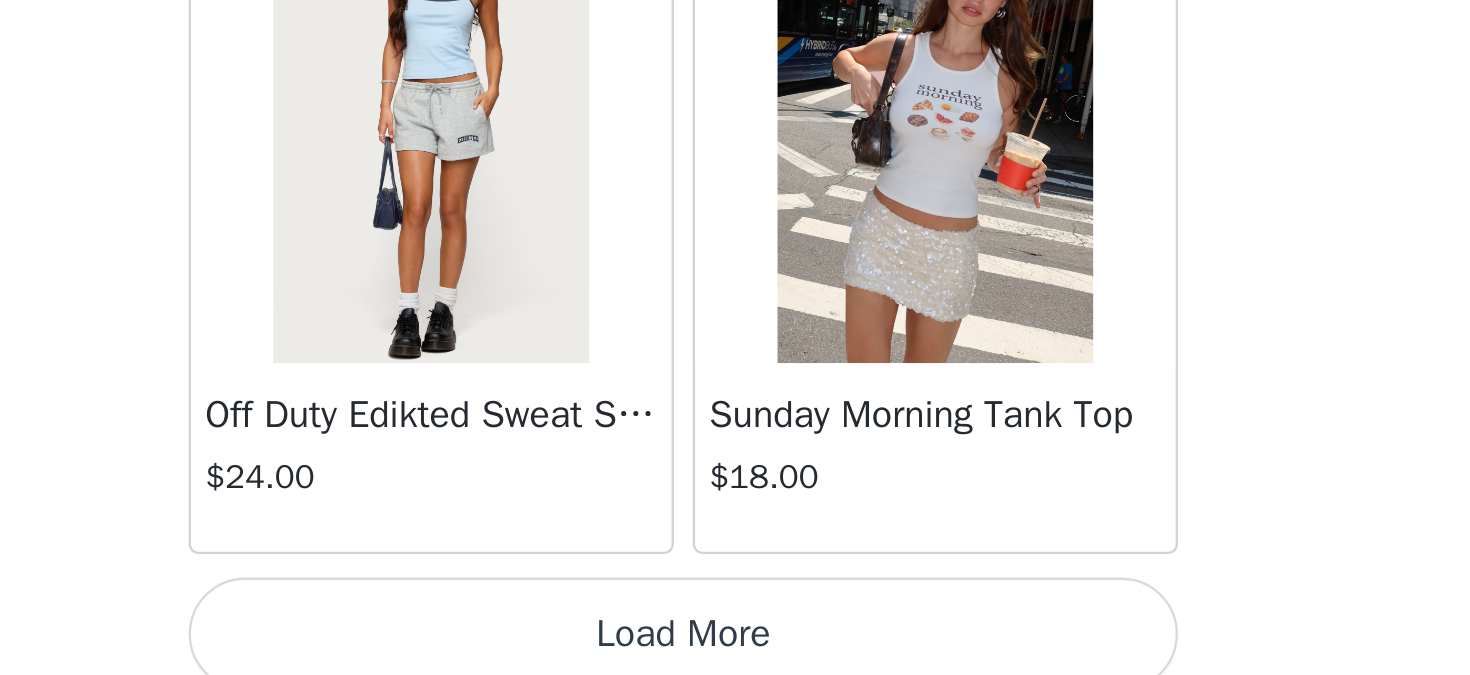 scroll, scrollTop: 45885, scrollLeft: 0, axis: vertical 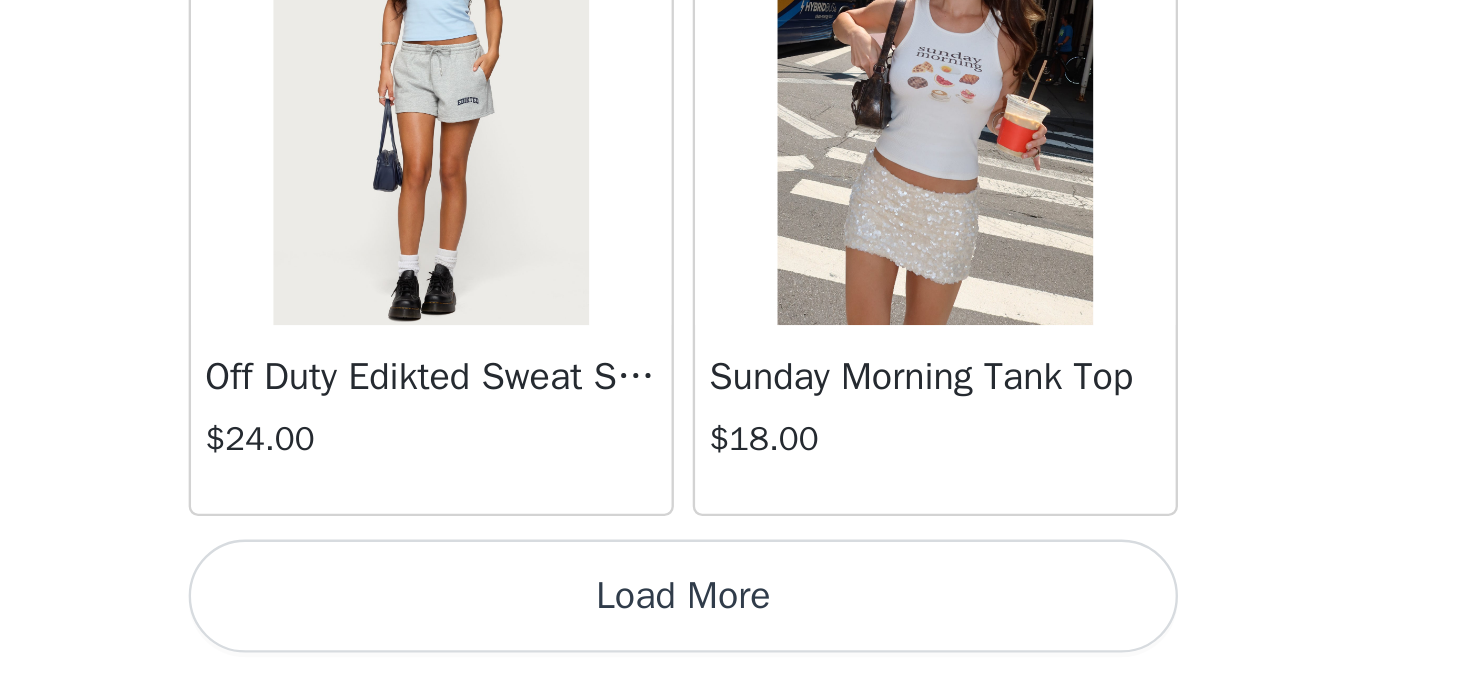 click on "Load More" at bounding box center [735, 641] 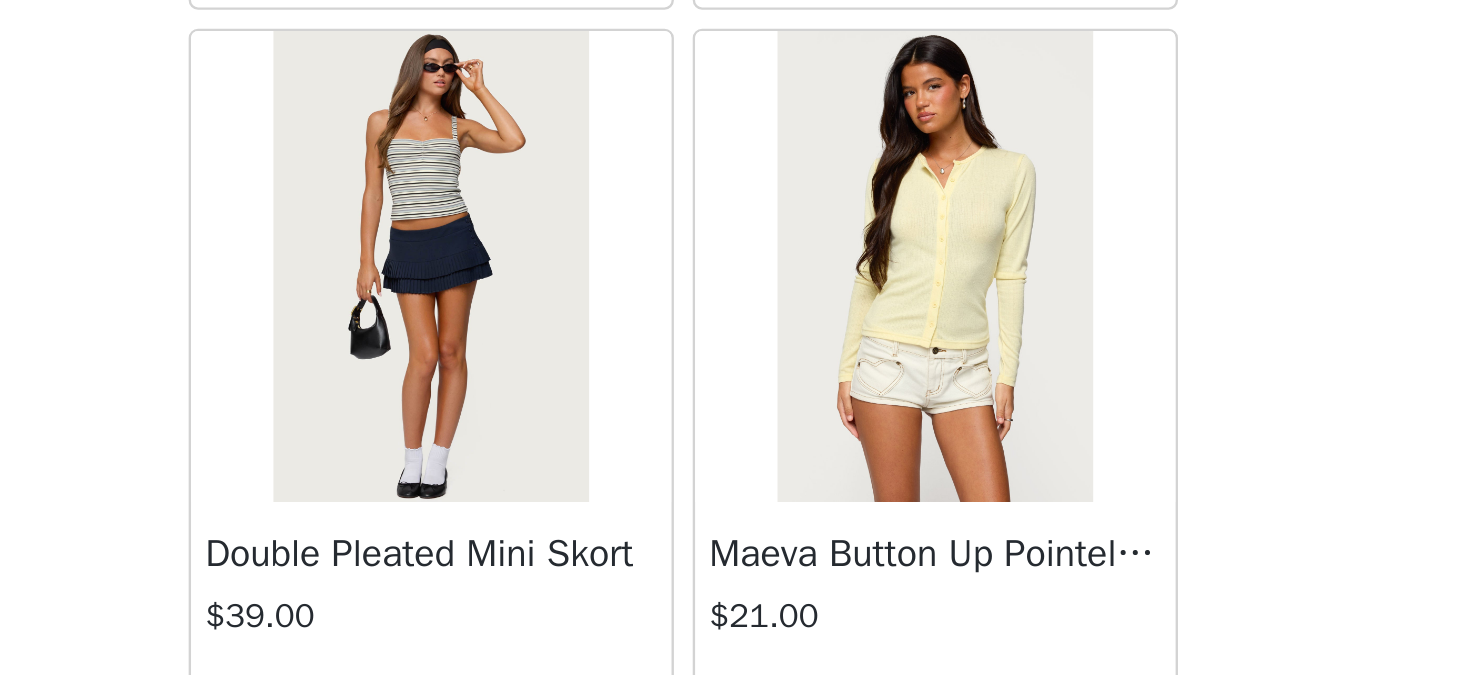 scroll, scrollTop: 48785, scrollLeft: 0, axis: vertical 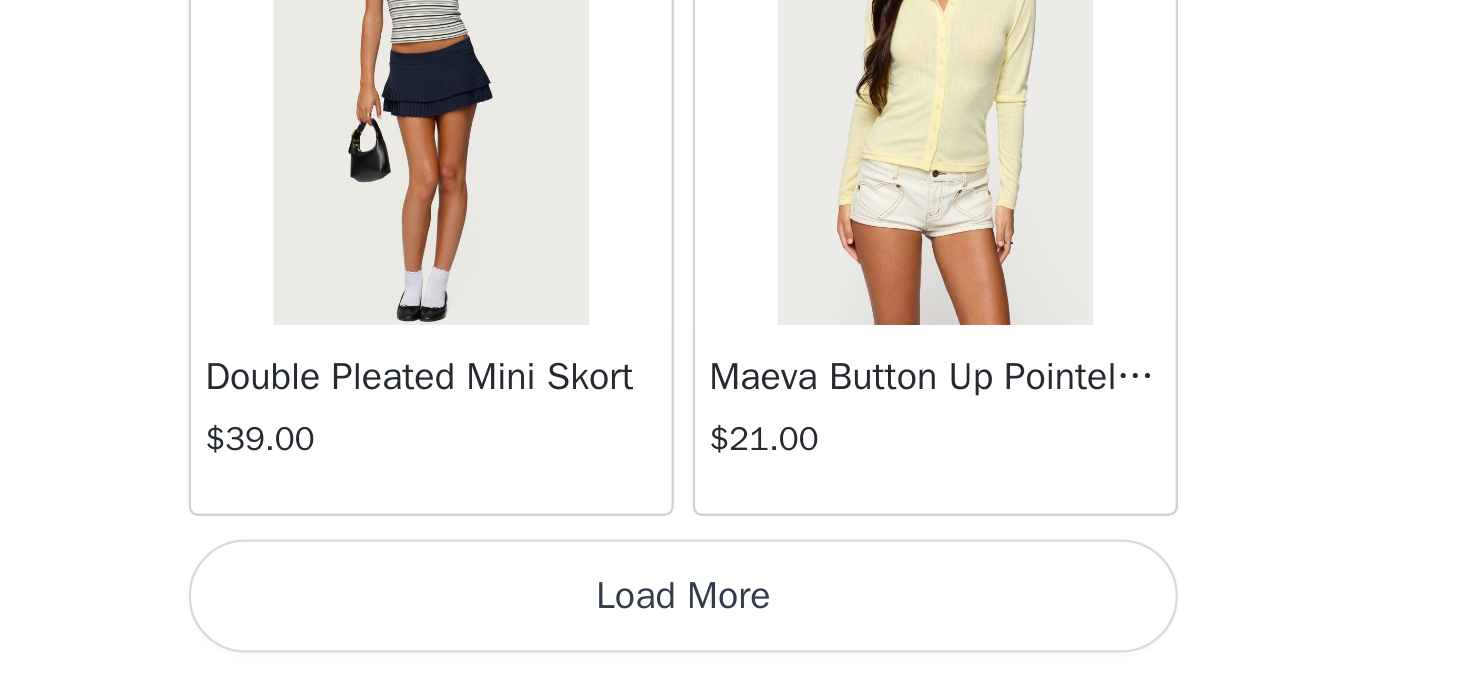click on "Load More" at bounding box center [735, 641] 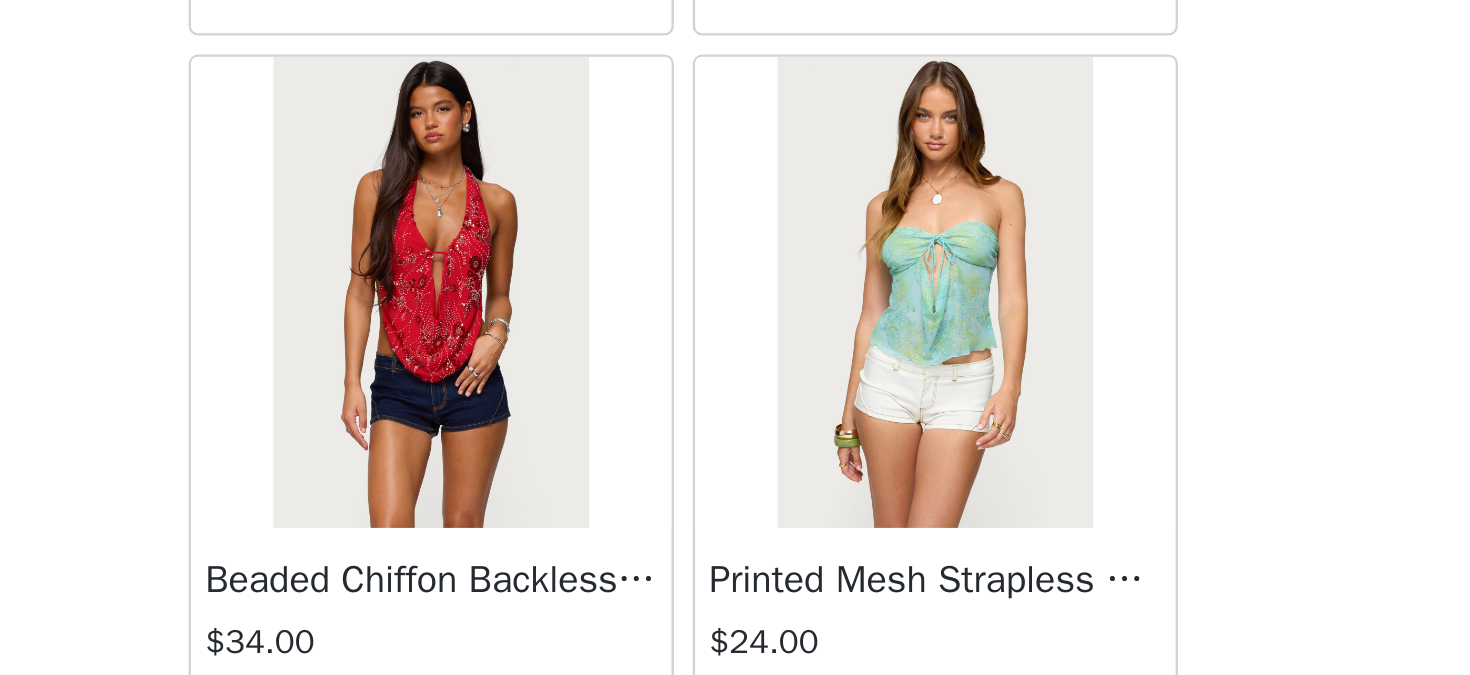scroll, scrollTop: 51311, scrollLeft: 0, axis: vertical 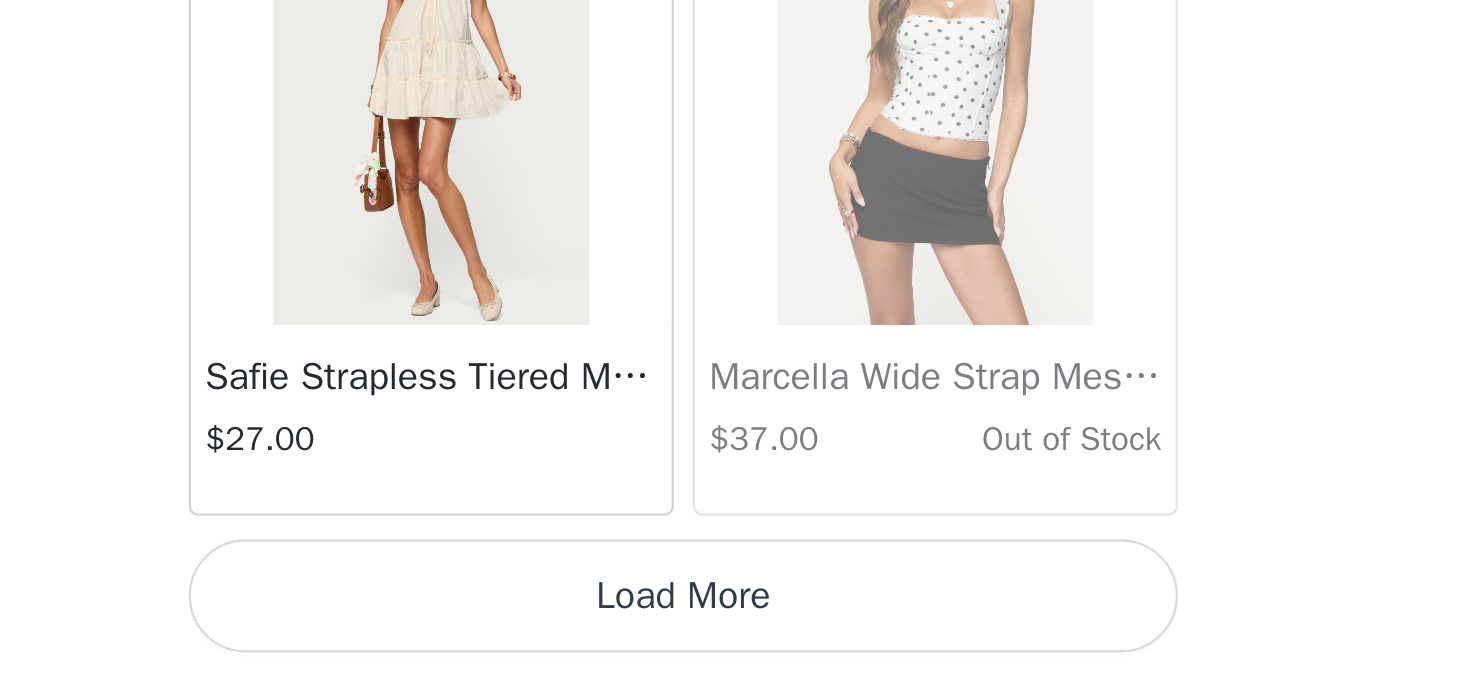 click on "Load More" at bounding box center [735, 641] 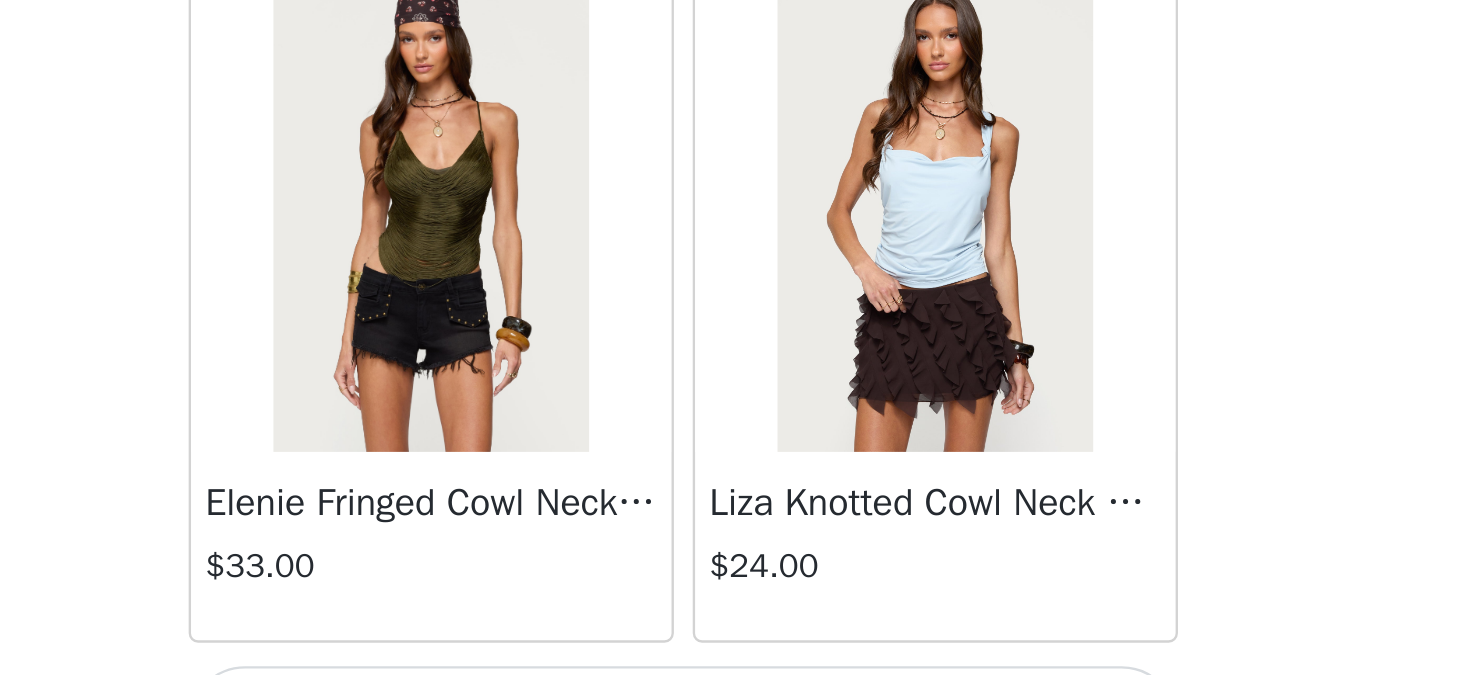 scroll, scrollTop: 54585, scrollLeft: 0, axis: vertical 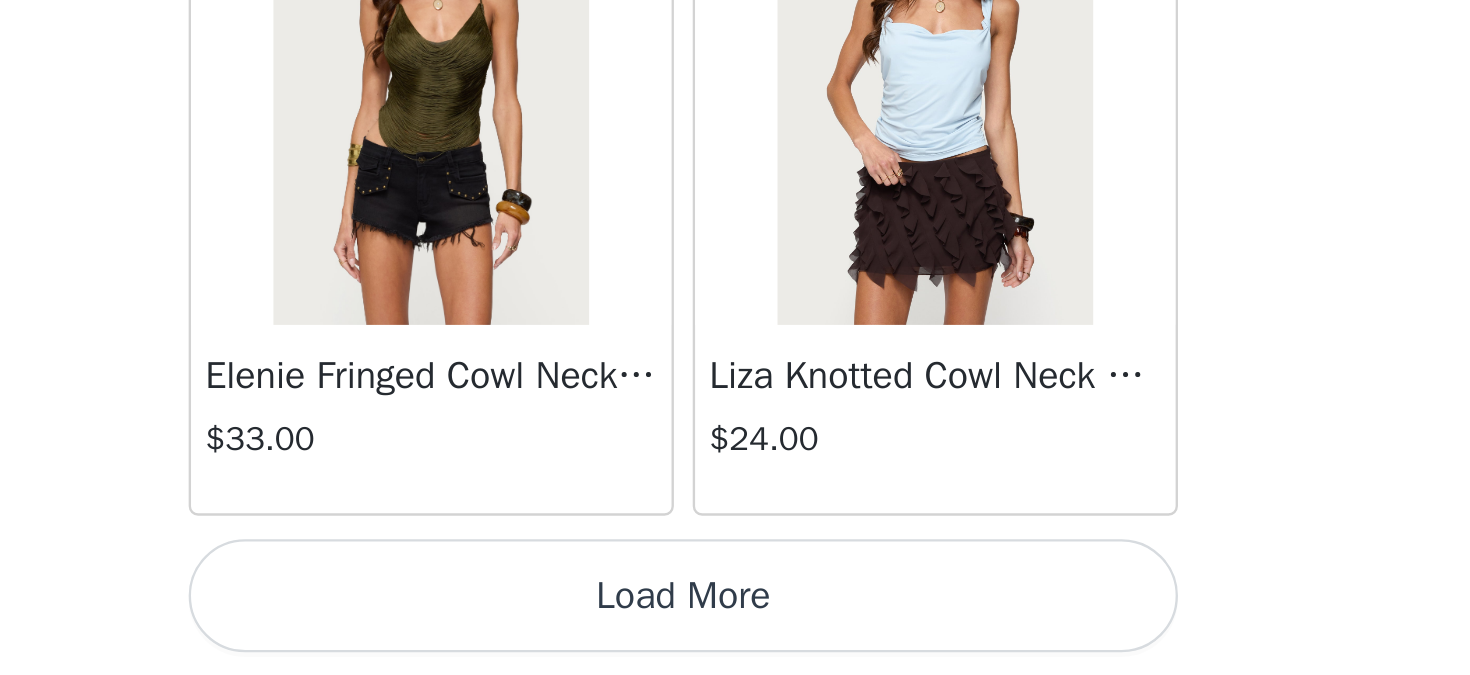 click on "Load More" at bounding box center [735, 641] 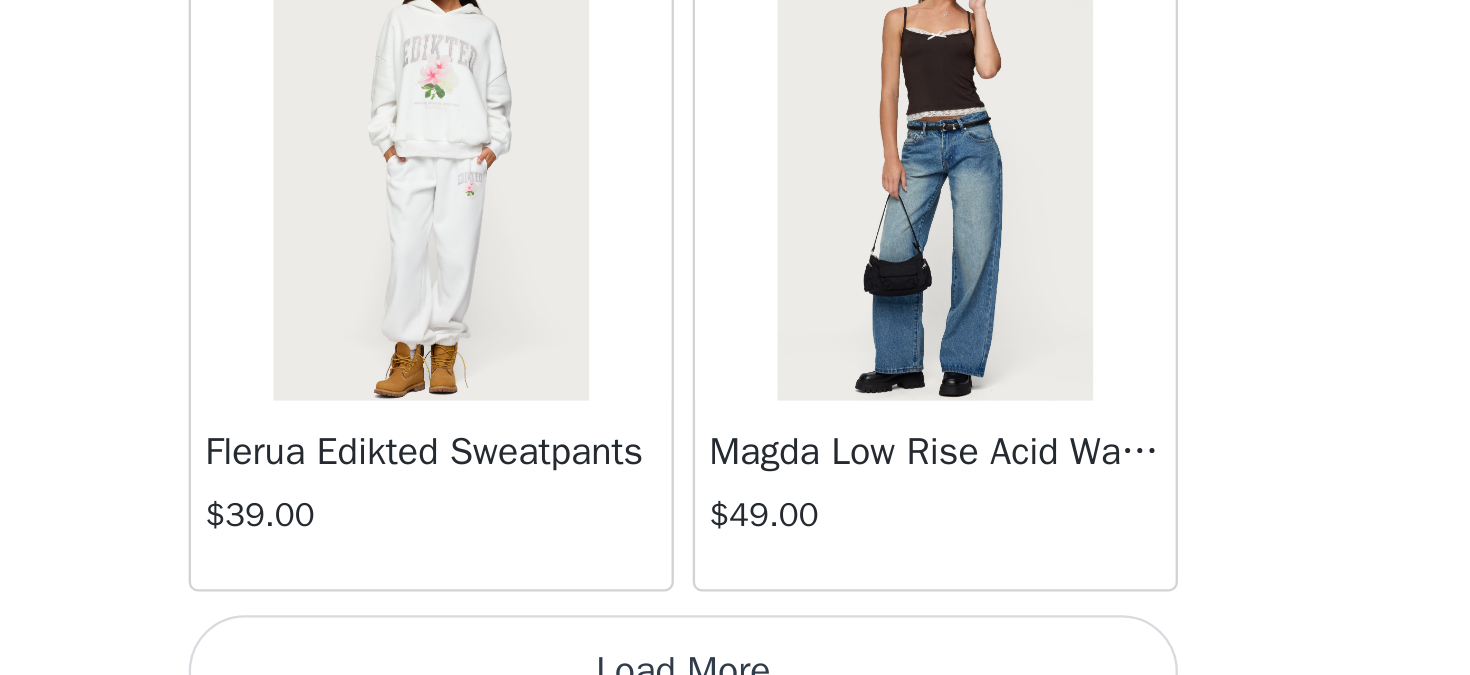 scroll, scrollTop: 57452, scrollLeft: 0, axis: vertical 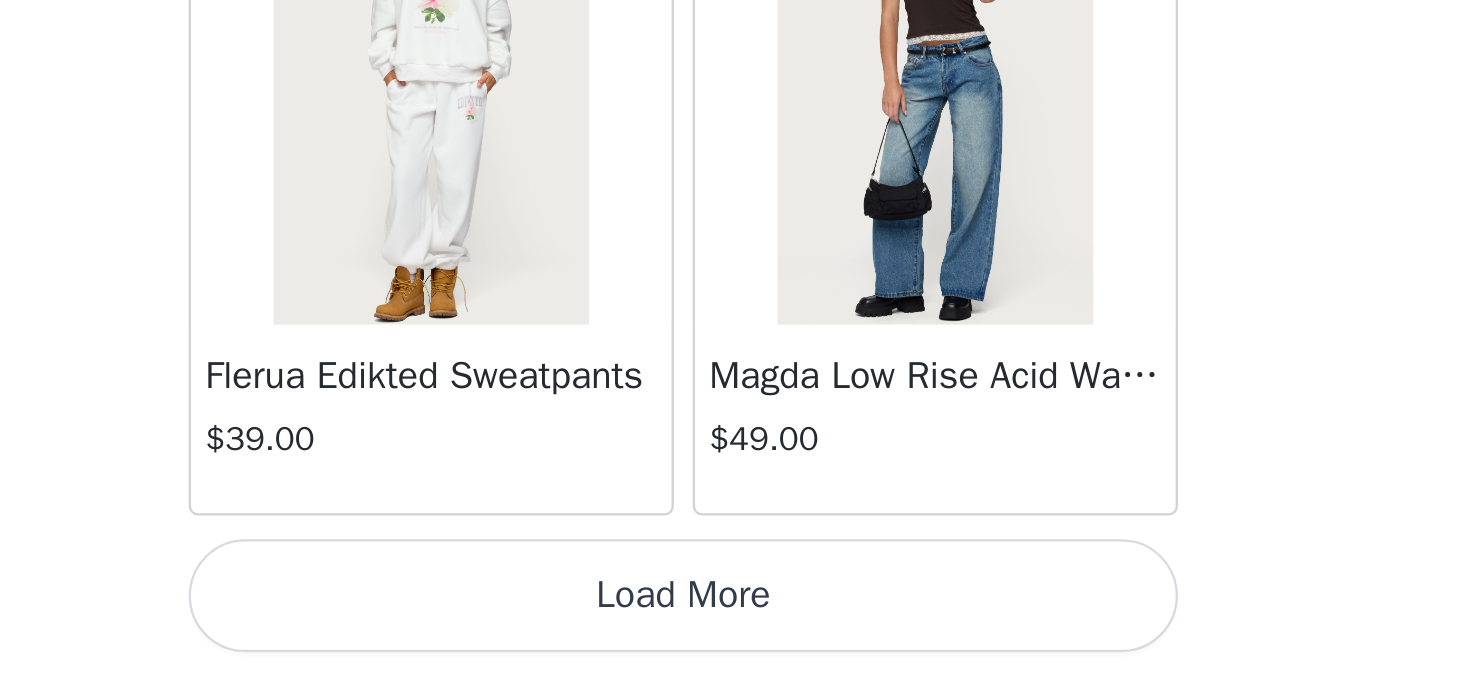 click on "Load More" at bounding box center [735, 641] 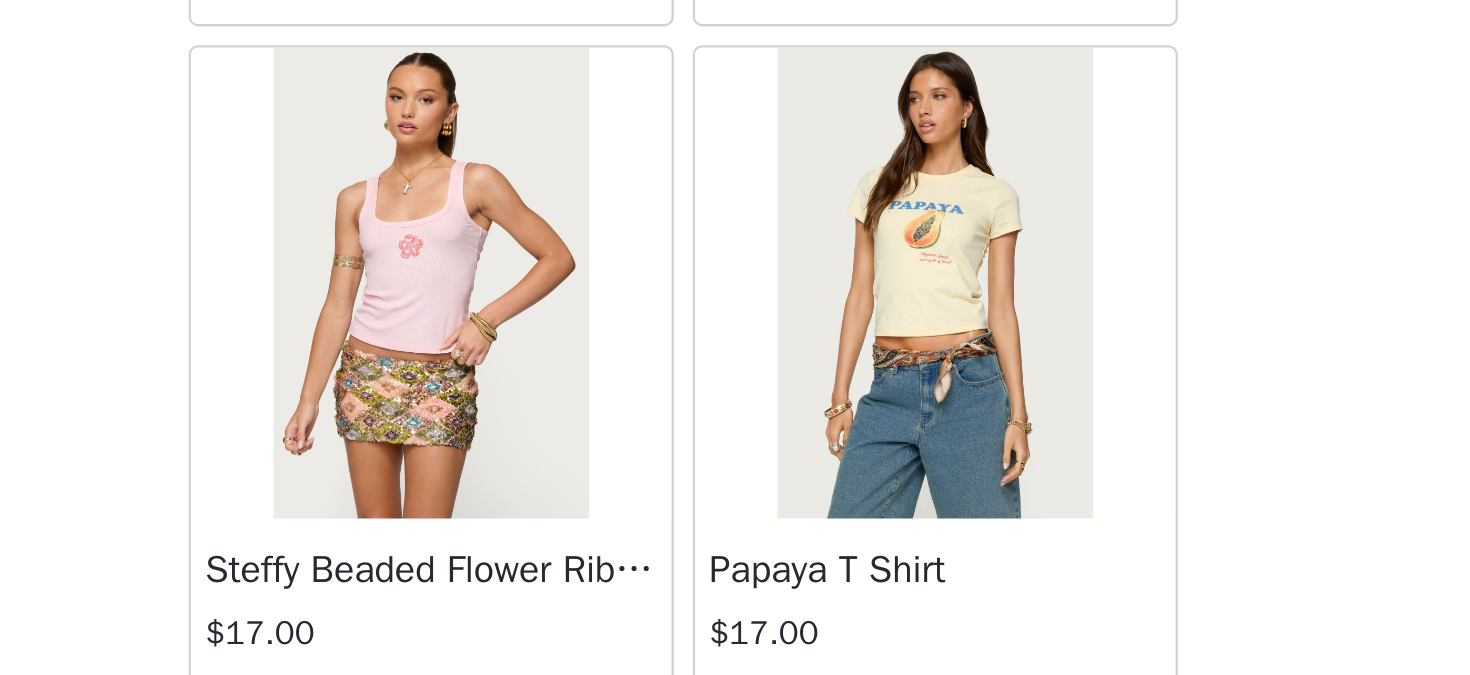 scroll, scrollTop: 60385, scrollLeft: 0, axis: vertical 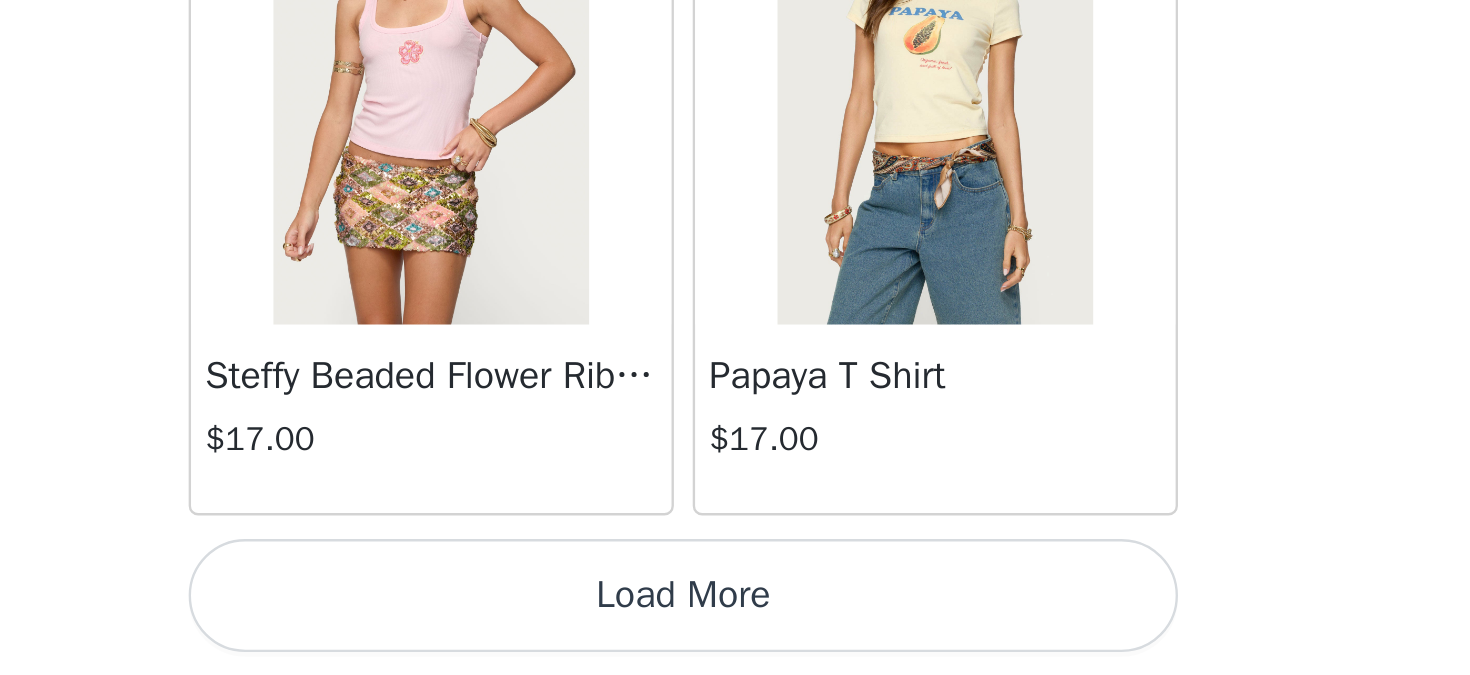 click on "Load More" at bounding box center [735, 641] 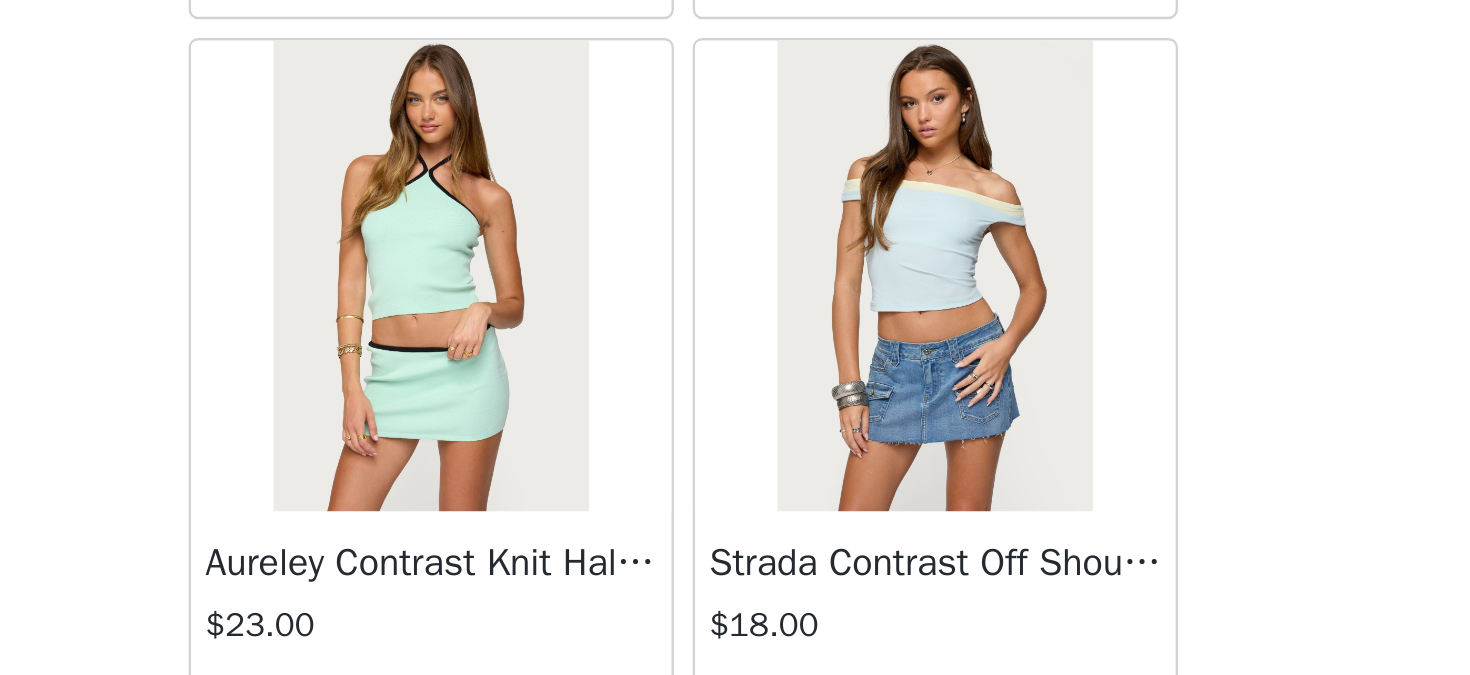 scroll, scrollTop: 62917, scrollLeft: 0, axis: vertical 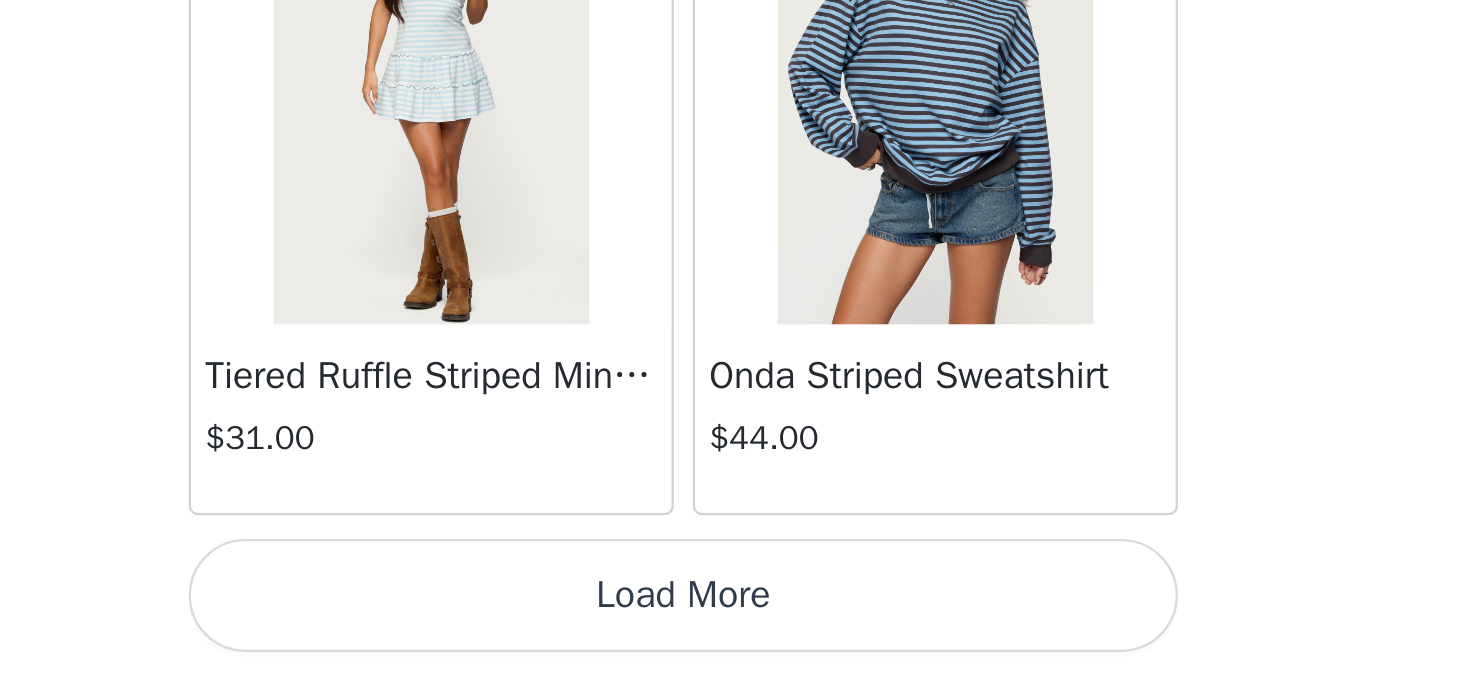 click on "Load More" at bounding box center (735, 641) 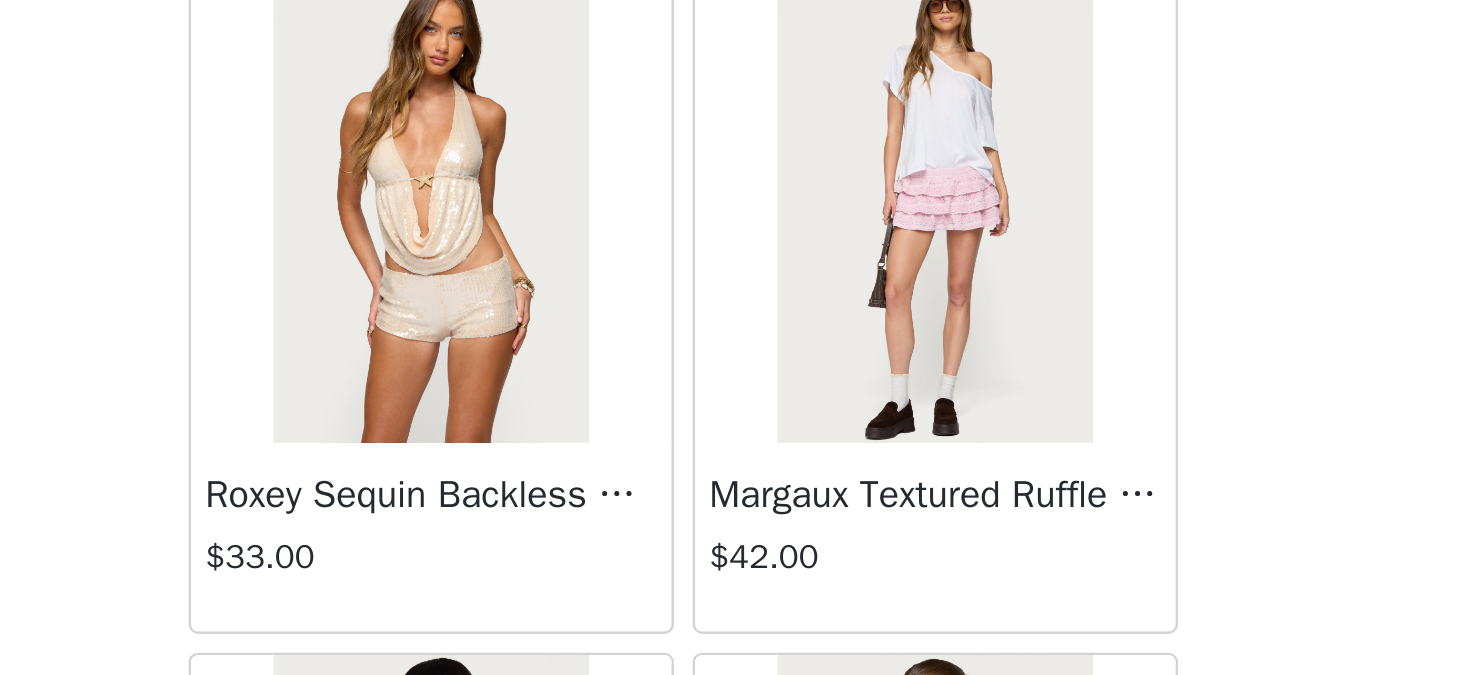scroll, scrollTop: 64979, scrollLeft: 0, axis: vertical 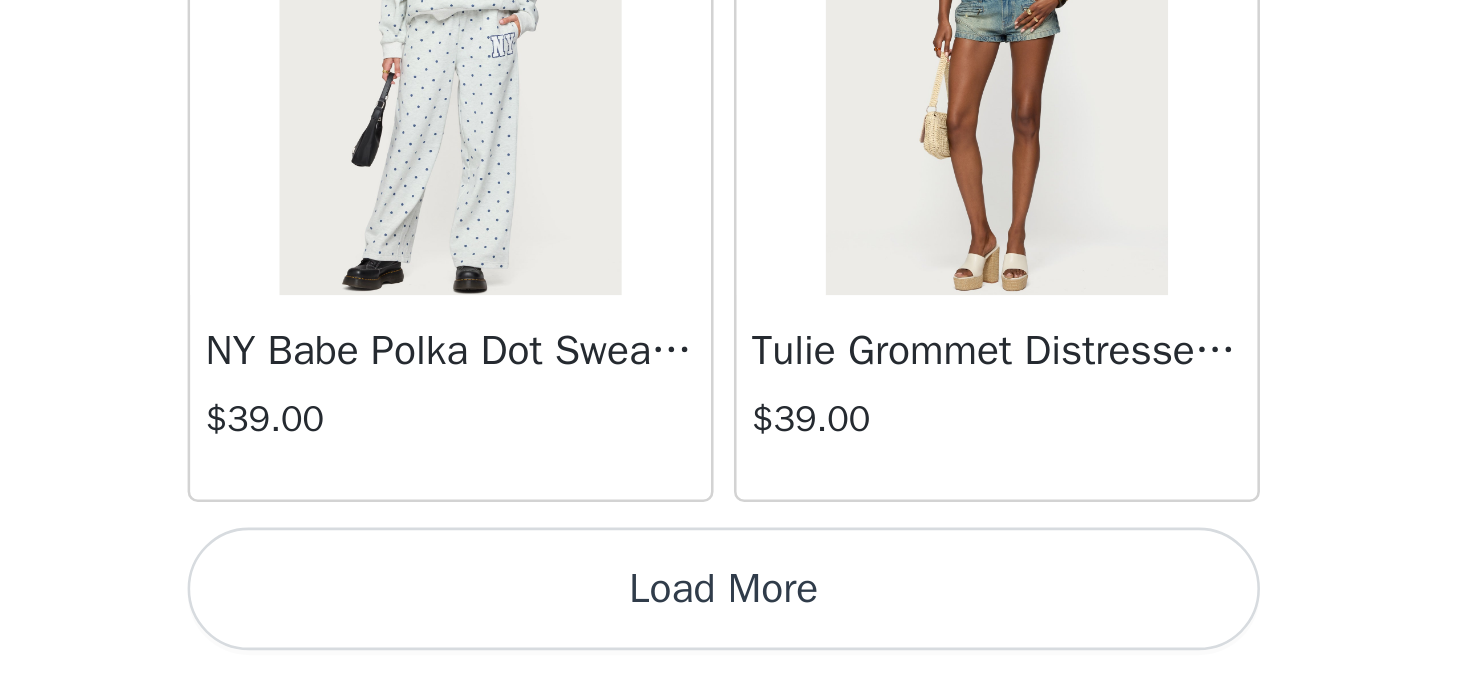 click on "Load More" at bounding box center [735, 641] 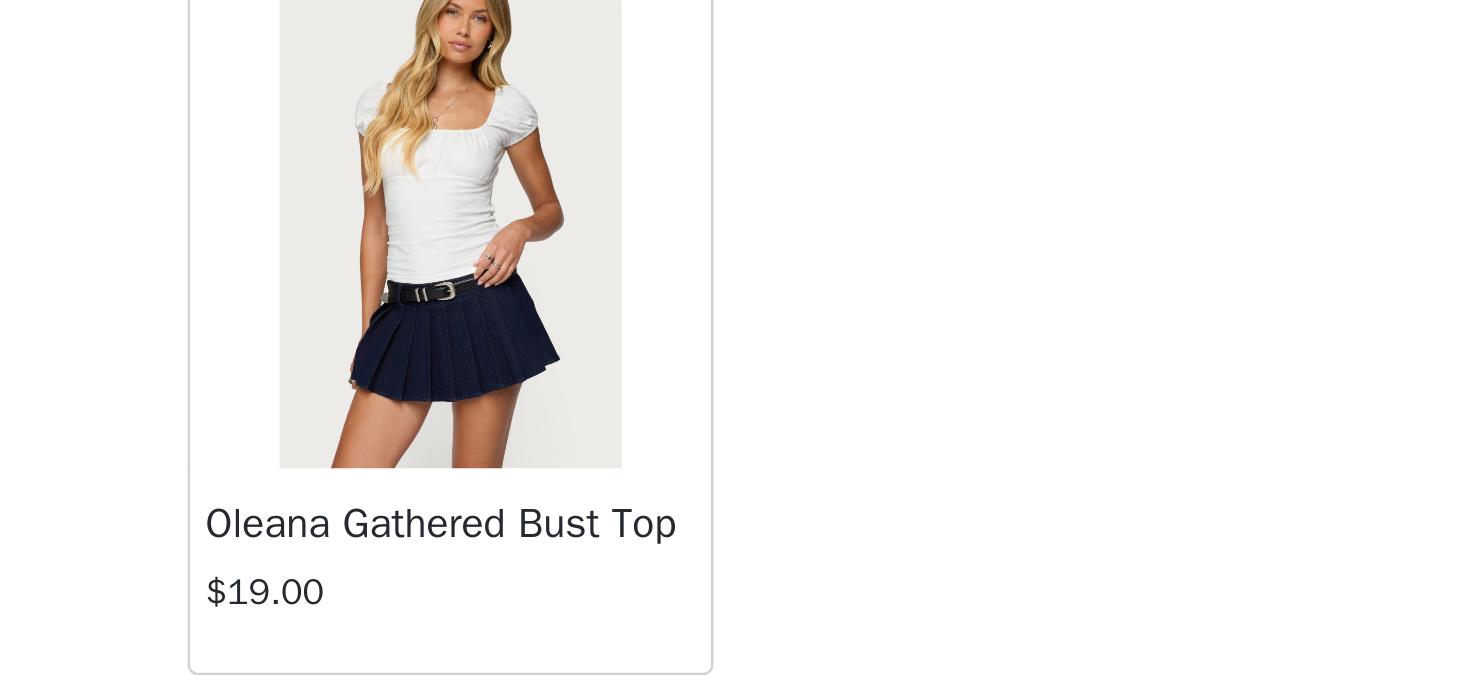 scroll, scrollTop: 69021, scrollLeft: 0, axis: vertical 